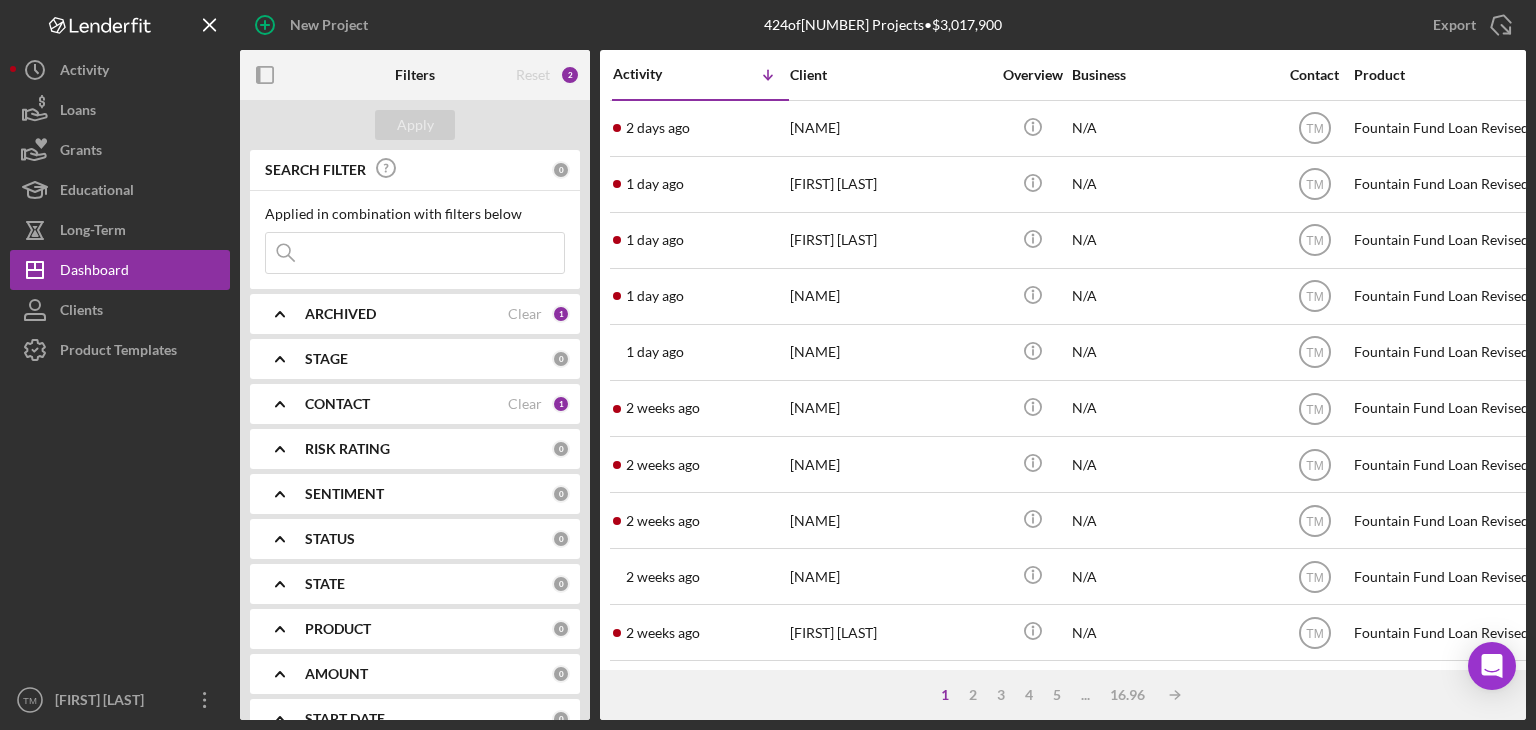 scroll, scrollTop: 0, scrollLeft: 0, axis: both 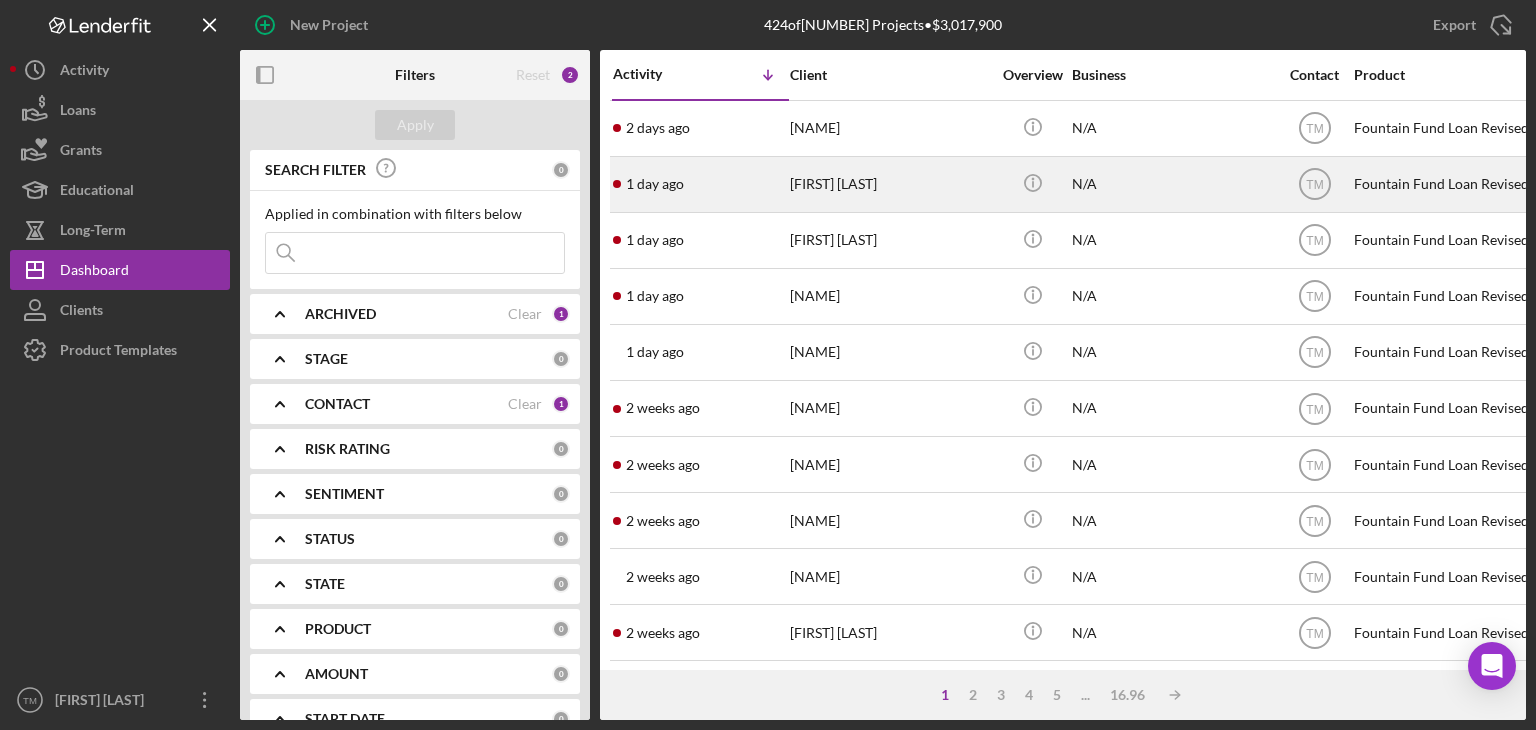 click on "[FIRST] [LAST]" at bounding box center [890, 184] 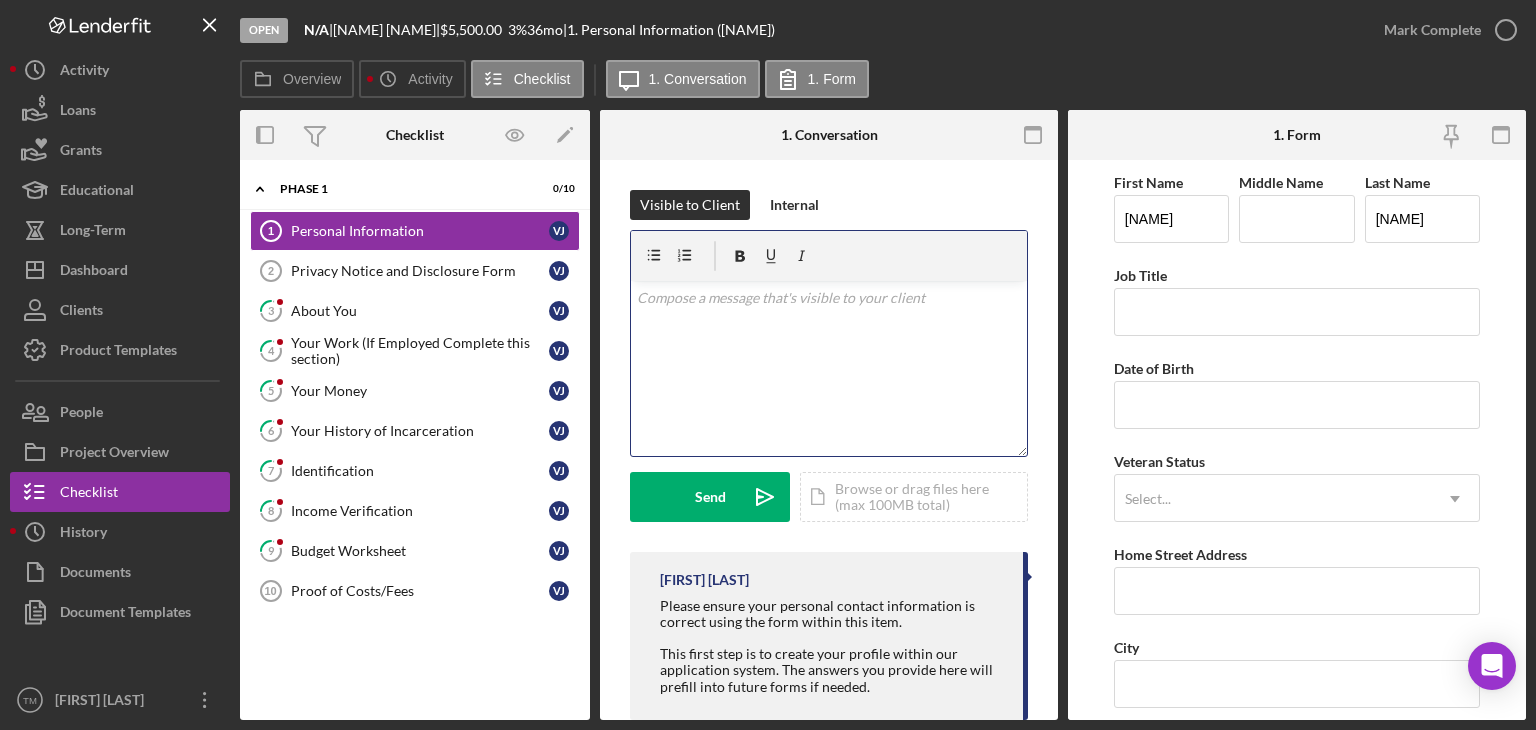 click at bounding box center (829, 298) 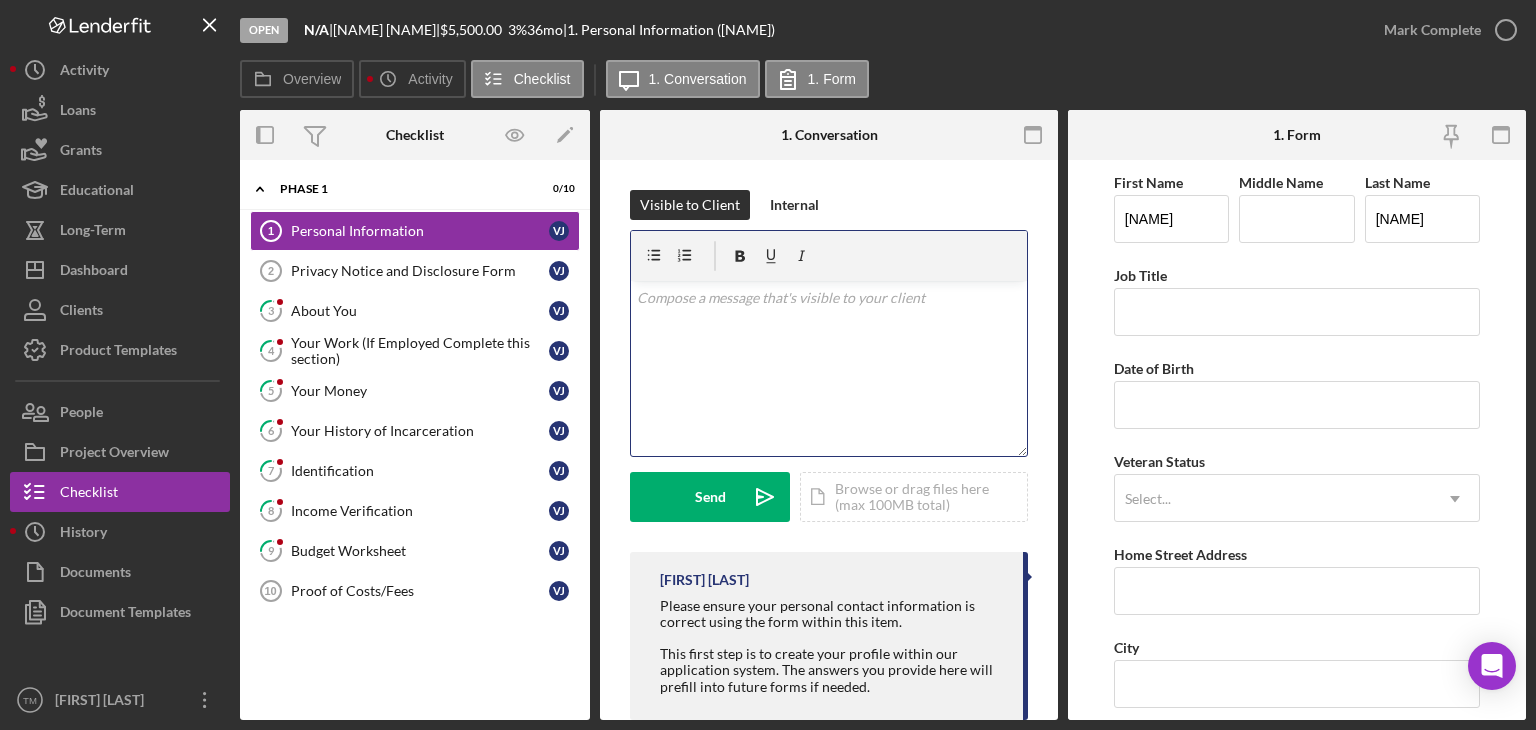 type 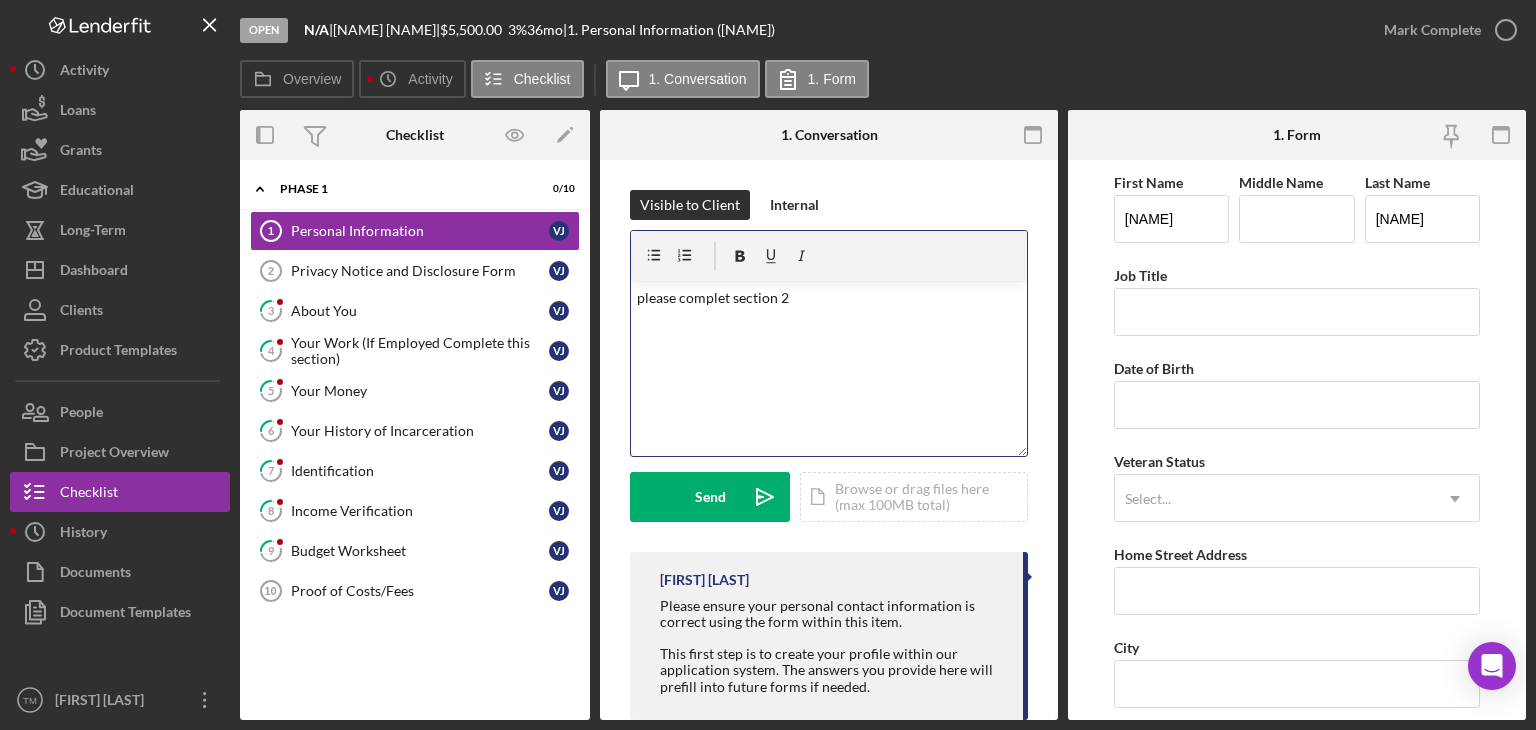 click on "please complet section 2" at bounding box center (829, 298) 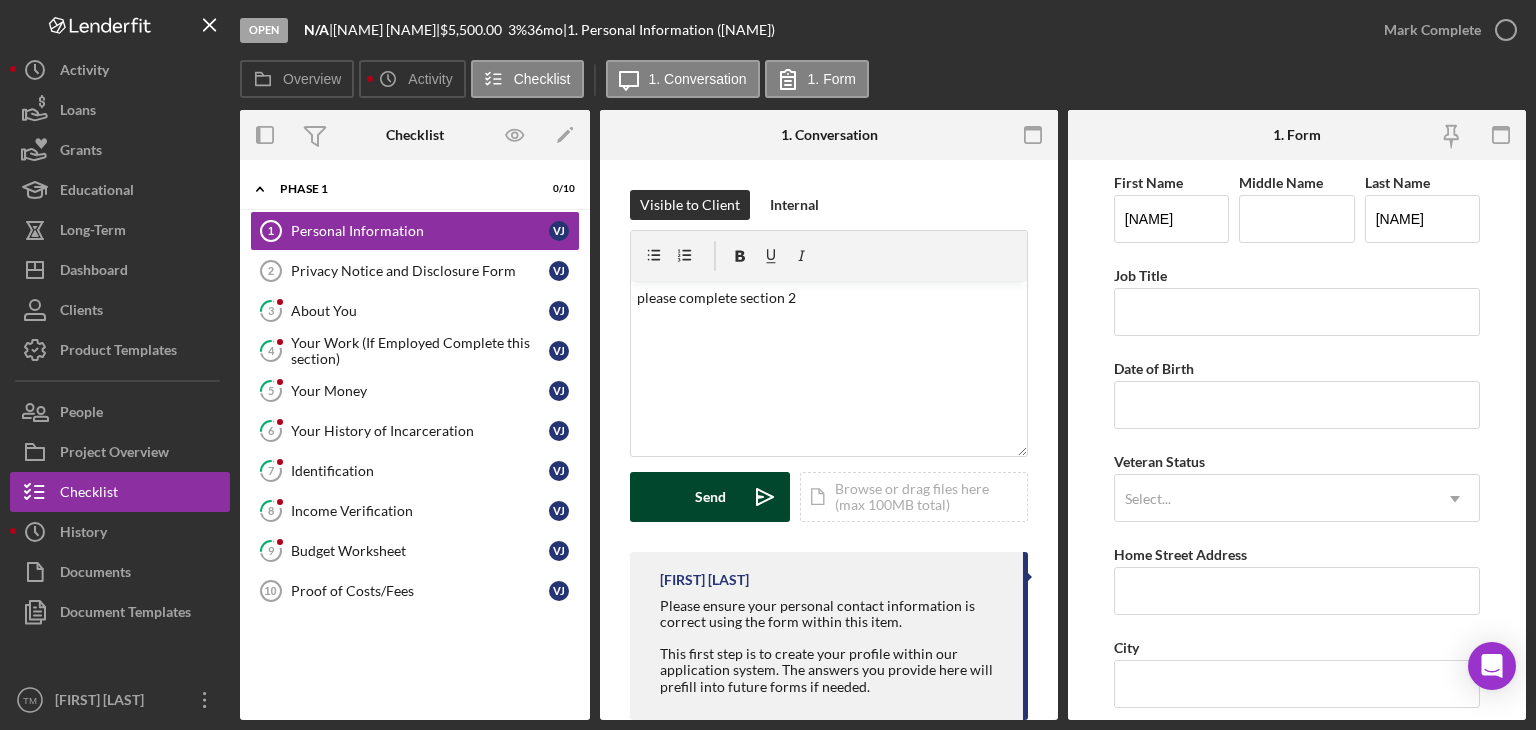 click on "Send" at bounding box center (710, 497) 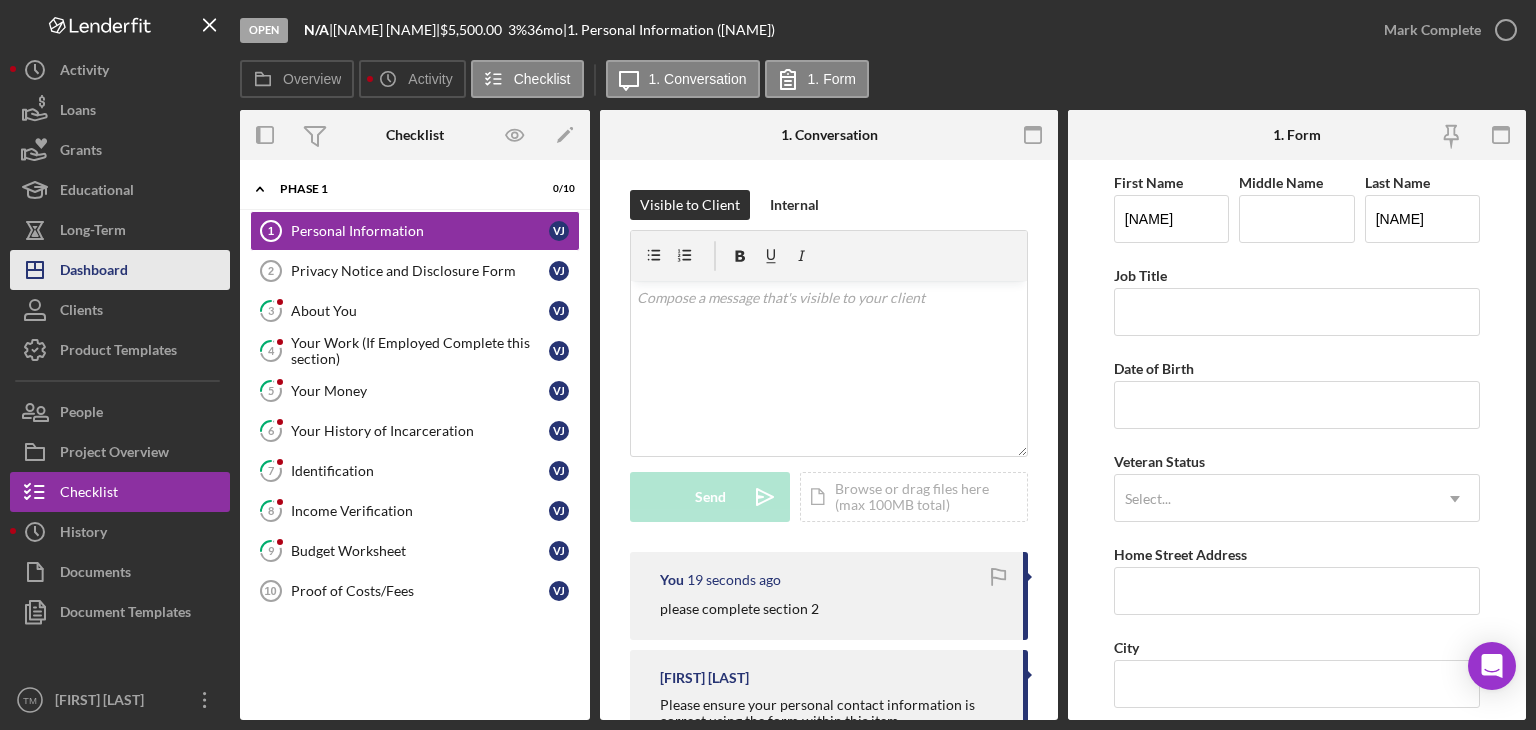click on "Dashboard" at bounding box center (94, 272) 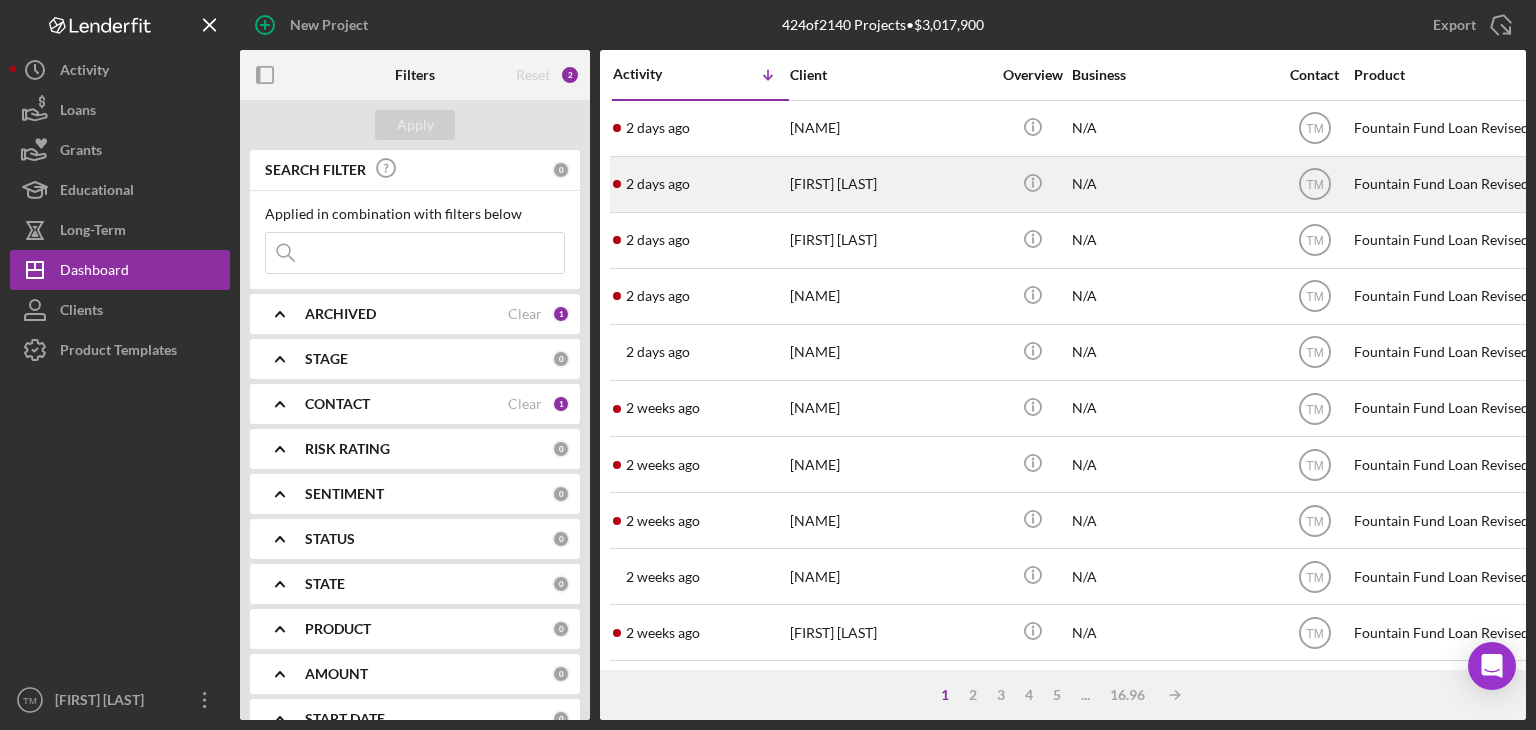 click on "[FIRST] [LAST]" at bounding box center (890, 184) 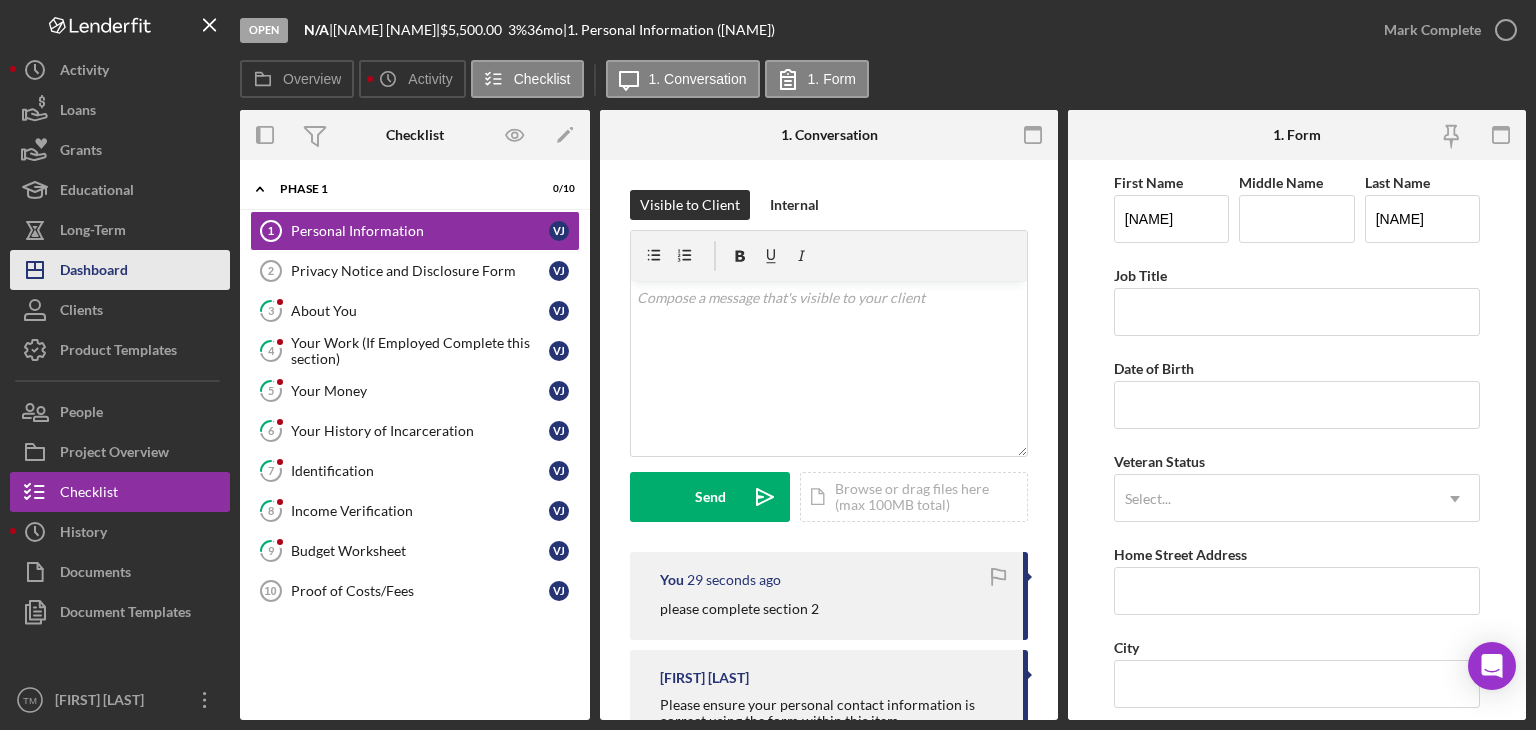 click on "Dashboard" at bounding box center [94, 272] 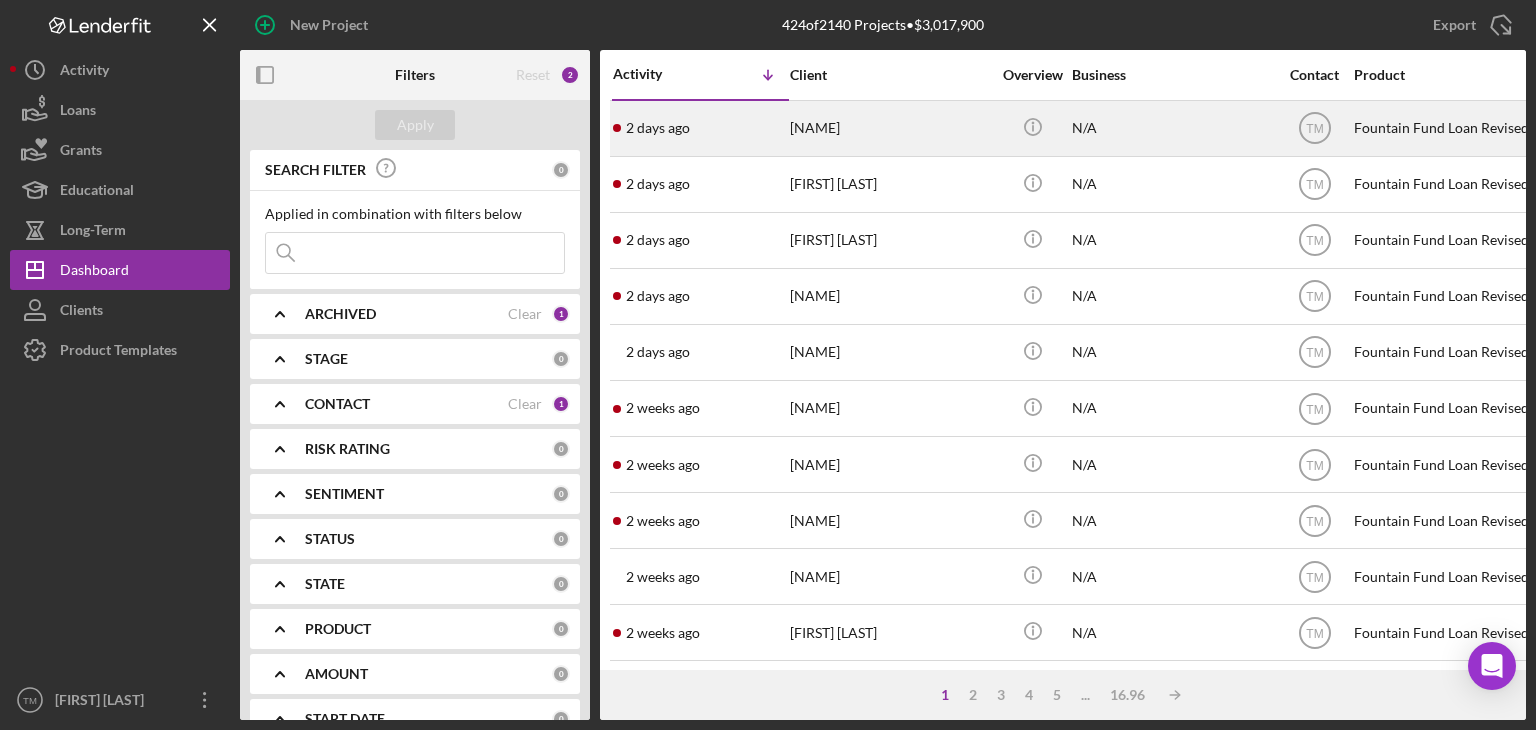 click on "[NAME]" at bounding box center (890, 128) 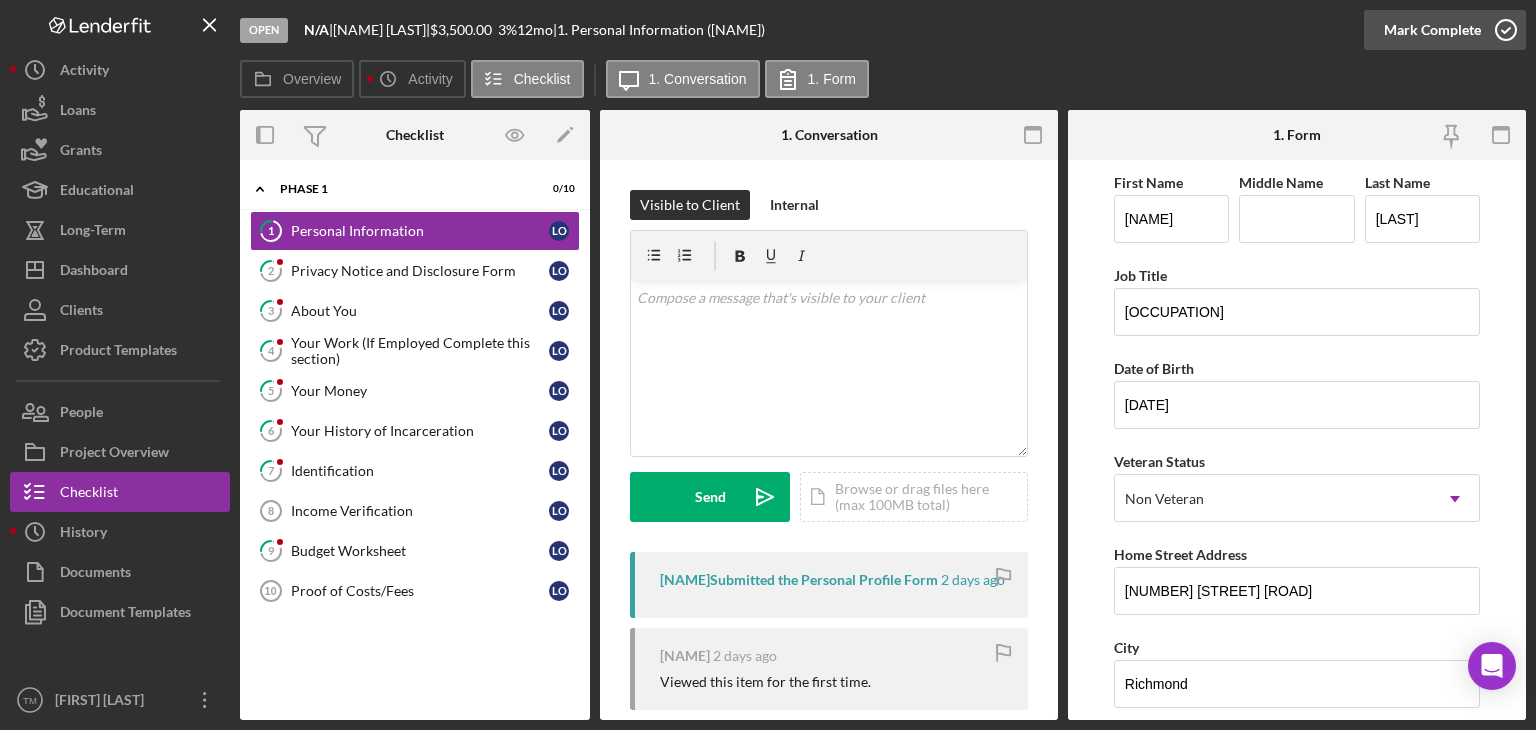 click 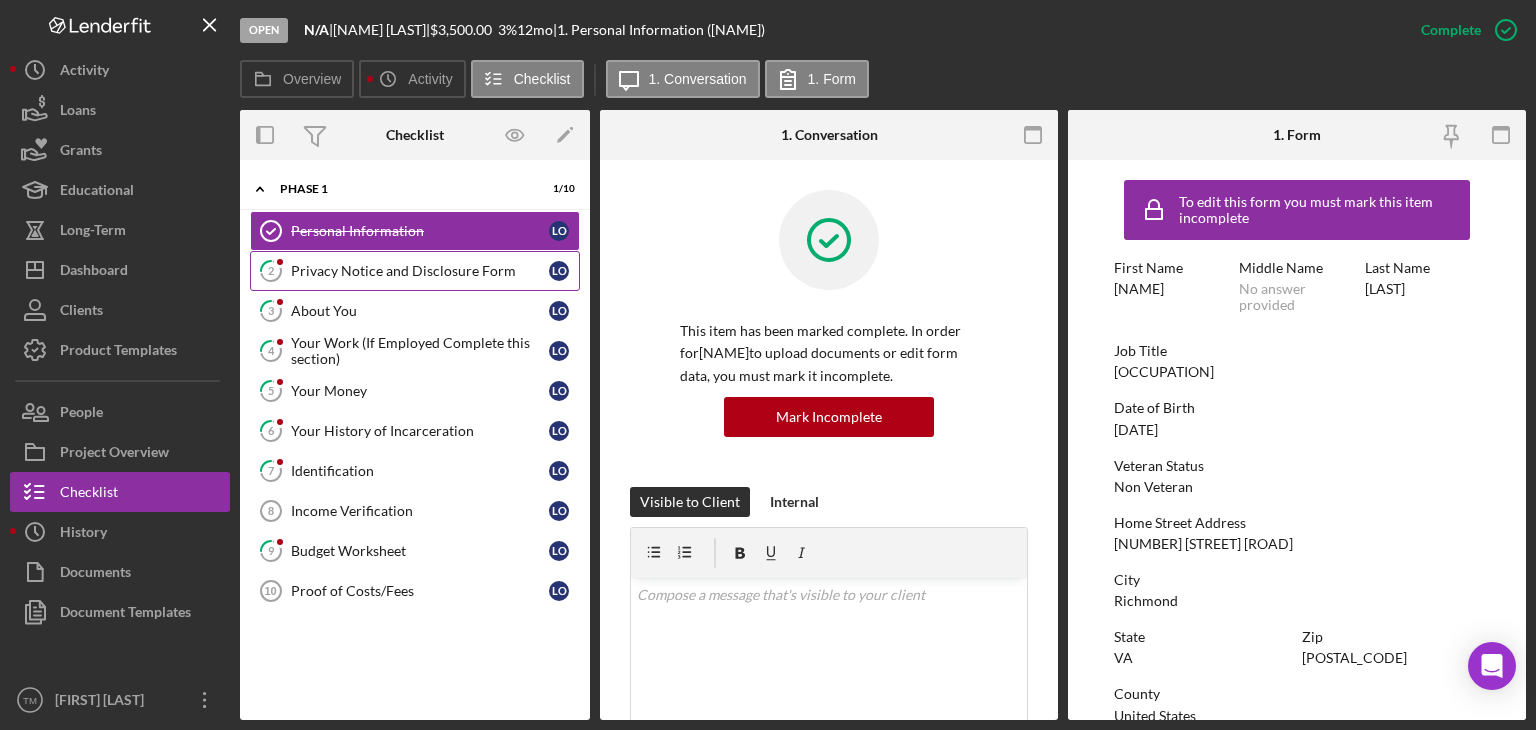 click on "Privacy Notice and Disclosure Form" at bounding box center [420, 271] 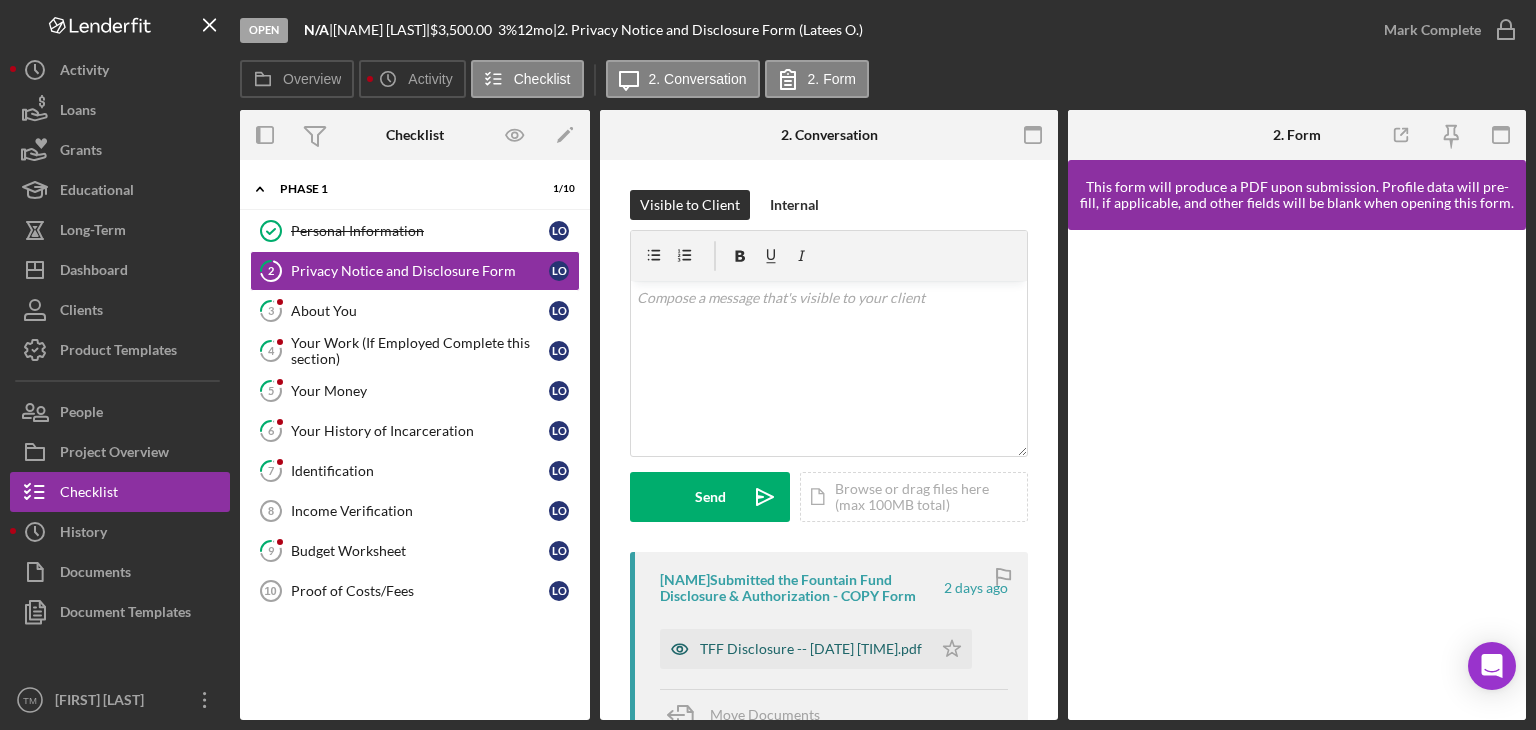 click on "TFF Disclosure -- [DATE] [TIME].pdf" at bounding box center [811, 649] 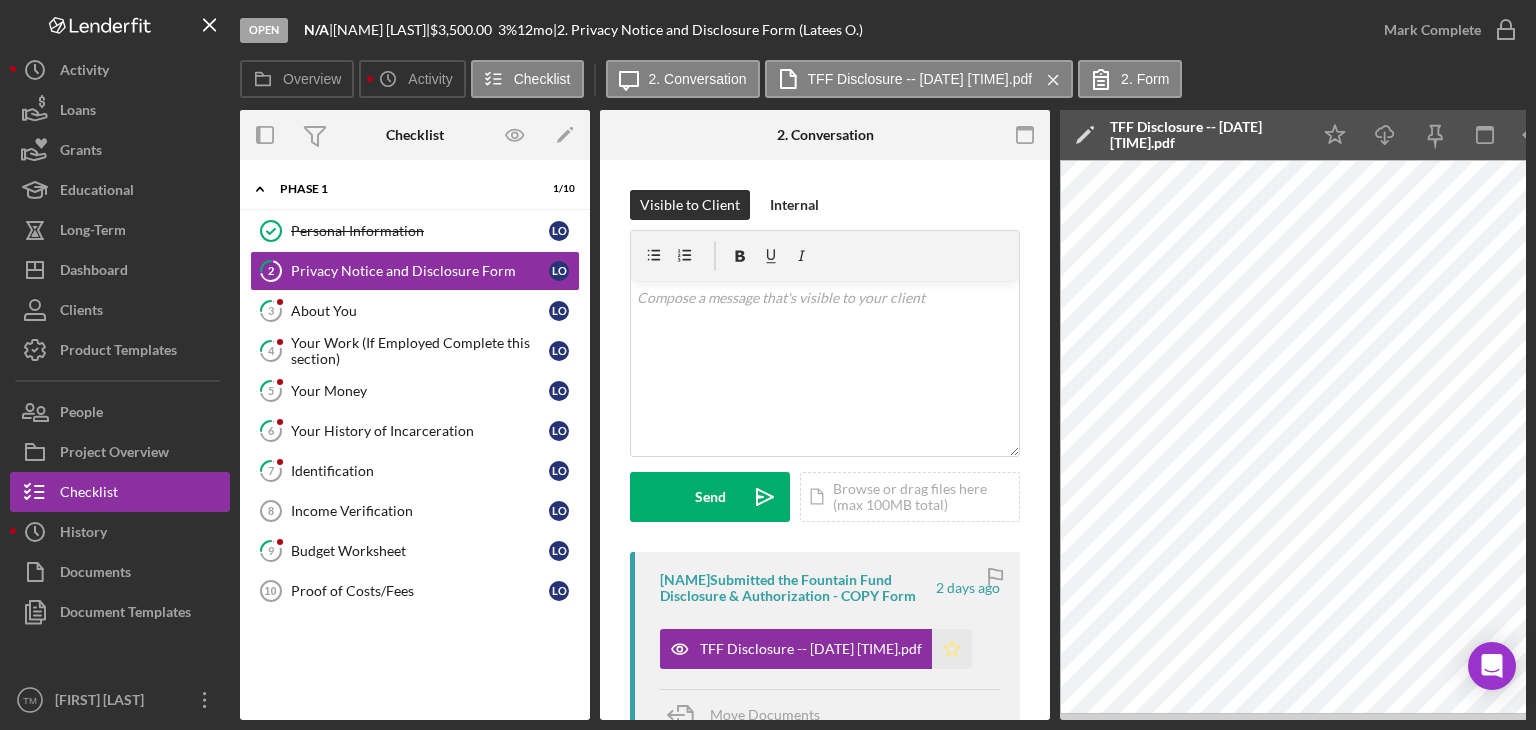 click on "Icon/Star" 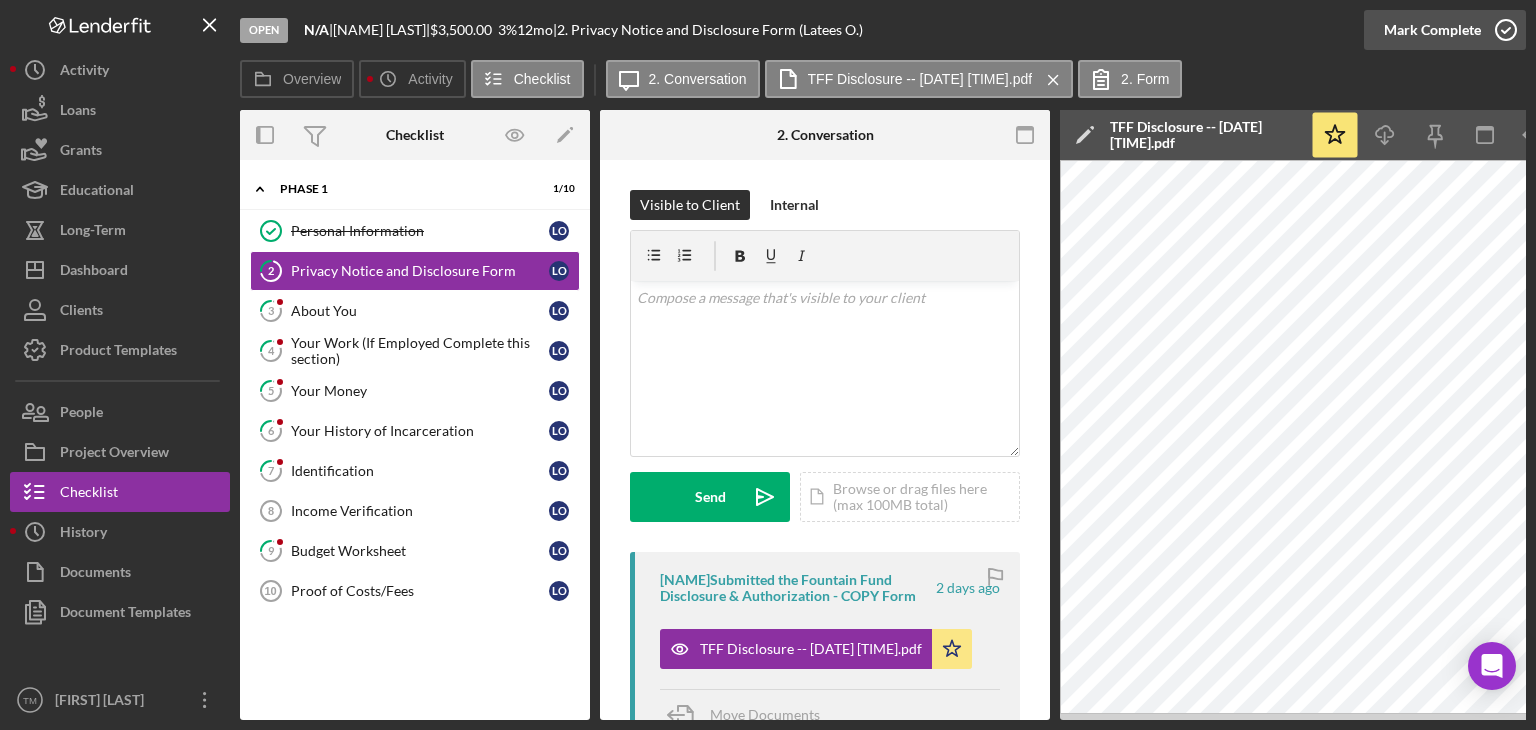 click on "Mark Complete" at bounding box center [1432, 30] 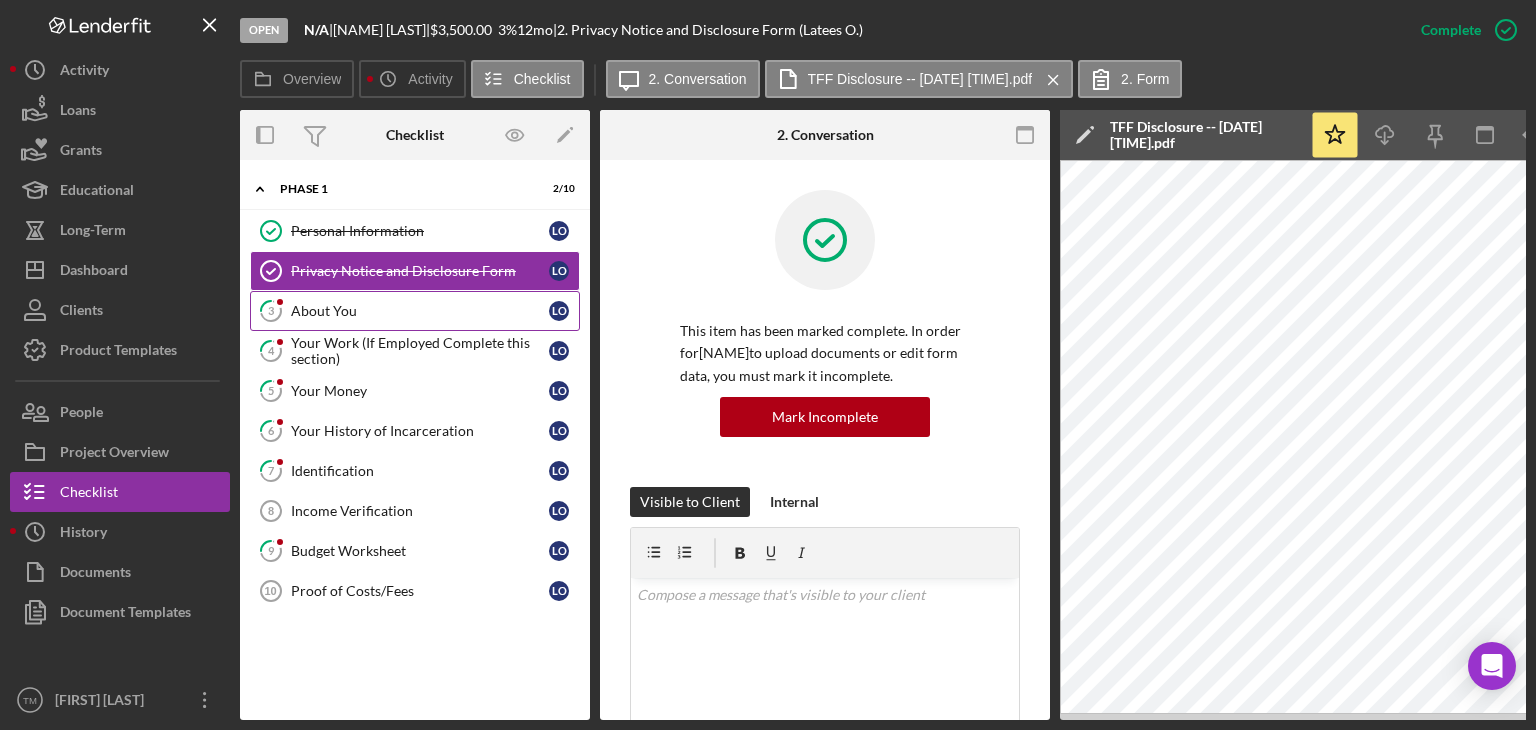 click on "About You" at bounding box center (420, 311) 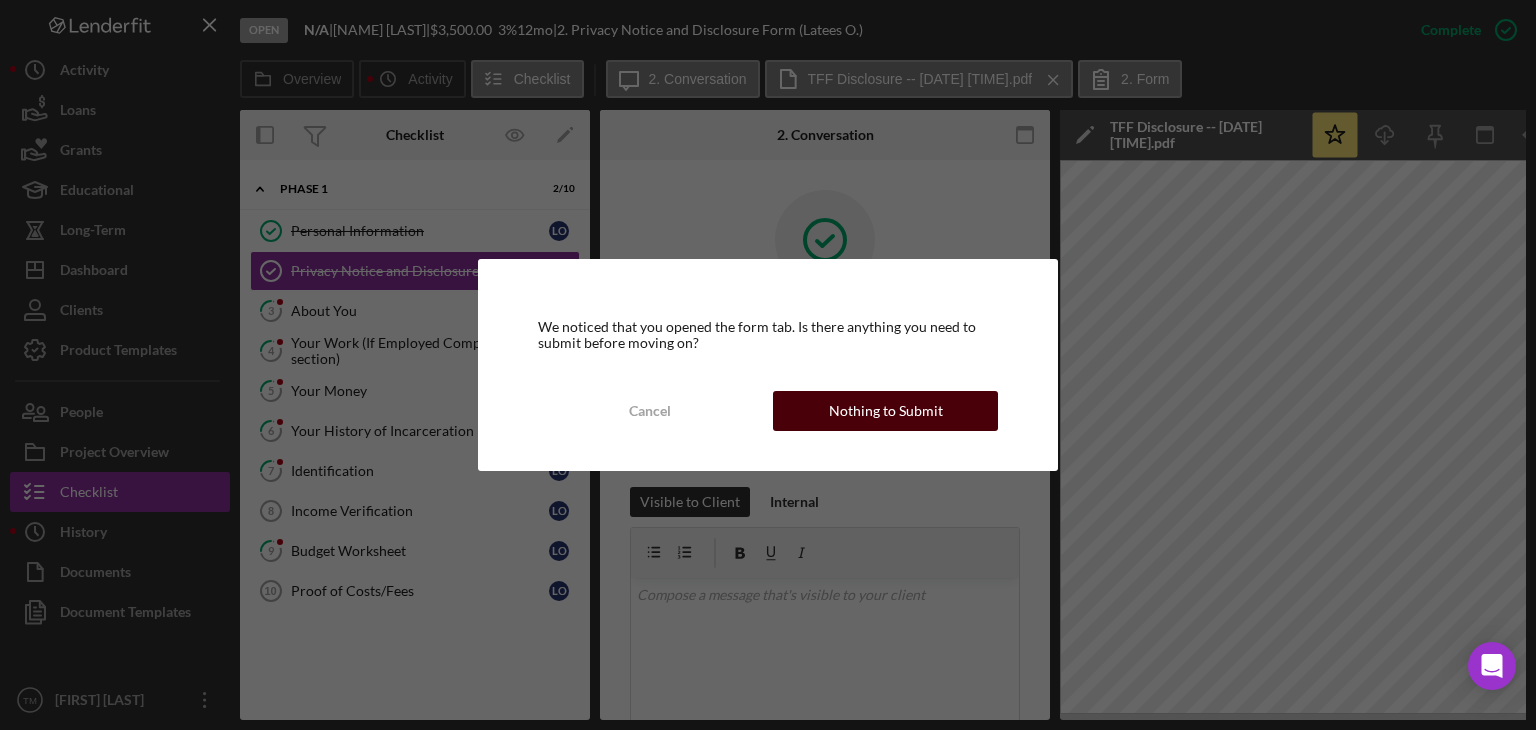 click on "Nothing to Submit" at bounding box center (886, 411) 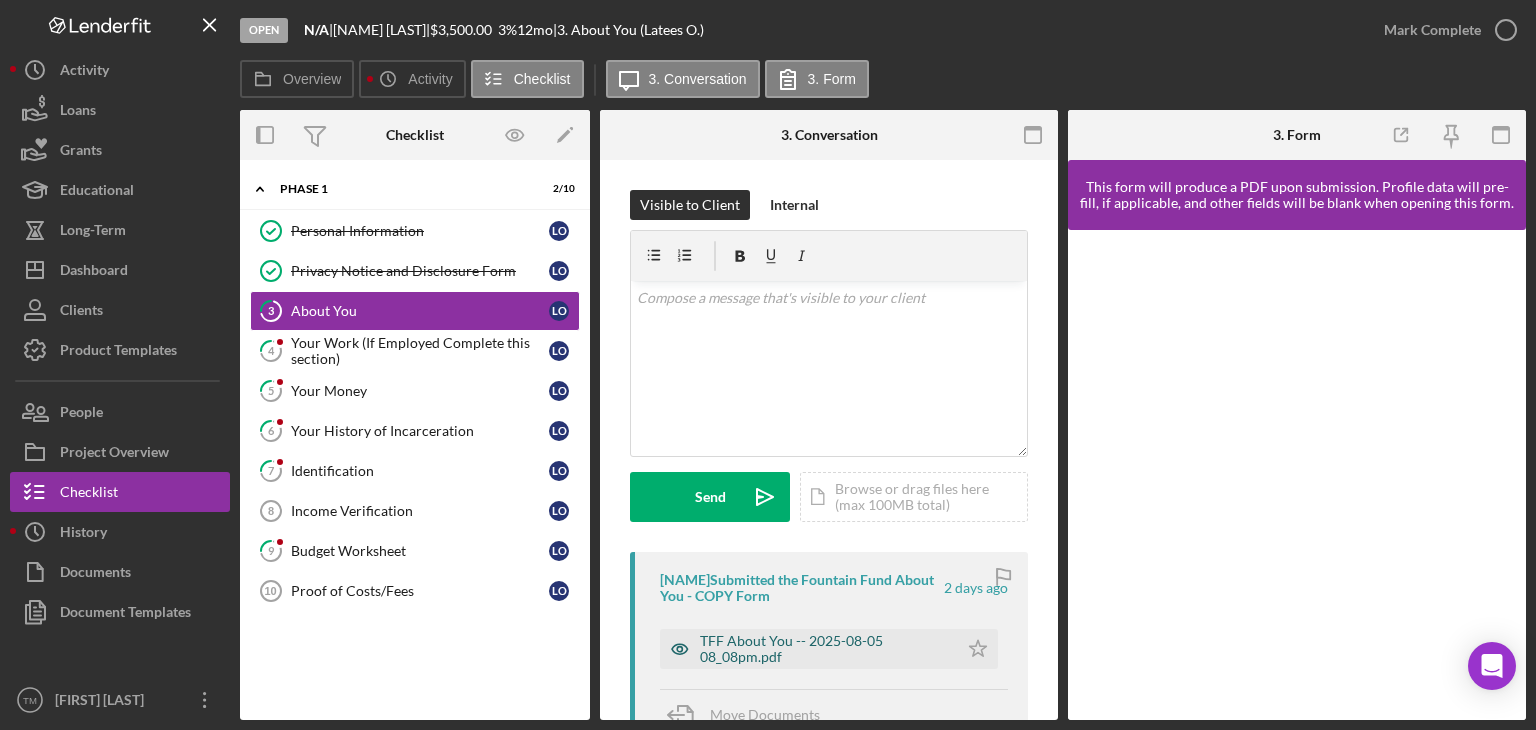 click on "TFF About You -- 2025-08-05 08_08pm.pdf" at bounding box center [824, 649] 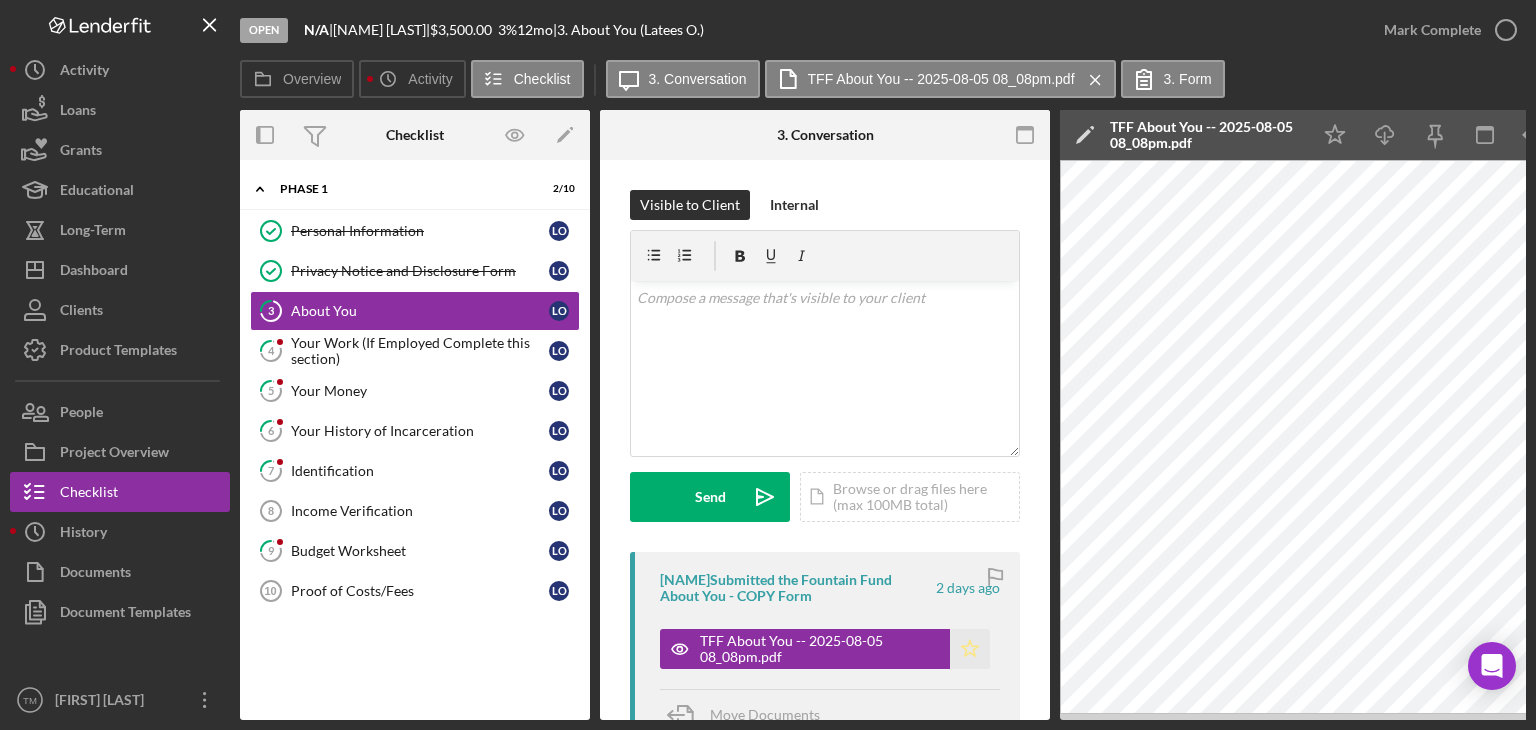click on "Icon/Star" 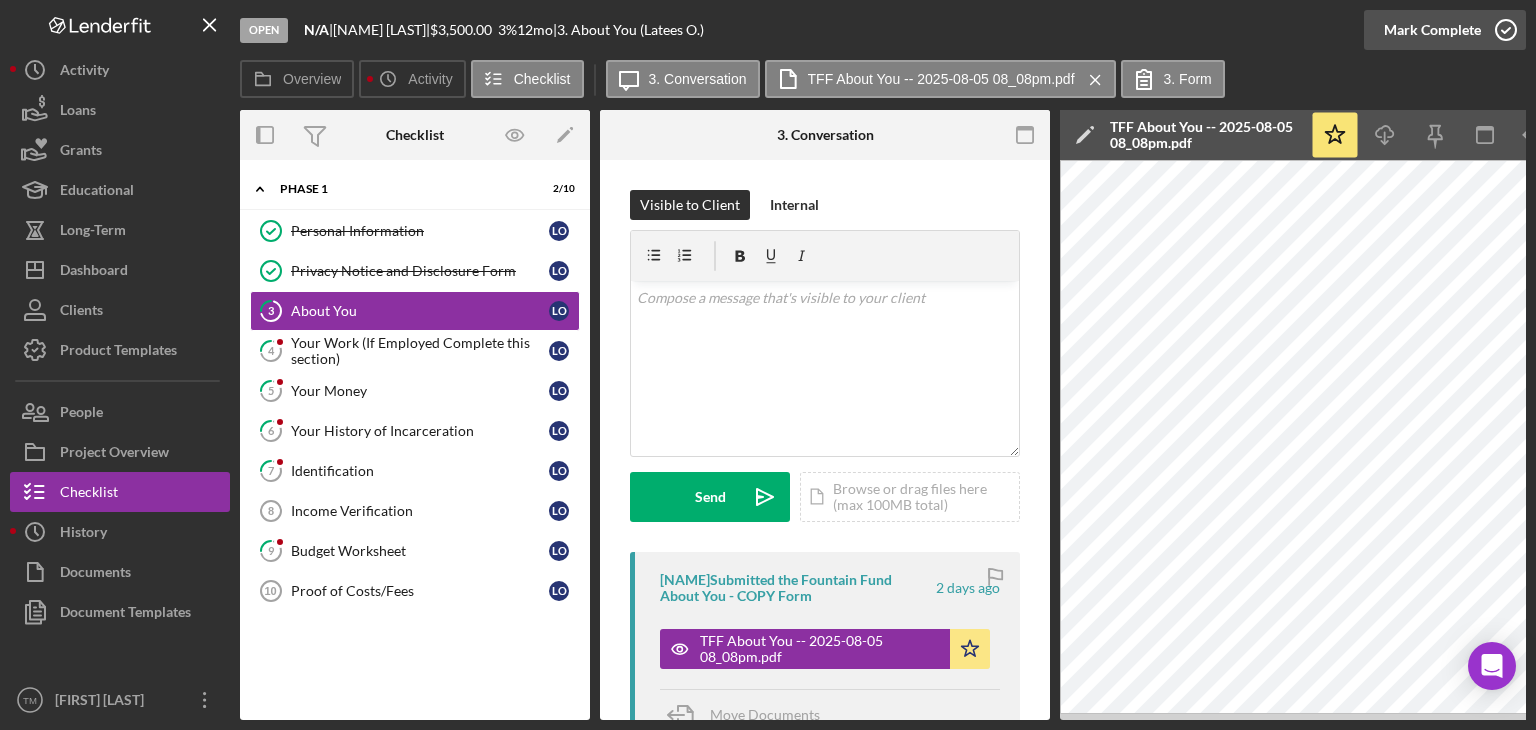 click on "Mark Complete" at bounding box center (1432, 30) 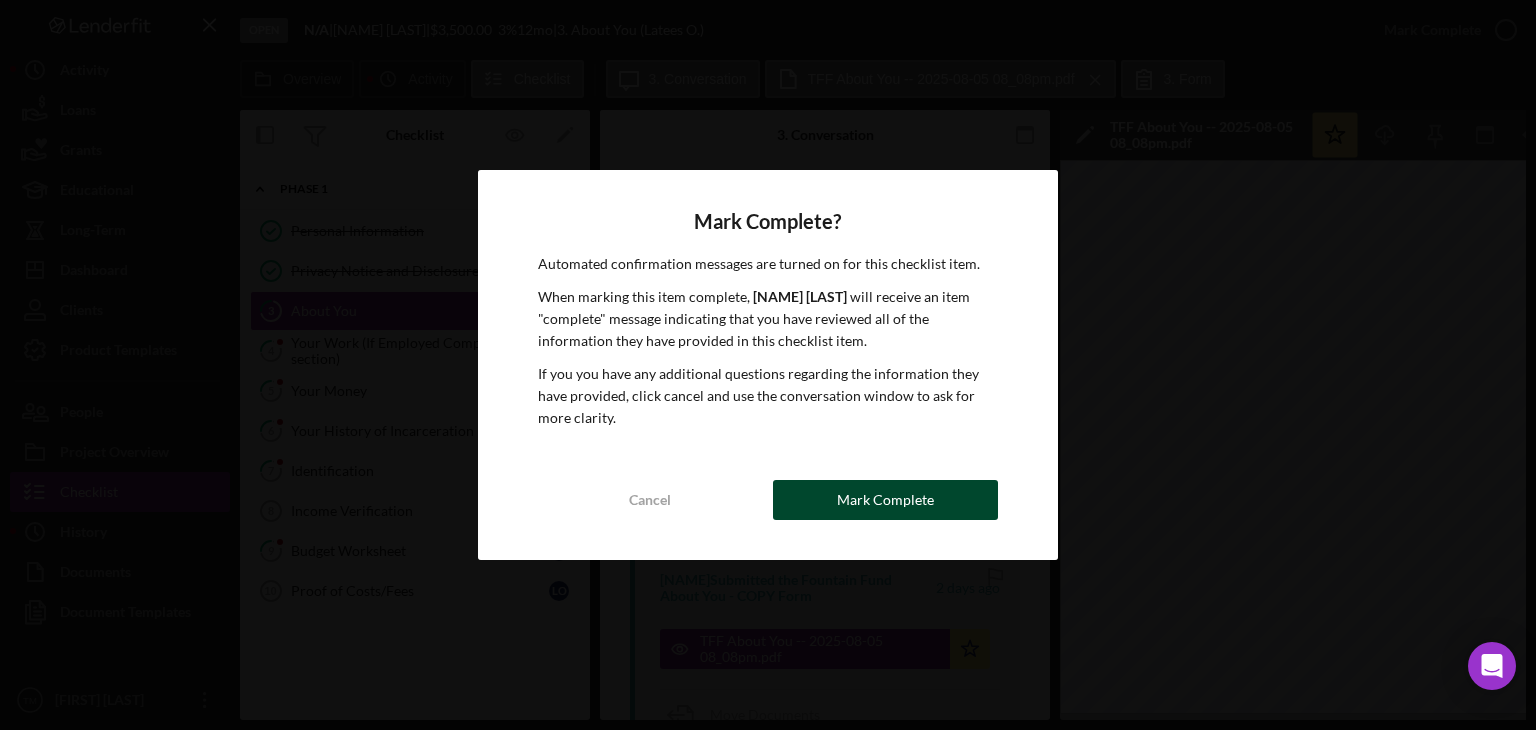 click on "Mark Complete" at bounding box center (885, 500) 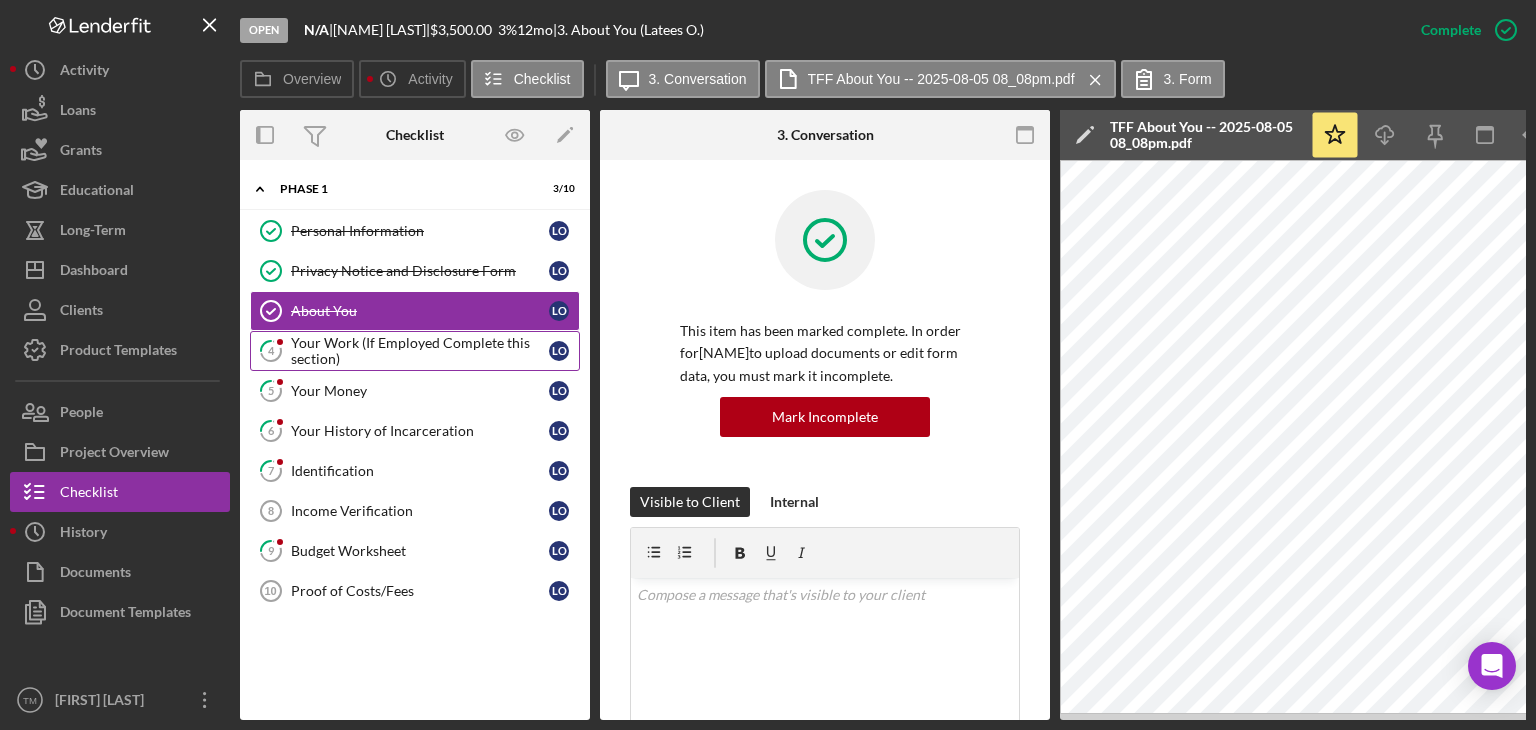 click on "Your Work (If Employed Complete this section)" at bounding box center (420, 351) 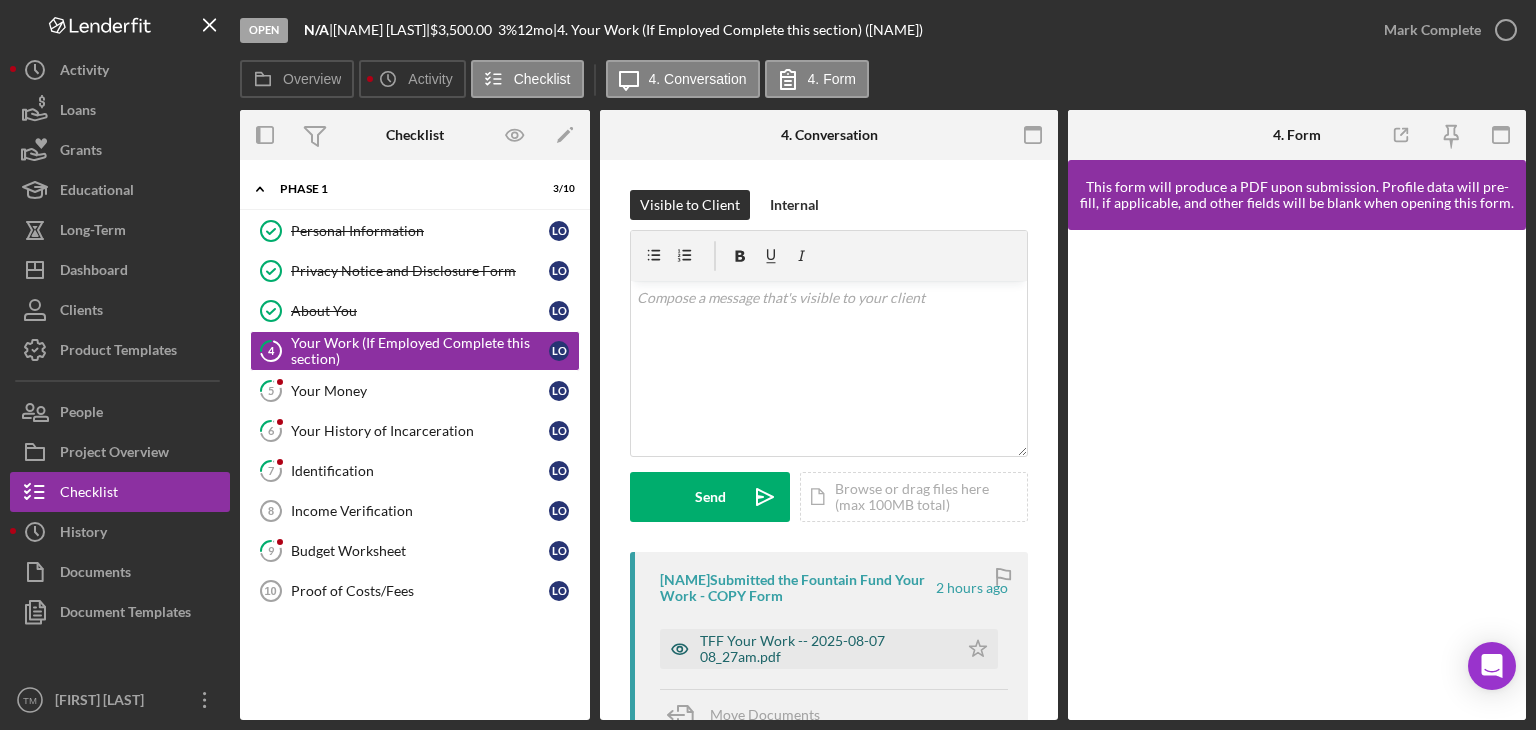 click on "TFF Your Work -- 2025-08-07 08_27am.pdf" at bounding box center [824, 649] 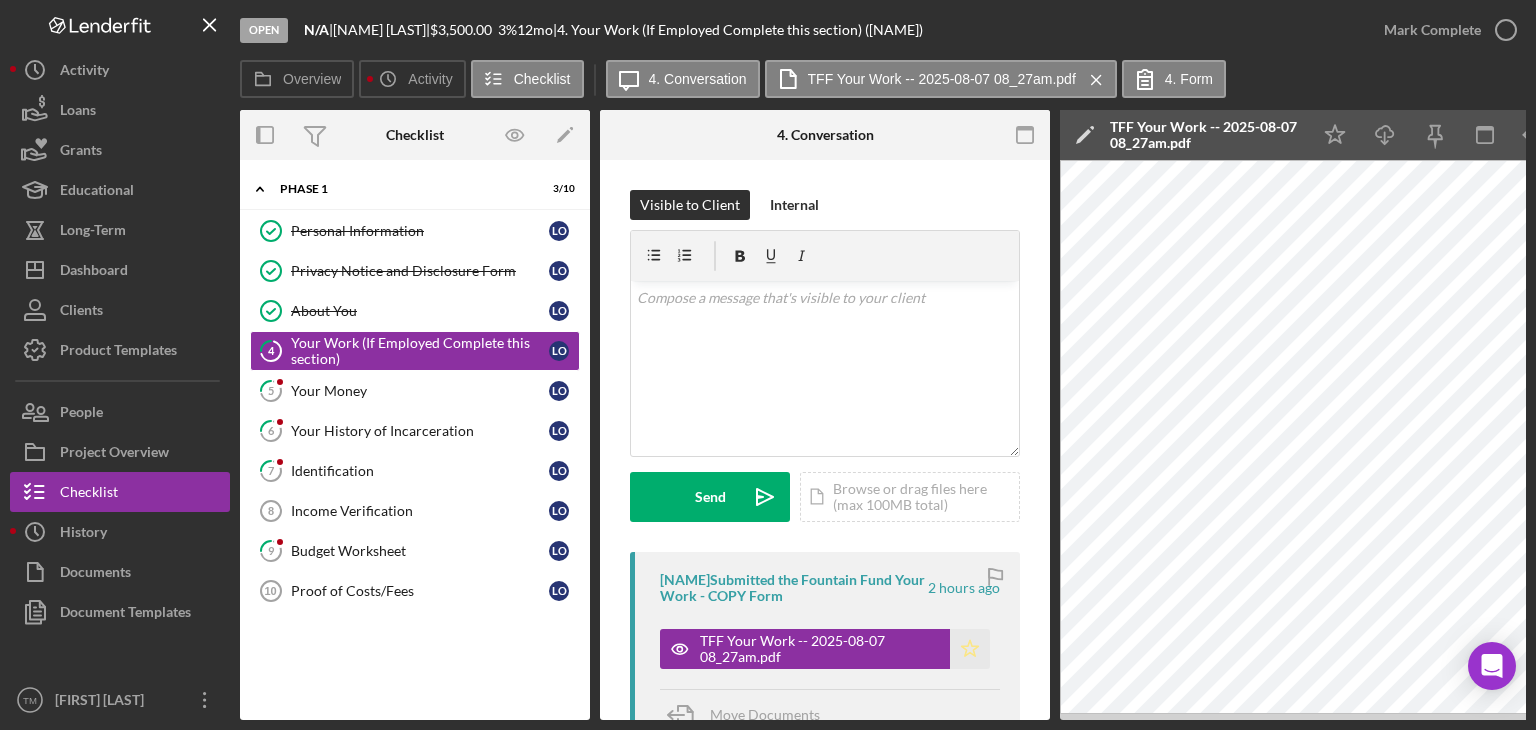 click 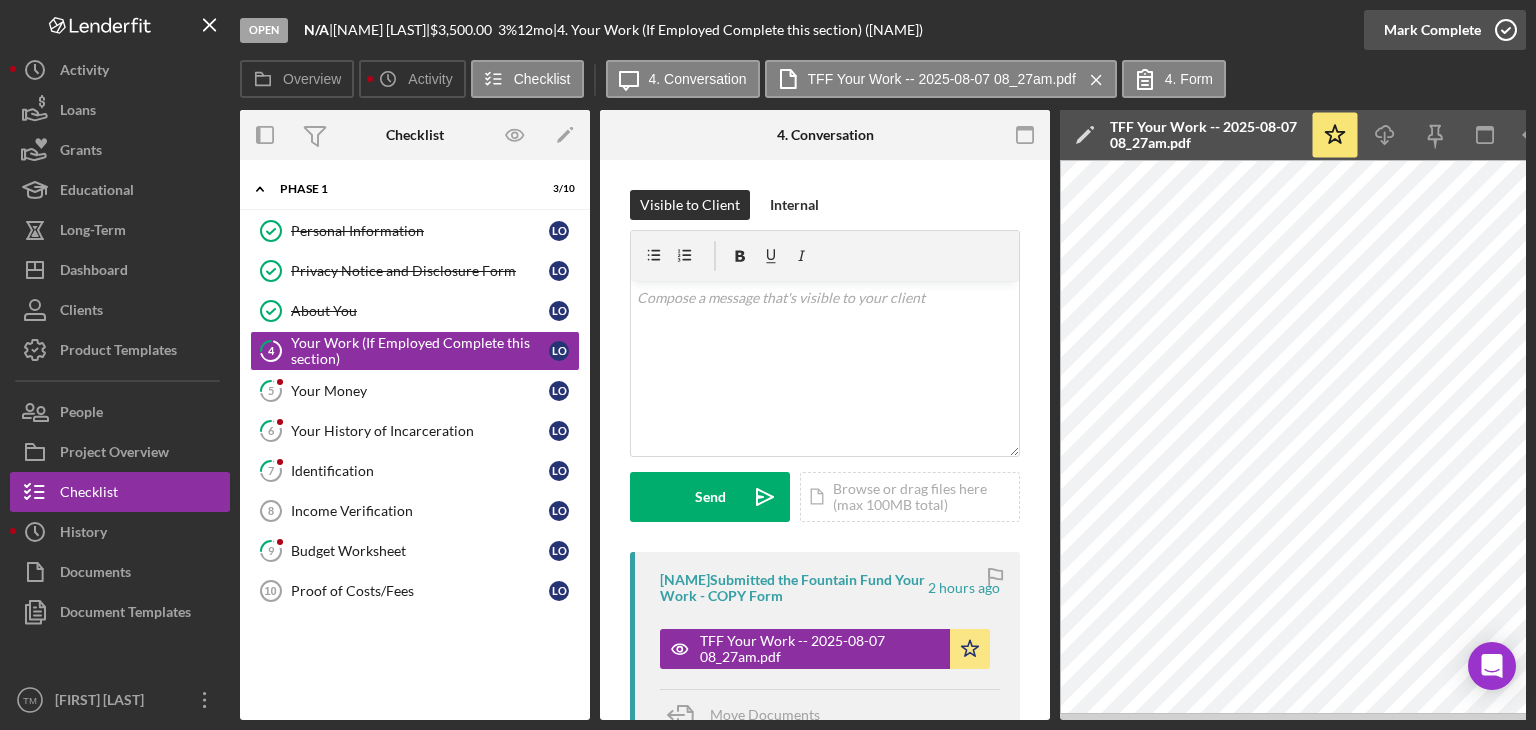 click on "Mark Complete" at bounding box center (1432, 30) 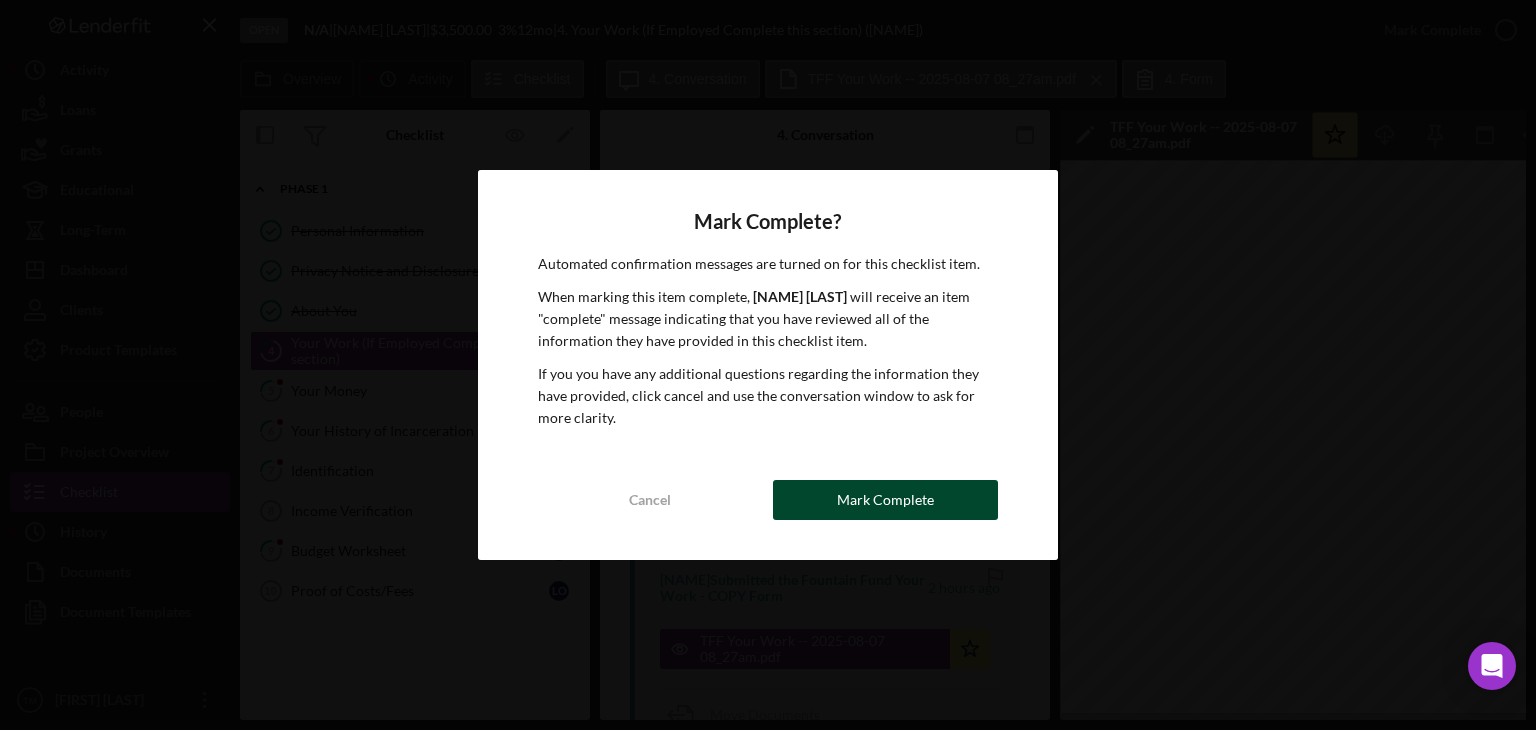 click on "Mark Complete" at bounding box center (885, 500) 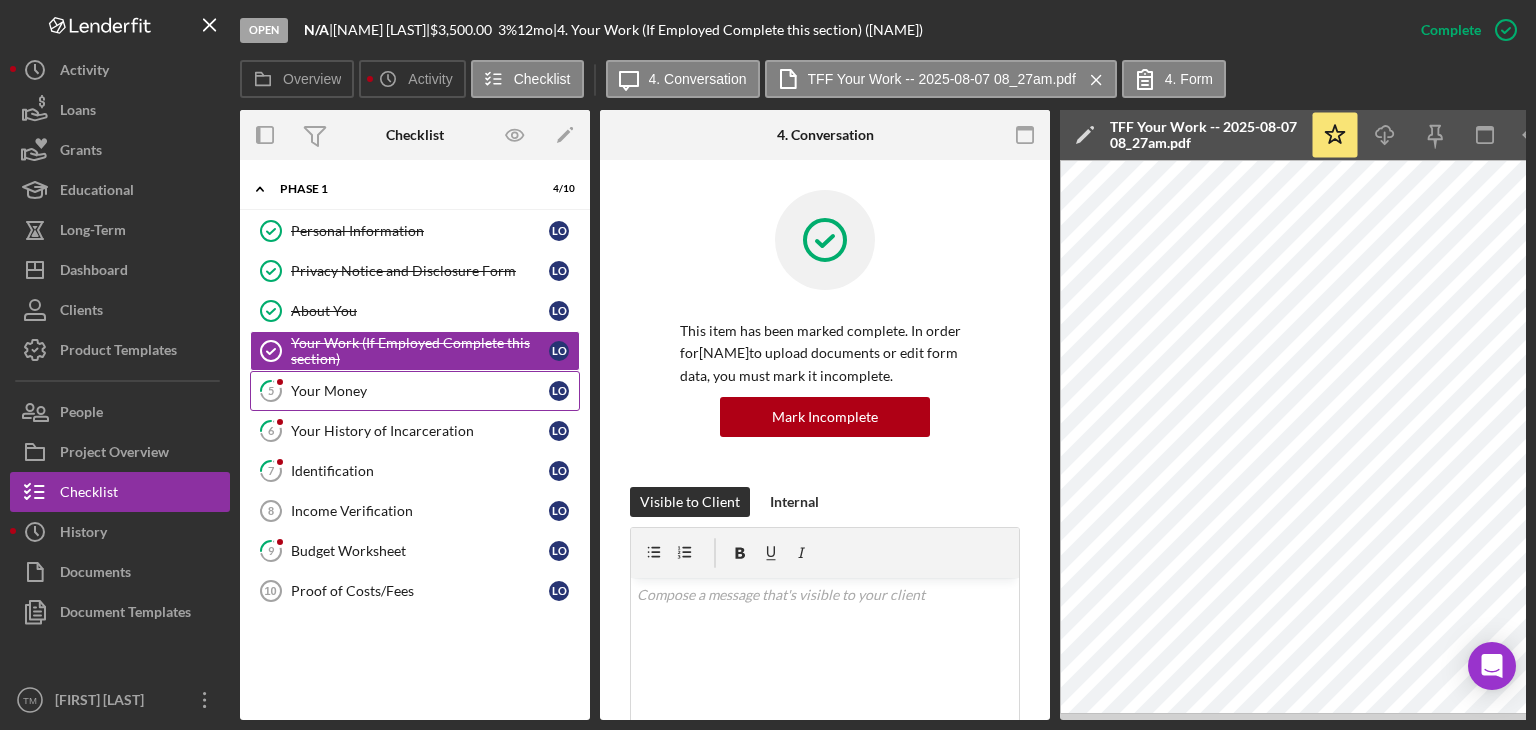 click on "Your Money" at bounding box center (420, 391) 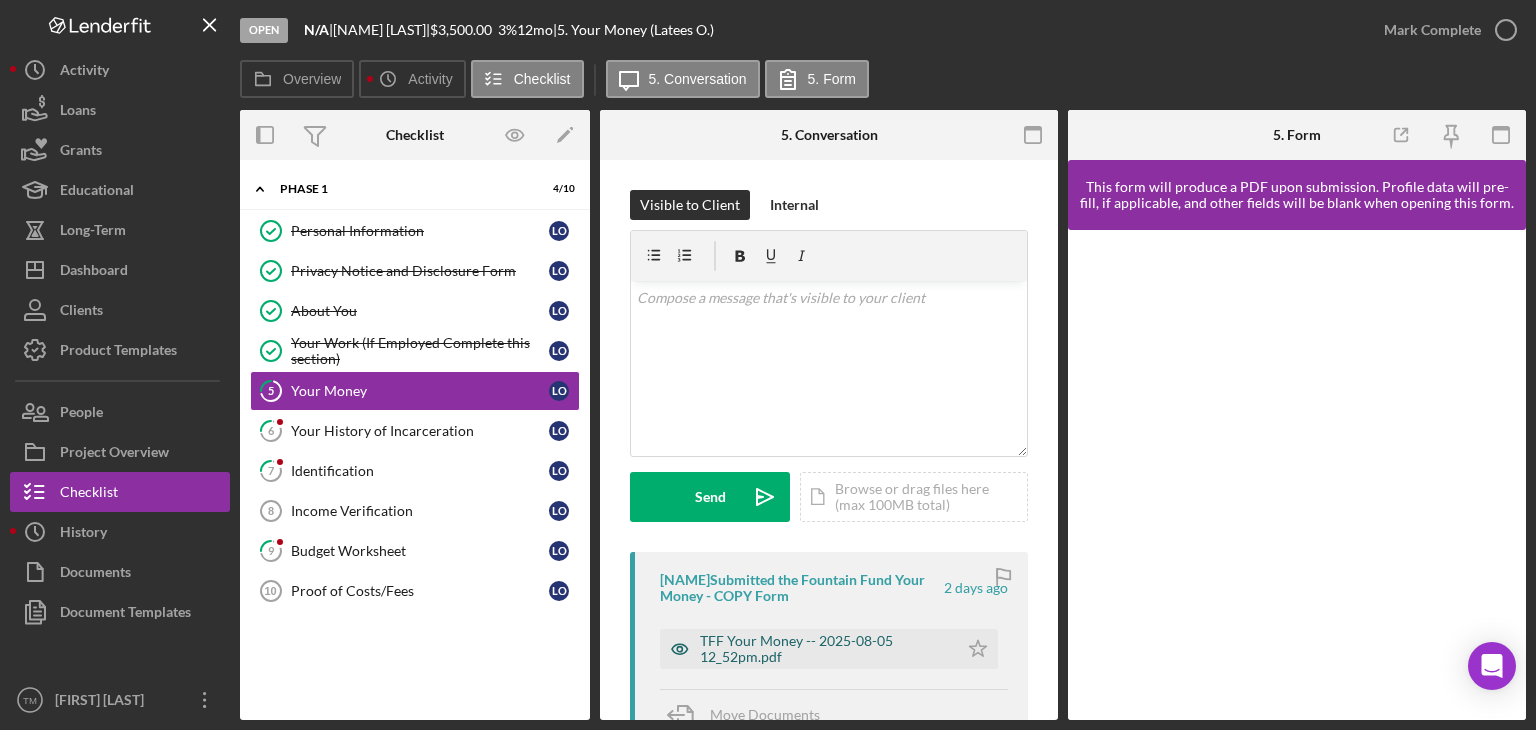 click on "TFF Your Money -- 2025-08-05 12_52pm.pdf" at bounding box center (824, 649) 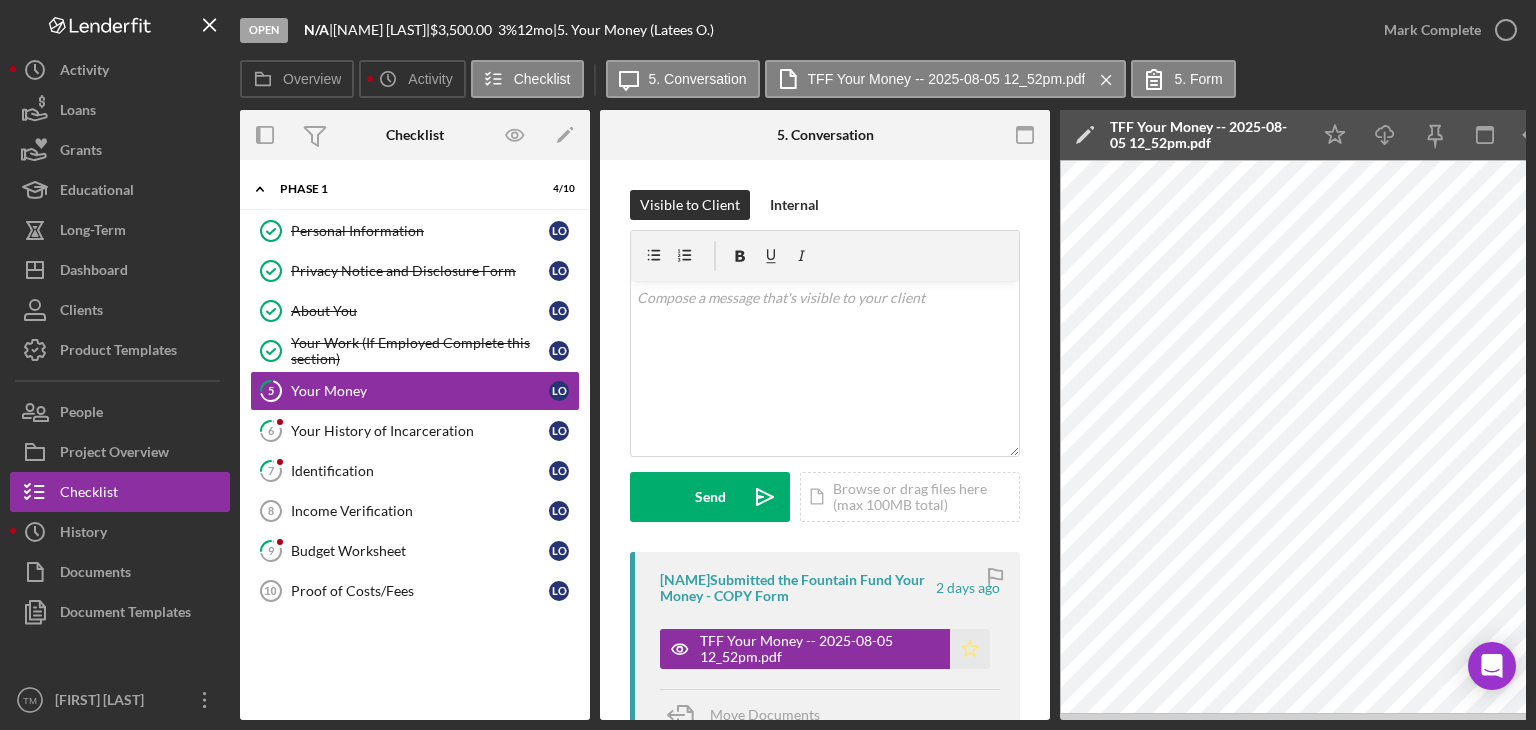 click on "Icon/Star" 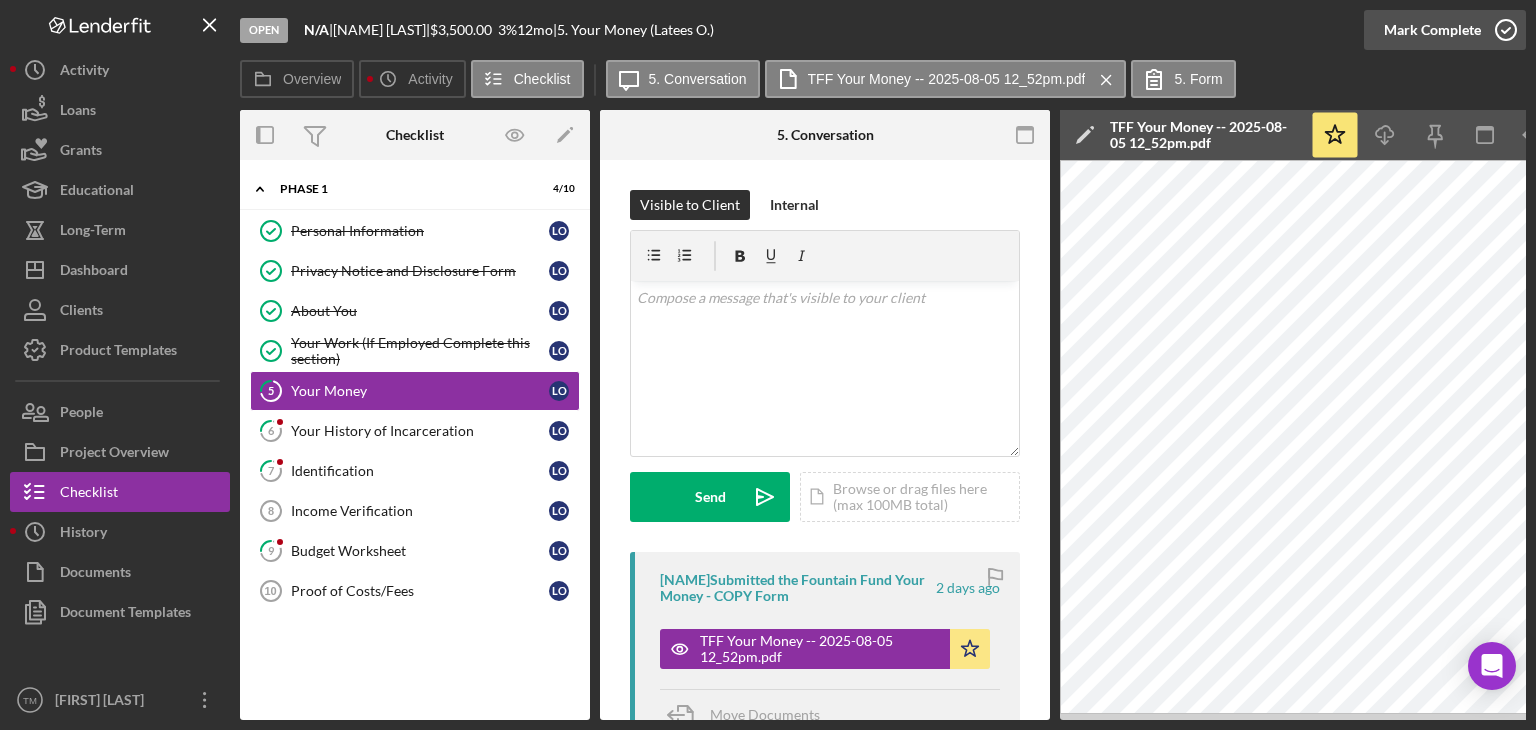 click on "Mark Complete" at bounding box center (1432, 30) 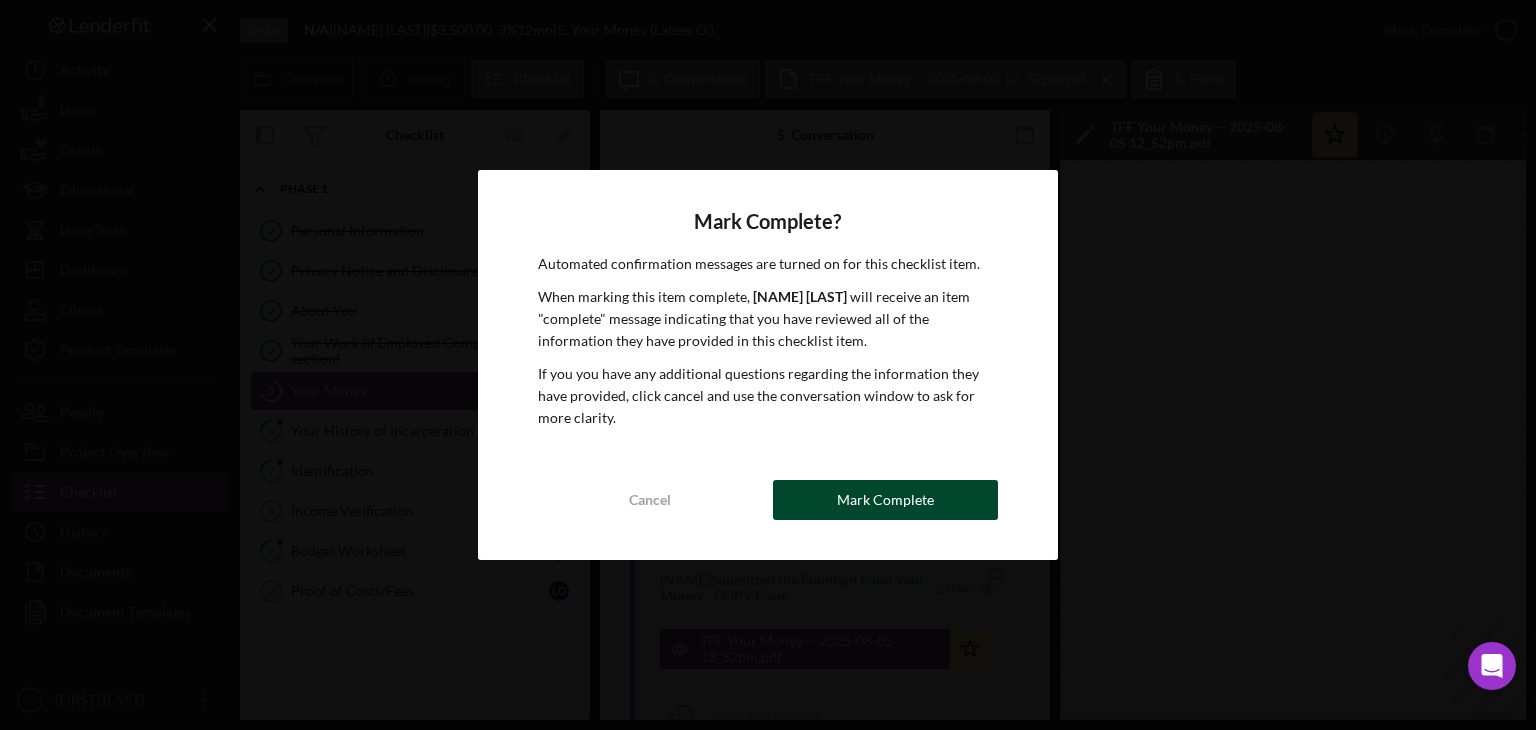 click on "Mark Complete" at bounding box center (885, 500) 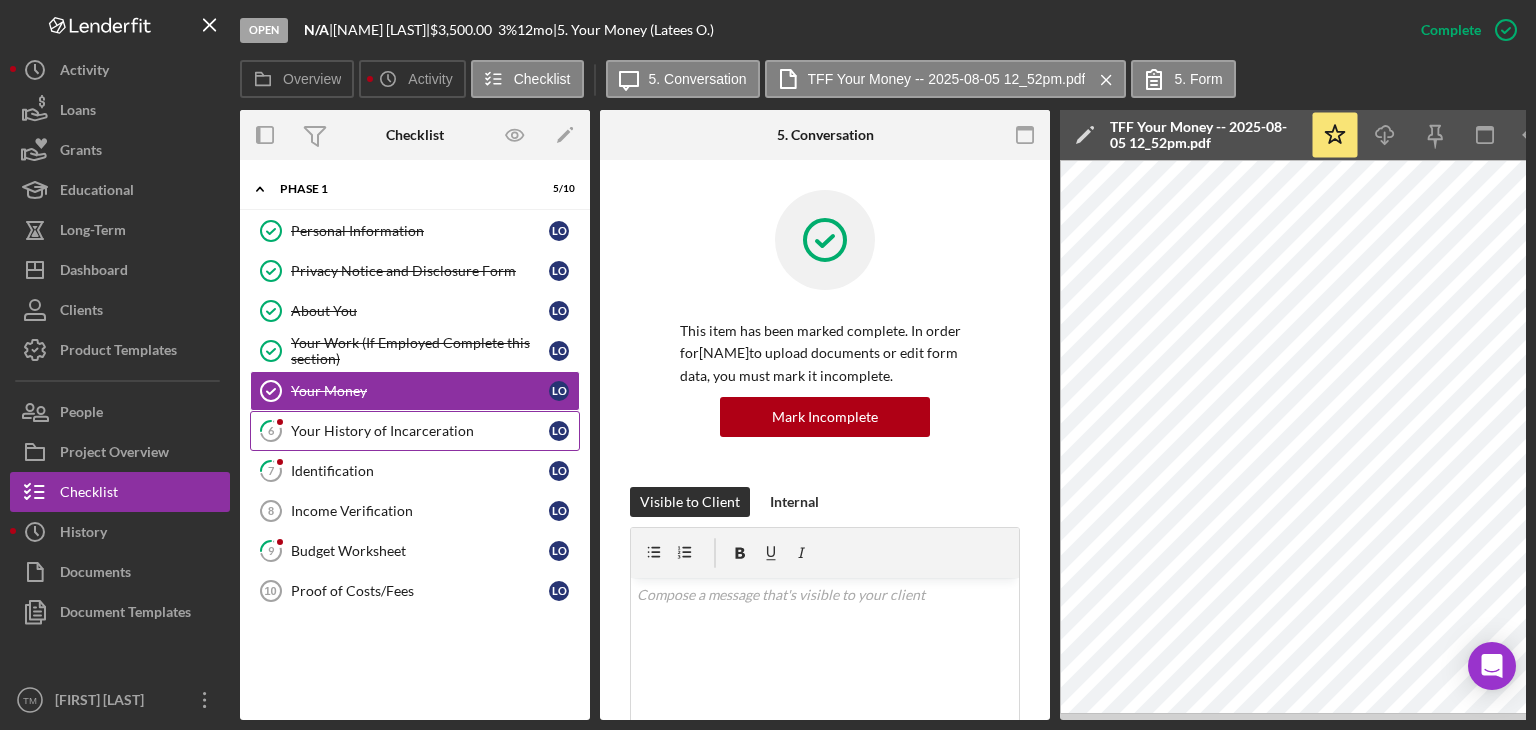 click on "Your History of Incarceration" at bounding box center (420, 431) 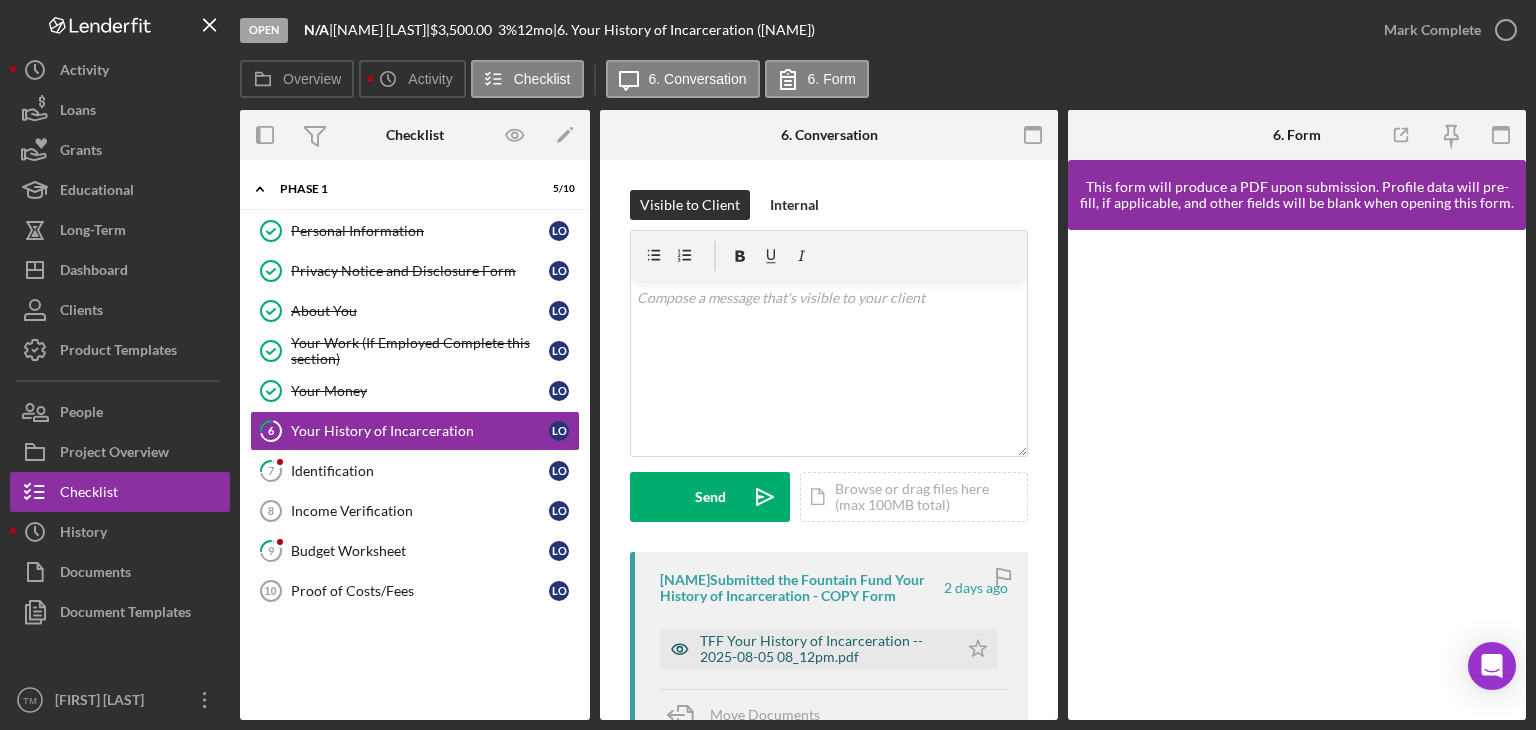 click on "TFF Your History of Incarceration -- 2025-08-05 08_12pm.pdf" at bounding box center (824, 649) 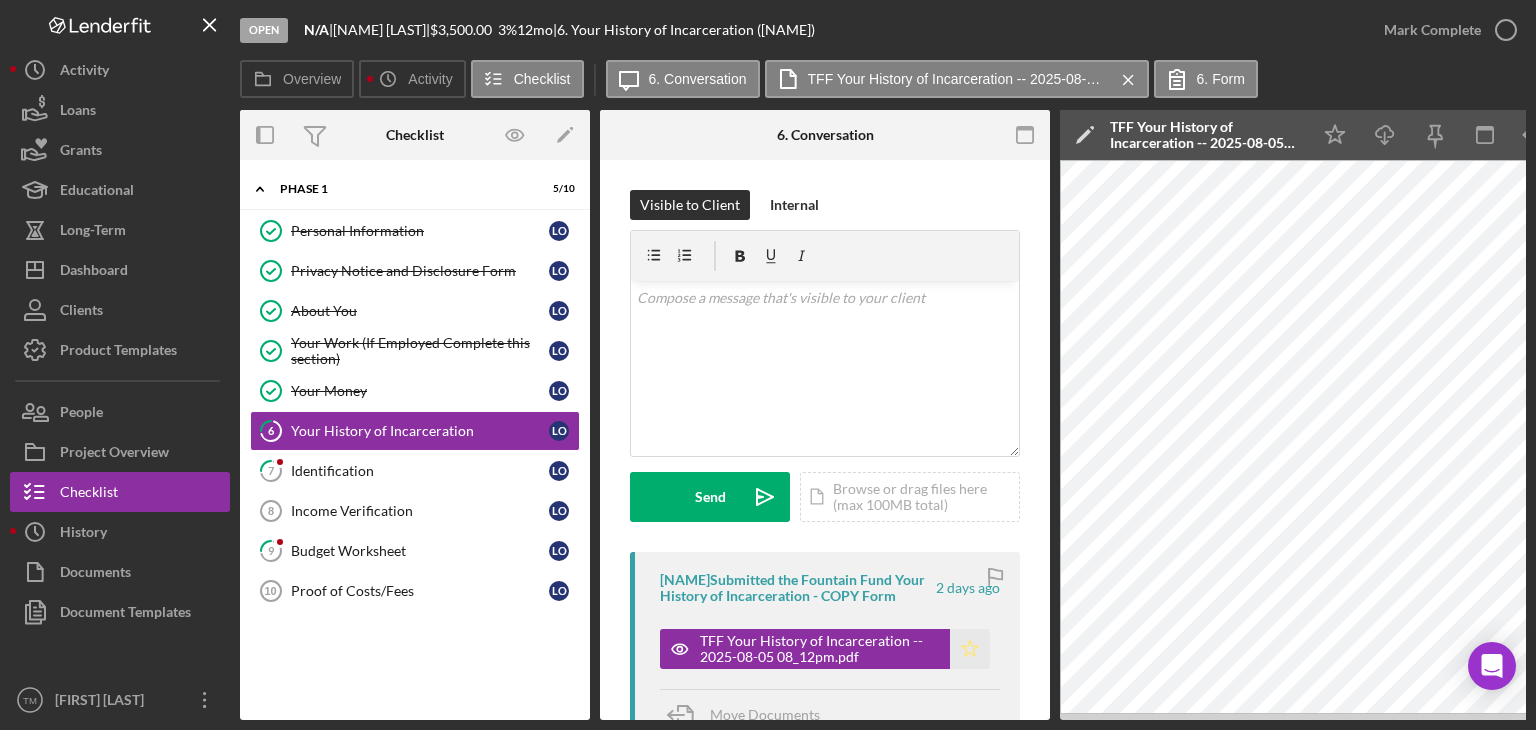click 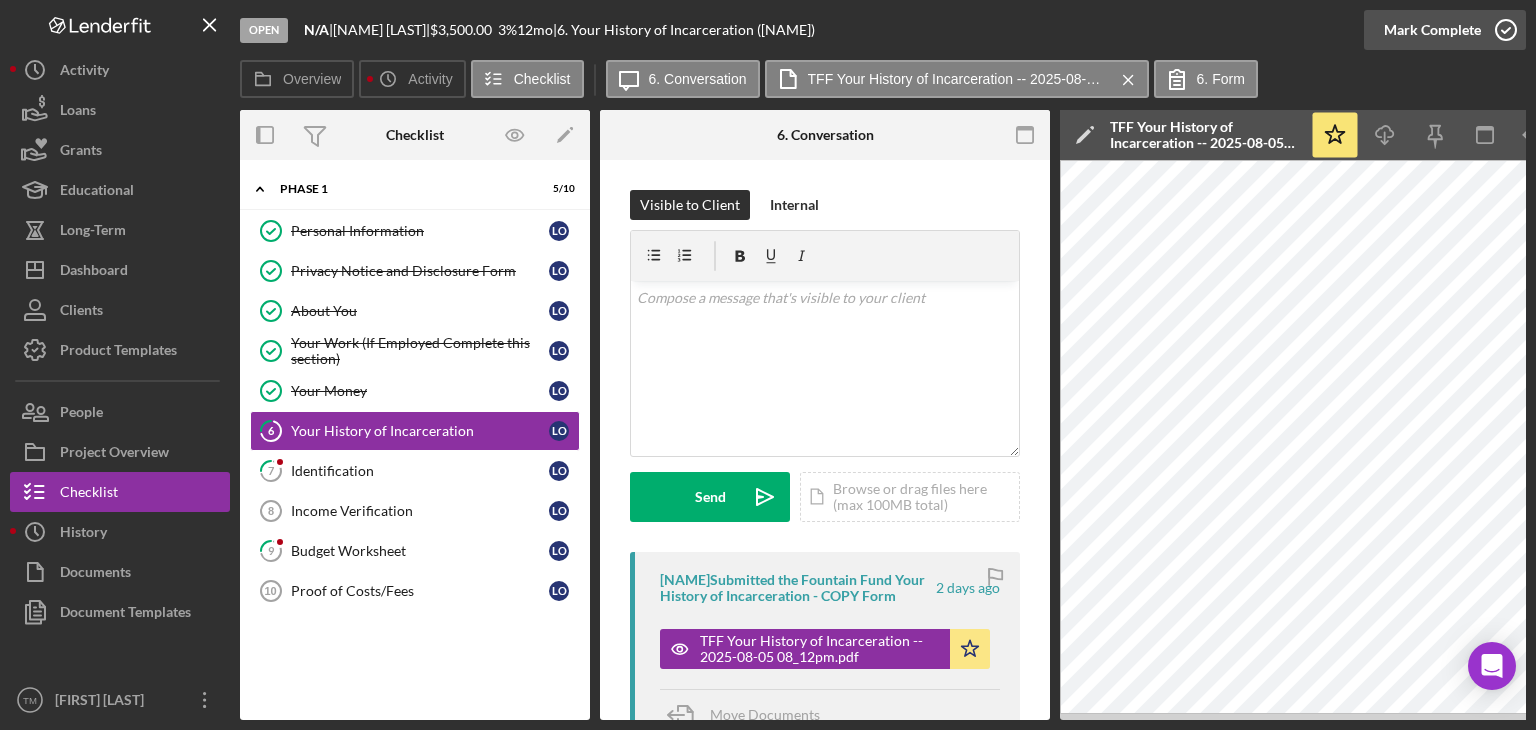 click on "Mark Complete" at bounding box center (1432, 30) 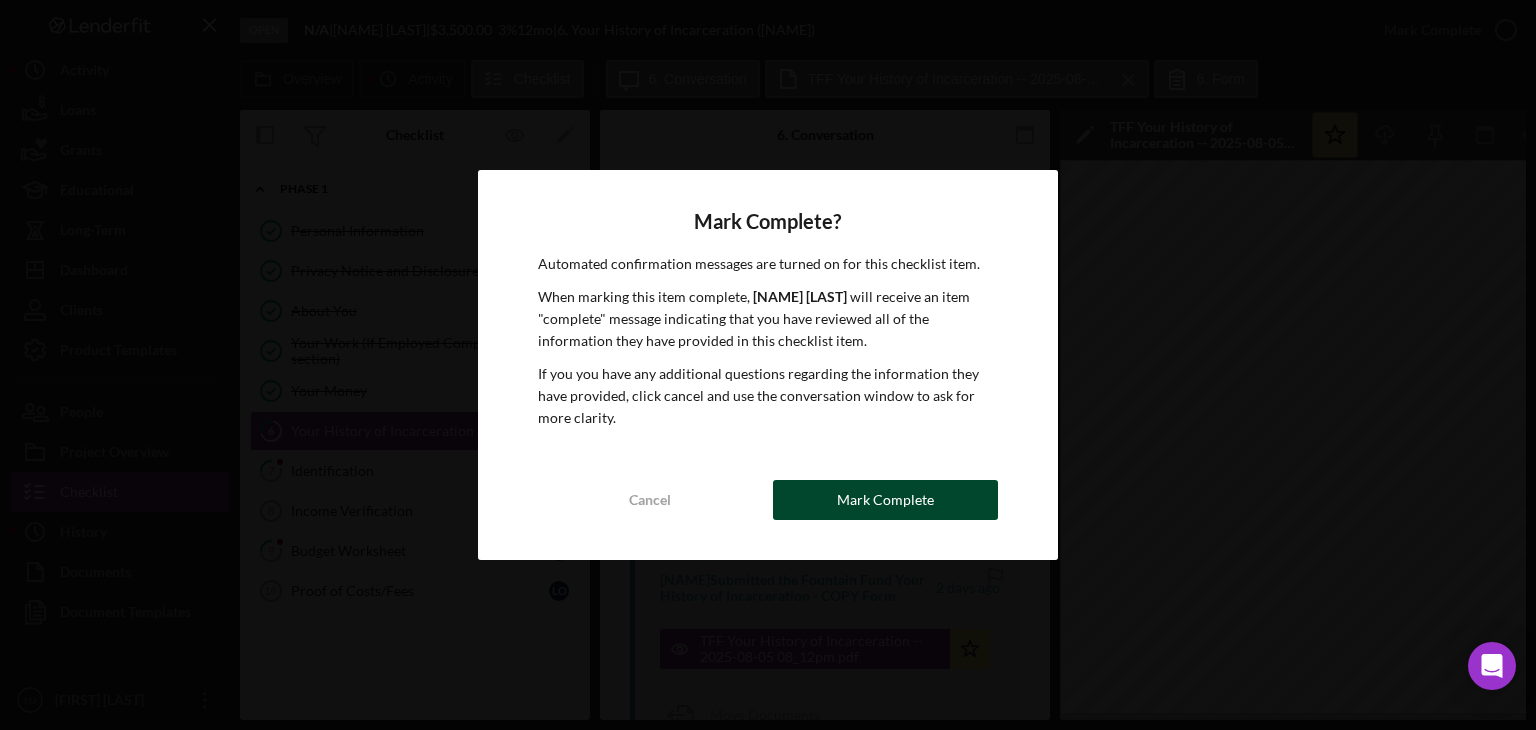 click on "Mark Complete" at bounding box center [885, 500] 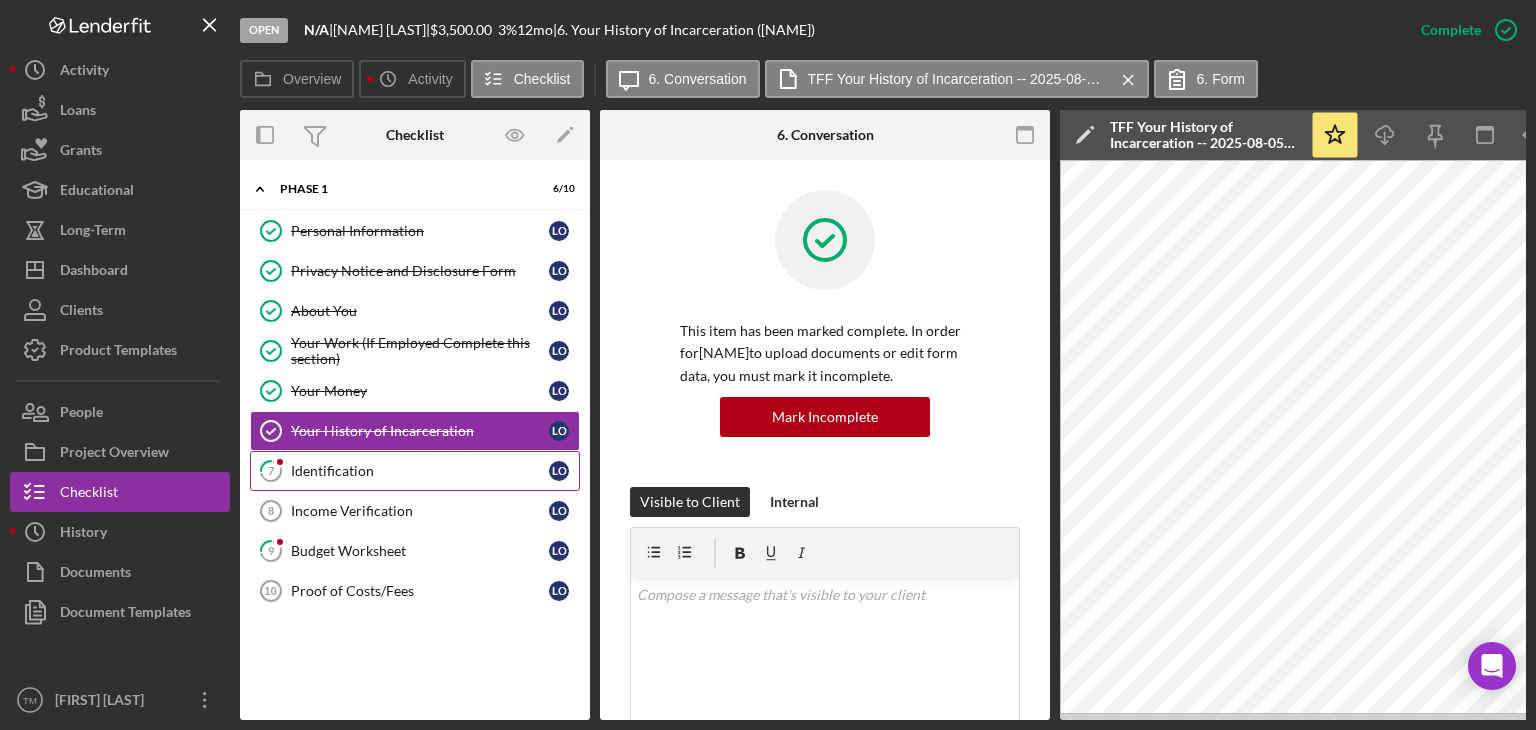 click on "Identification" at bounding box center (420, 471) 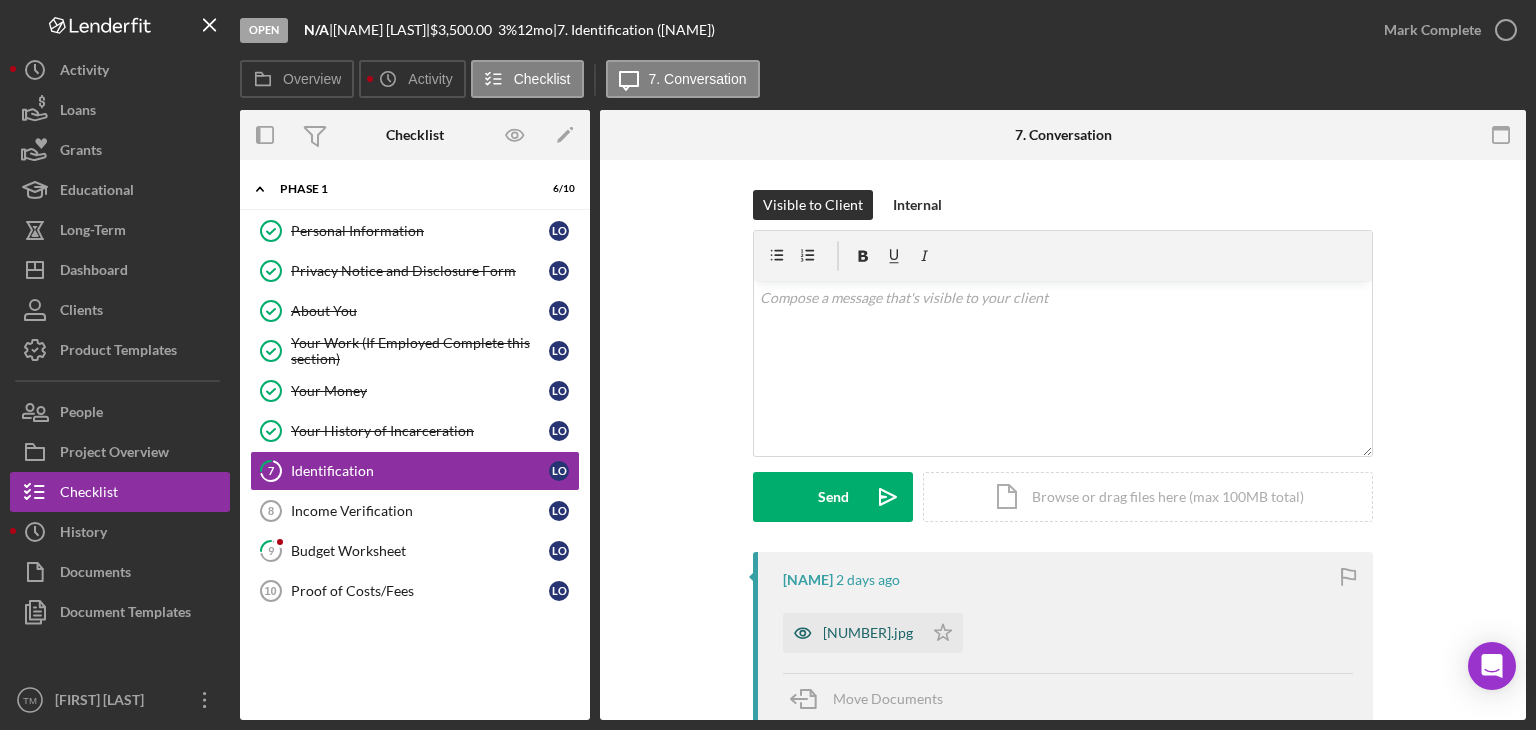 click on "[NUMBER].jpg" at bounding box center [868, 633] 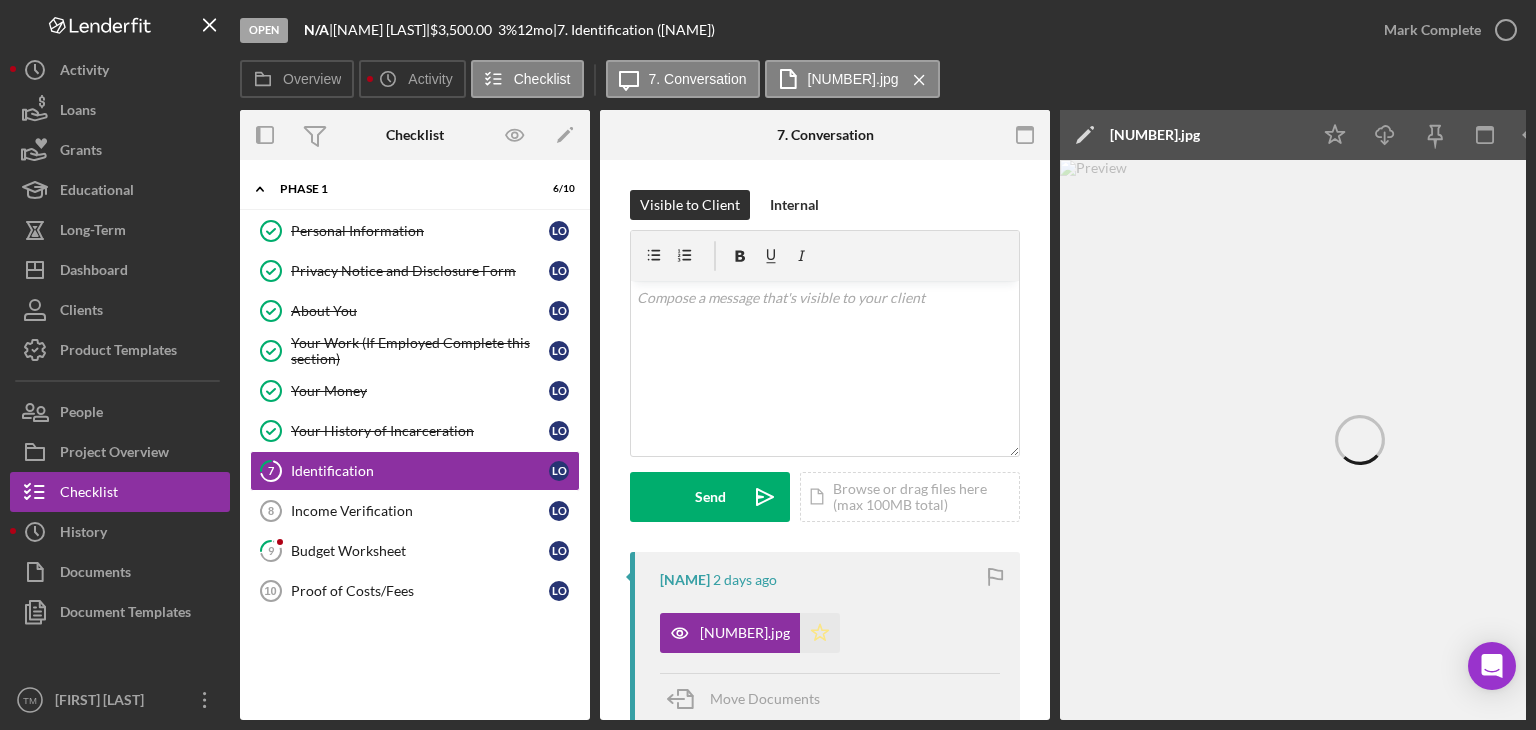 click on "Icon/Star" 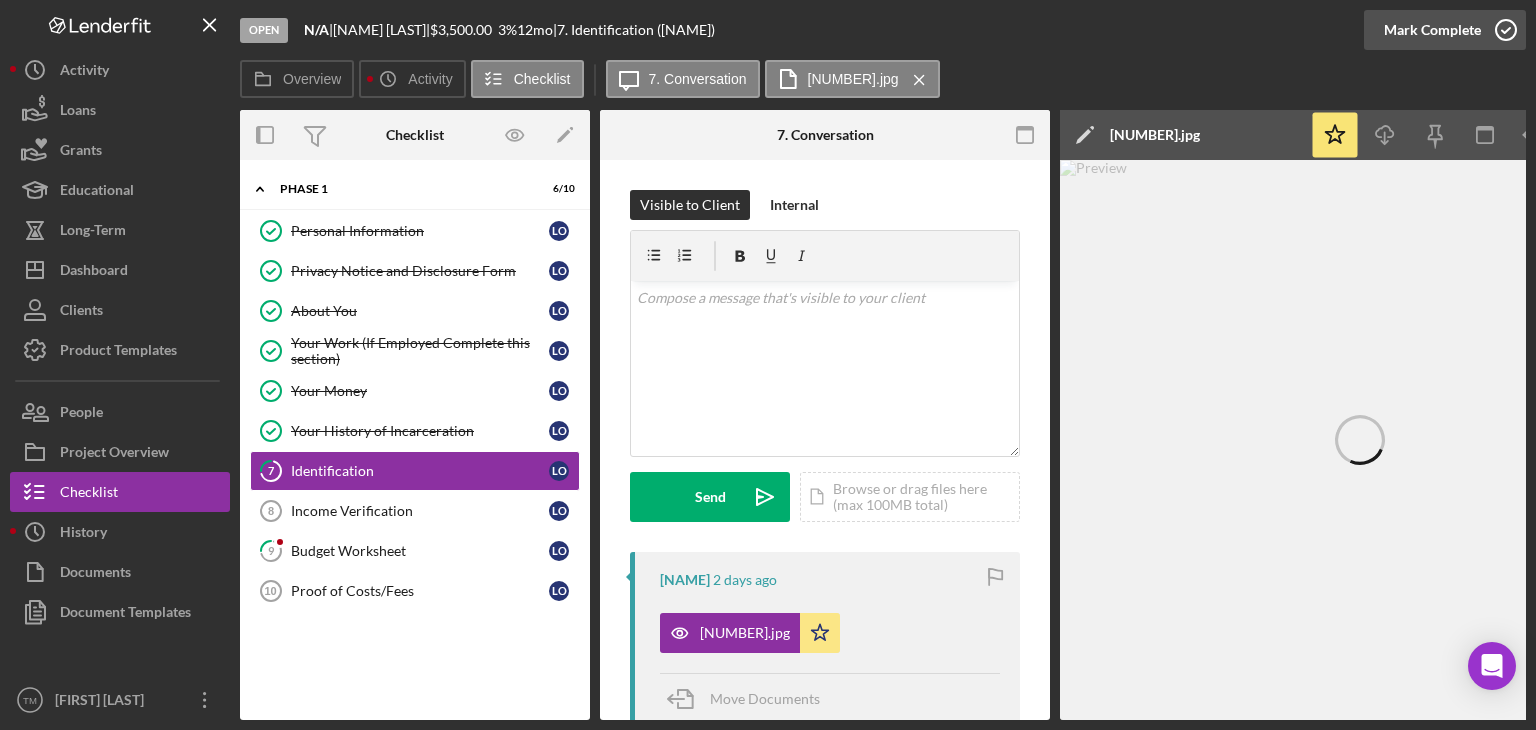 click on "Mark Complete" at bounding box center (1432, 30) 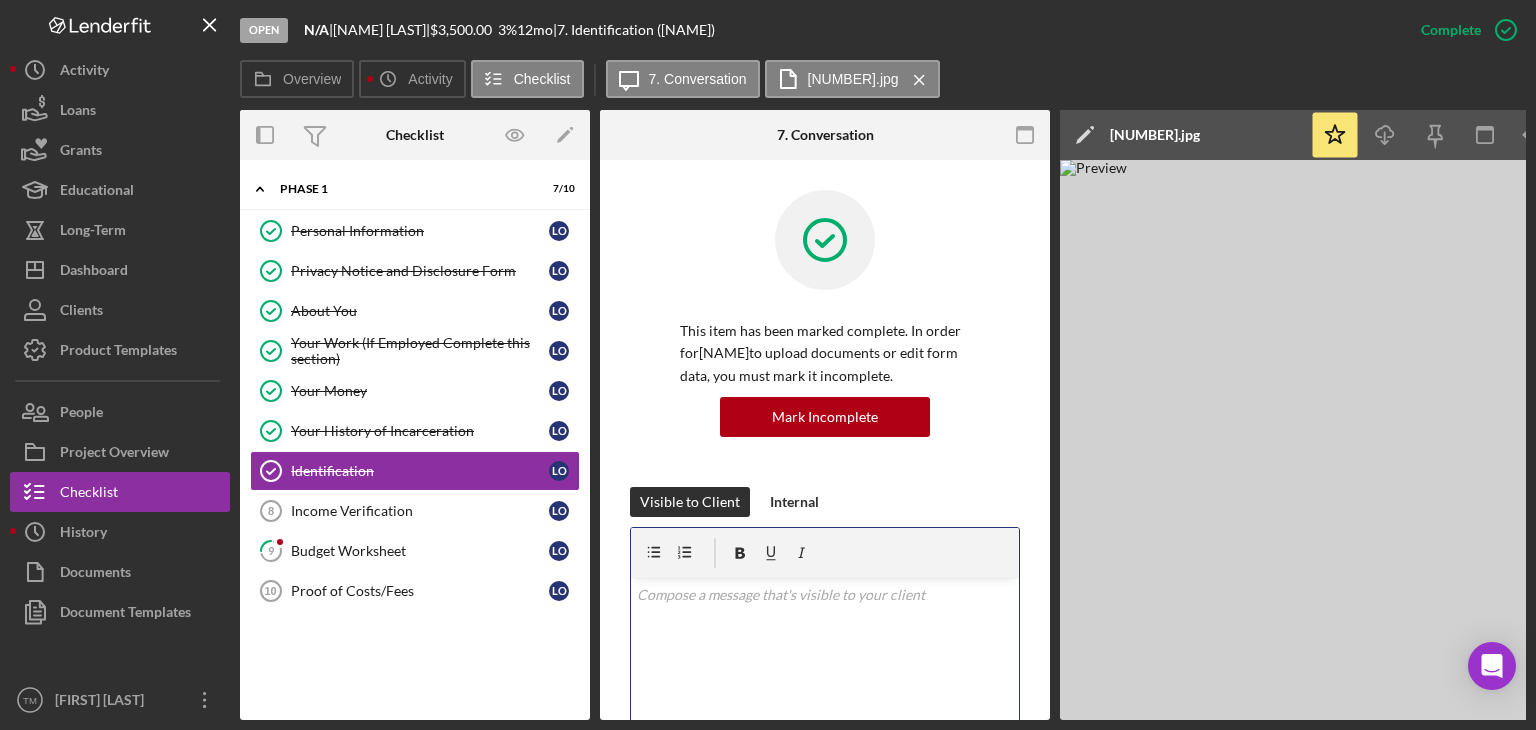 click on "v Color teal Color pink Remove color Add row above Add row below Add column before Add column after Merge cells Split cells Remove column Remove row Remove table" at bounding box center [825, 665] 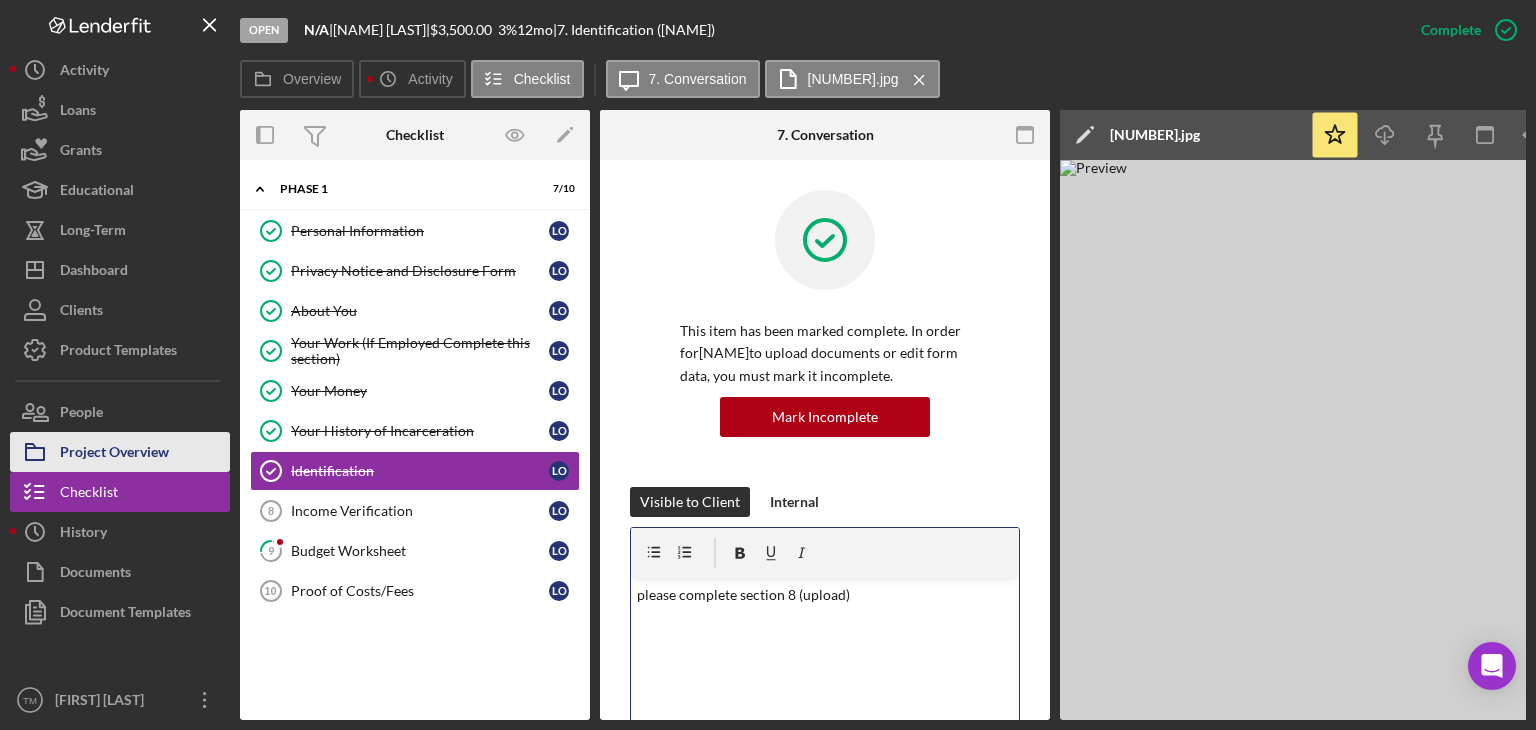 click on "Project Overview" at bounding box center [114, 454] 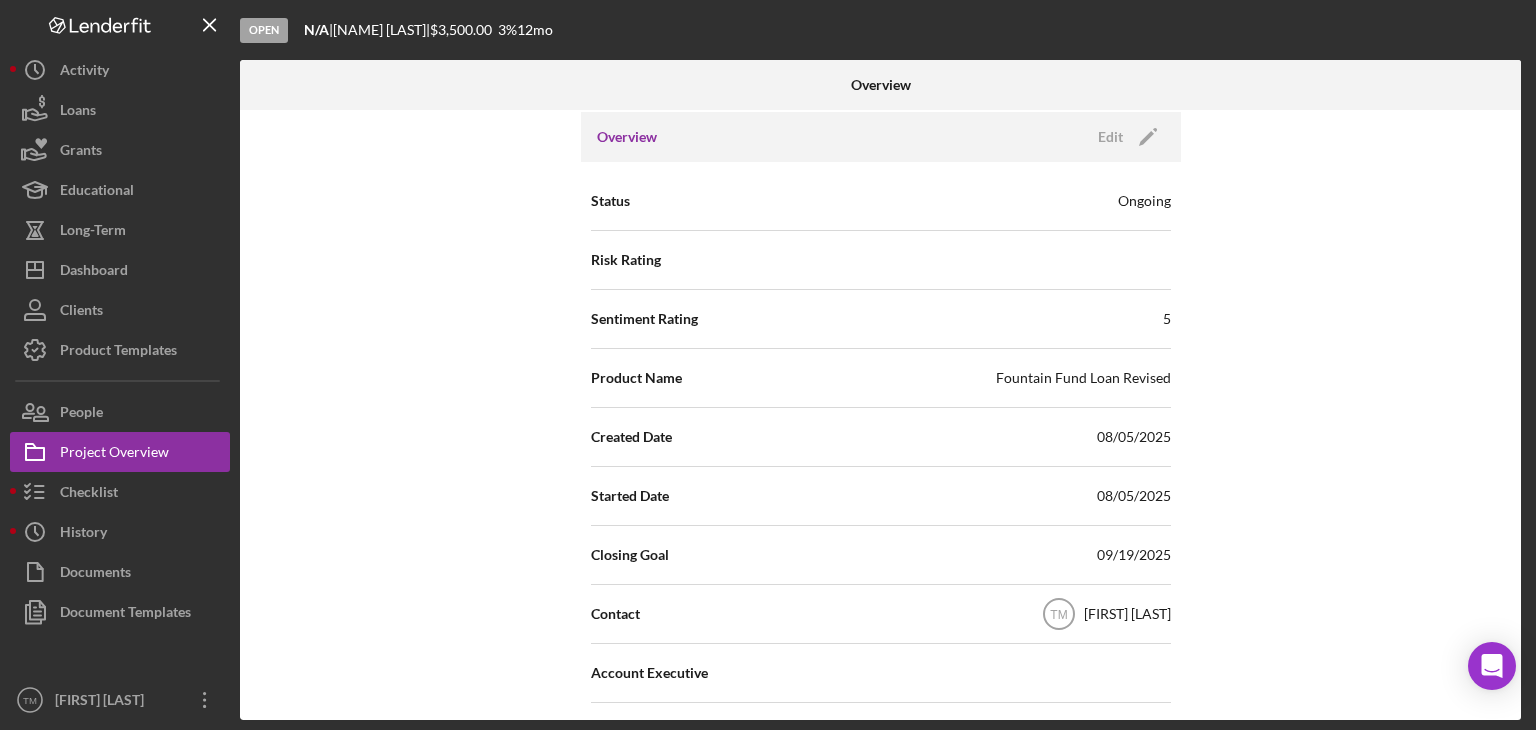 scroll, scrollTop: 200, scrollLeft: 0, axis: vertical 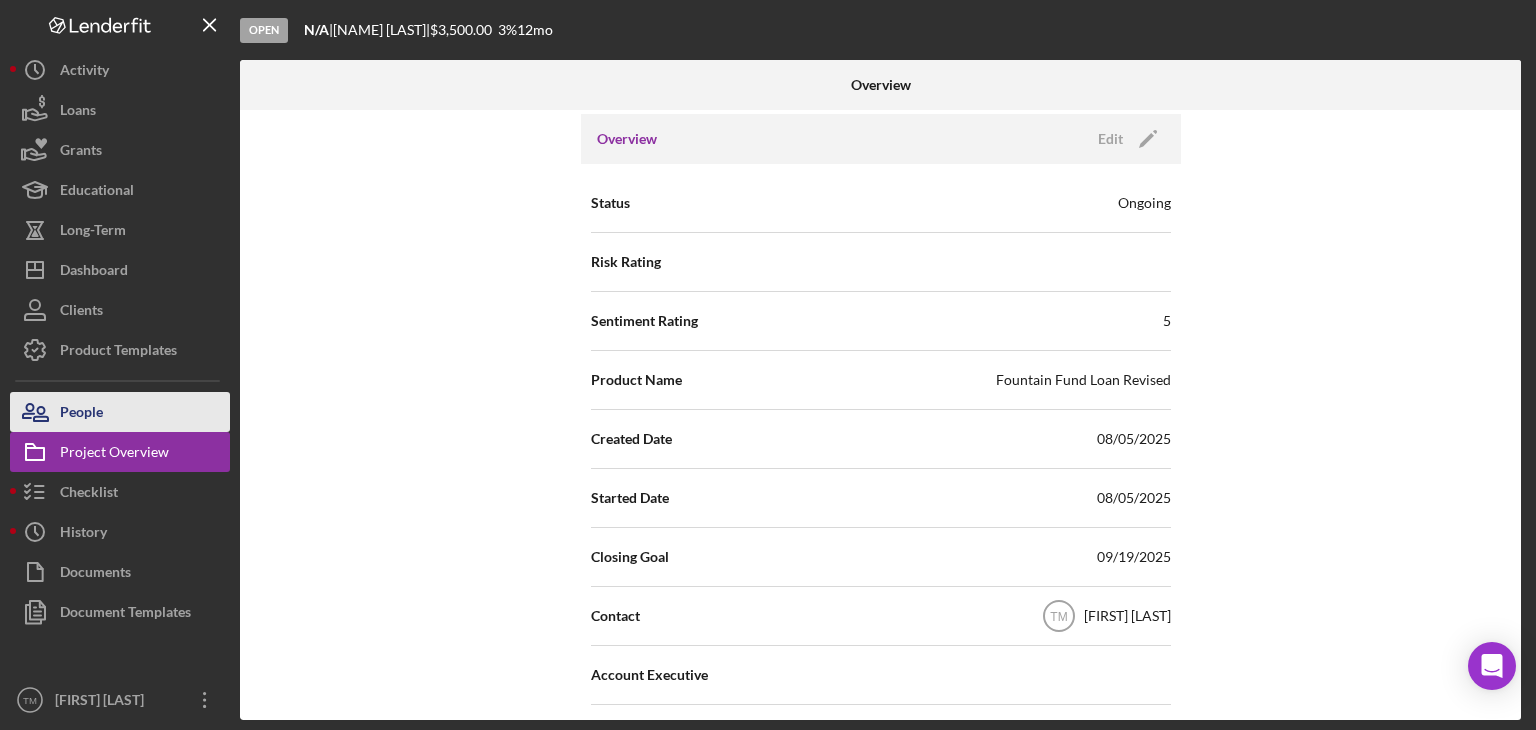 click on "People" at bounding box center (81, 414) 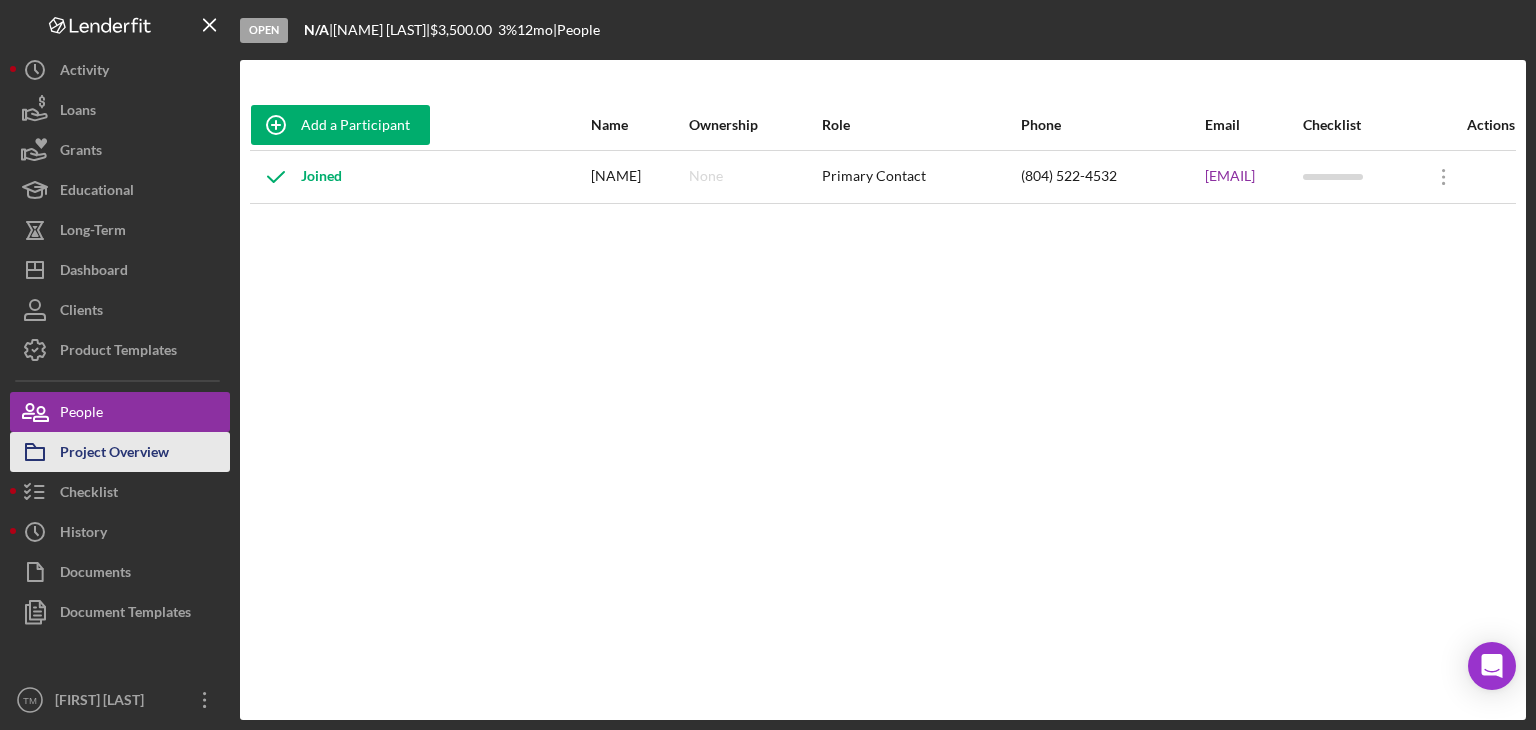 click on "Project Overview" at bounding box center [114, 454] 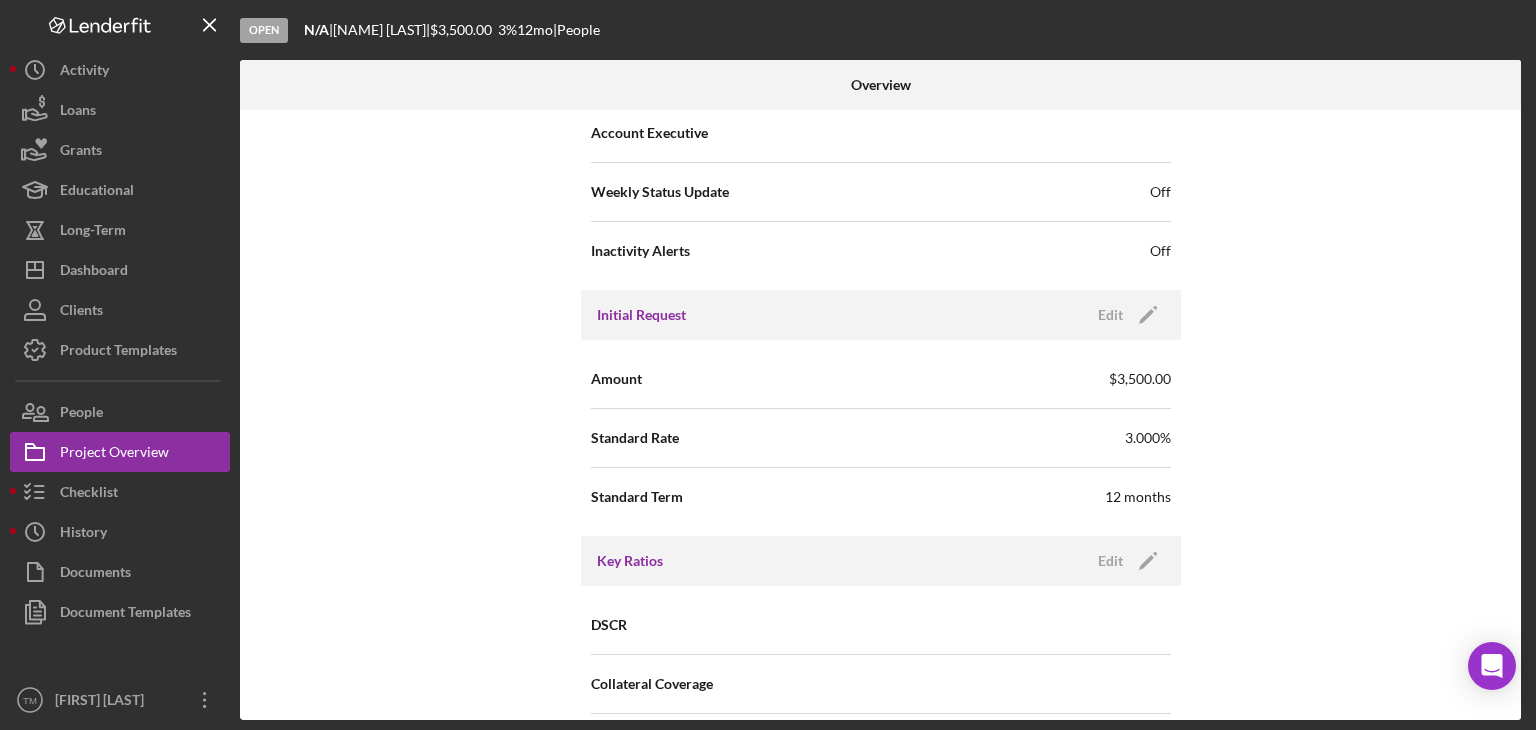 scroll, scrollTop: 800, scrollLeft: 0, axis: vertical 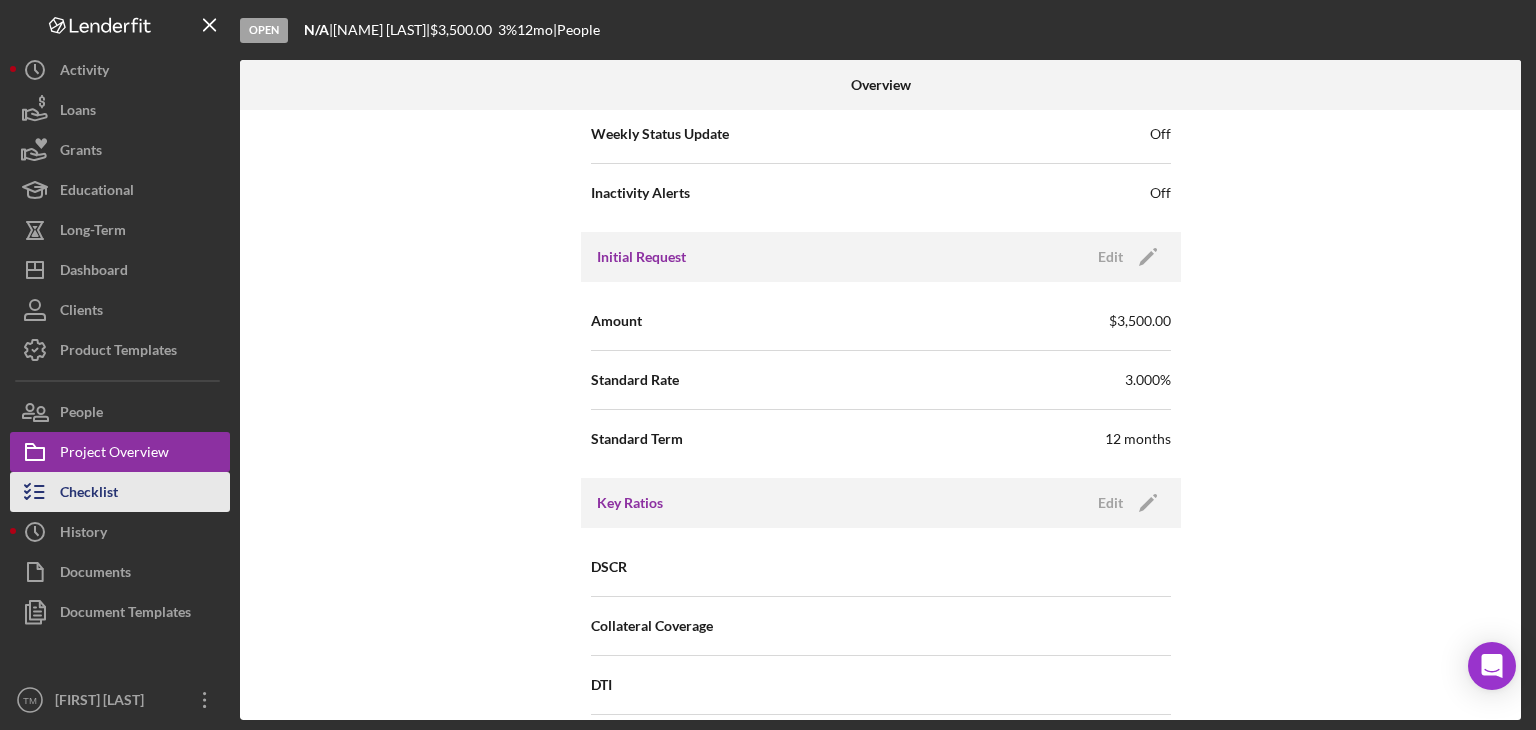 click on "Checklist" at bounding box center (89, 494) 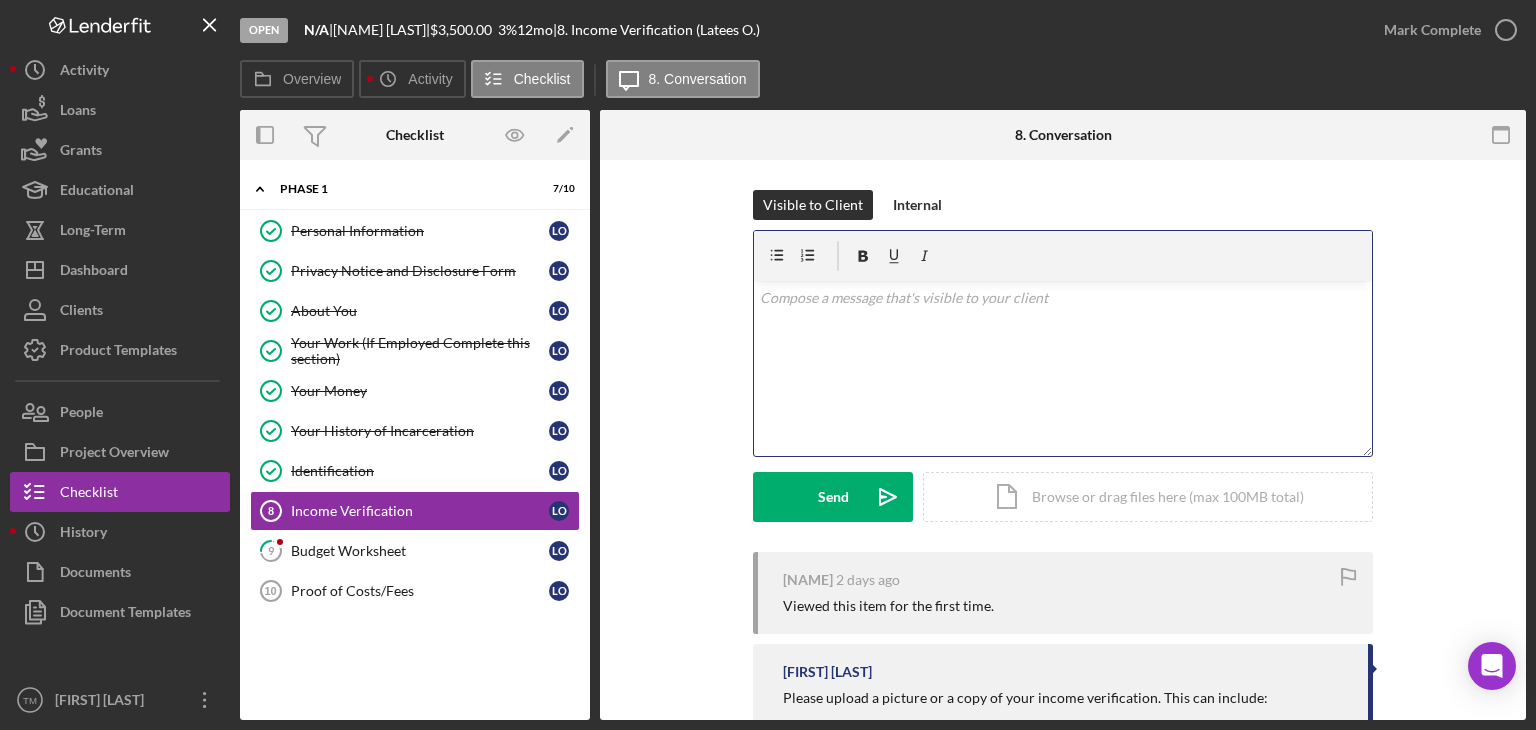 click on "v Color teal Color pink Remove color Add row above Add row below Add column before Add column after Merge cells Split cells Remove column Remove row Remove table" at bounding box center [1063, 368] 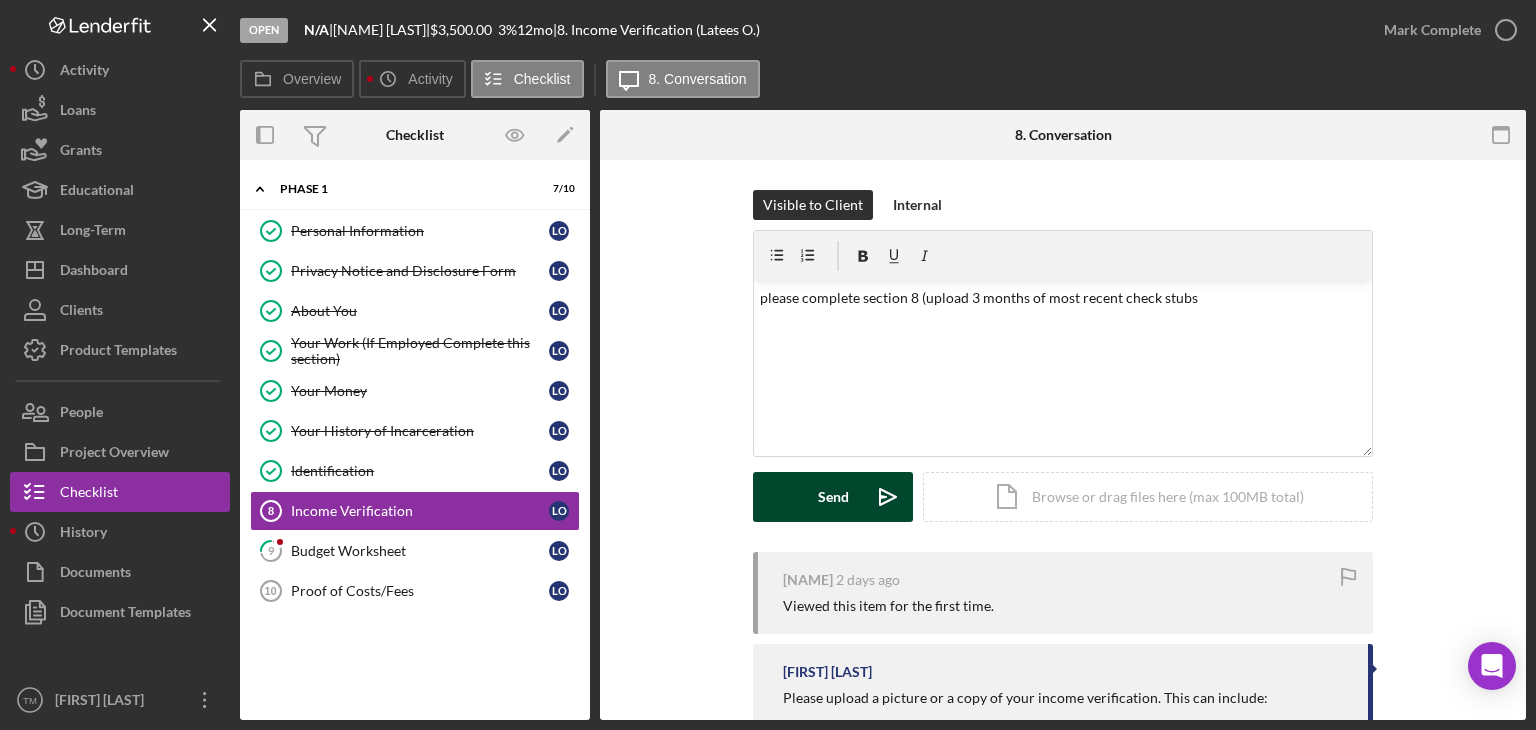 click on "Send" at bounding box center (833, 497) 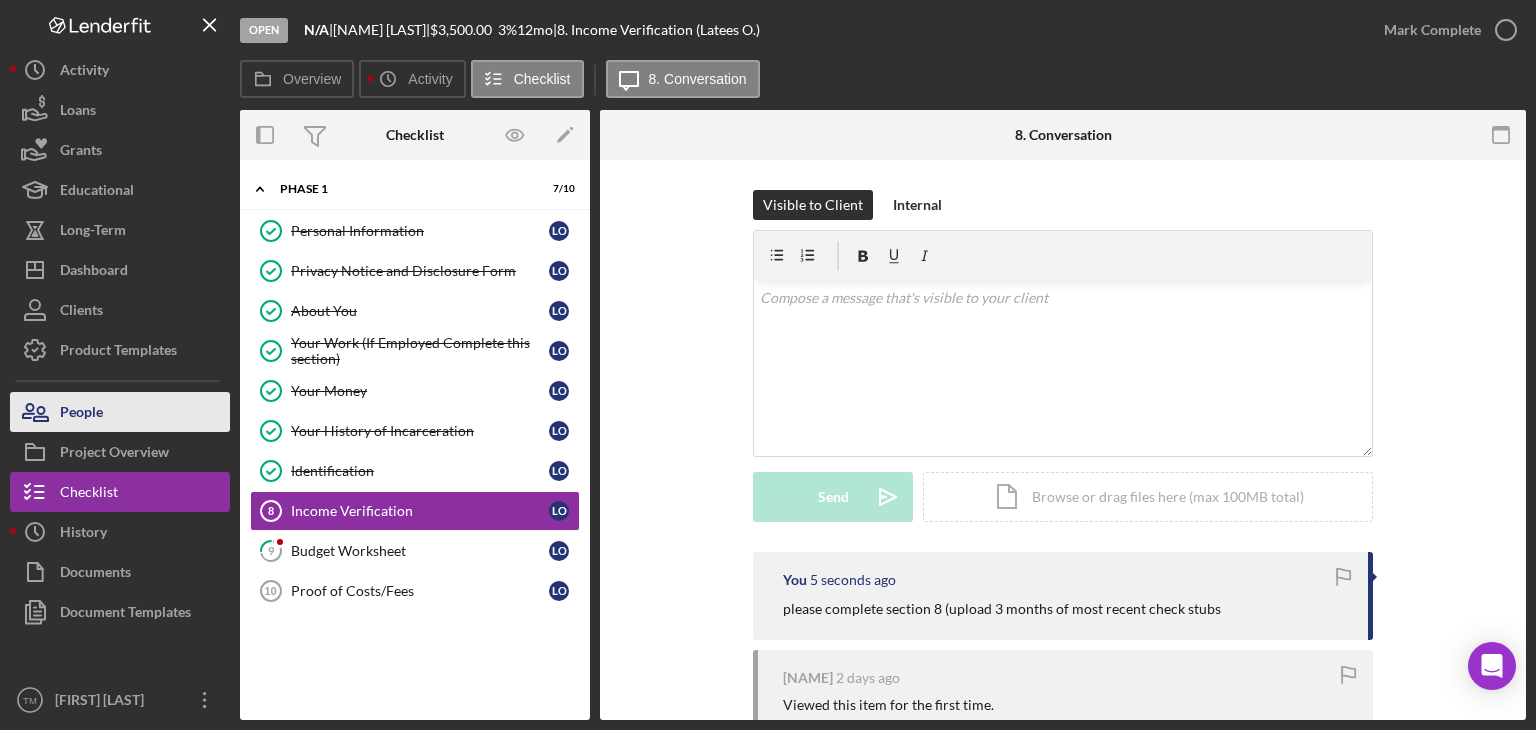 click on "People" at bounding box center [81, 414] 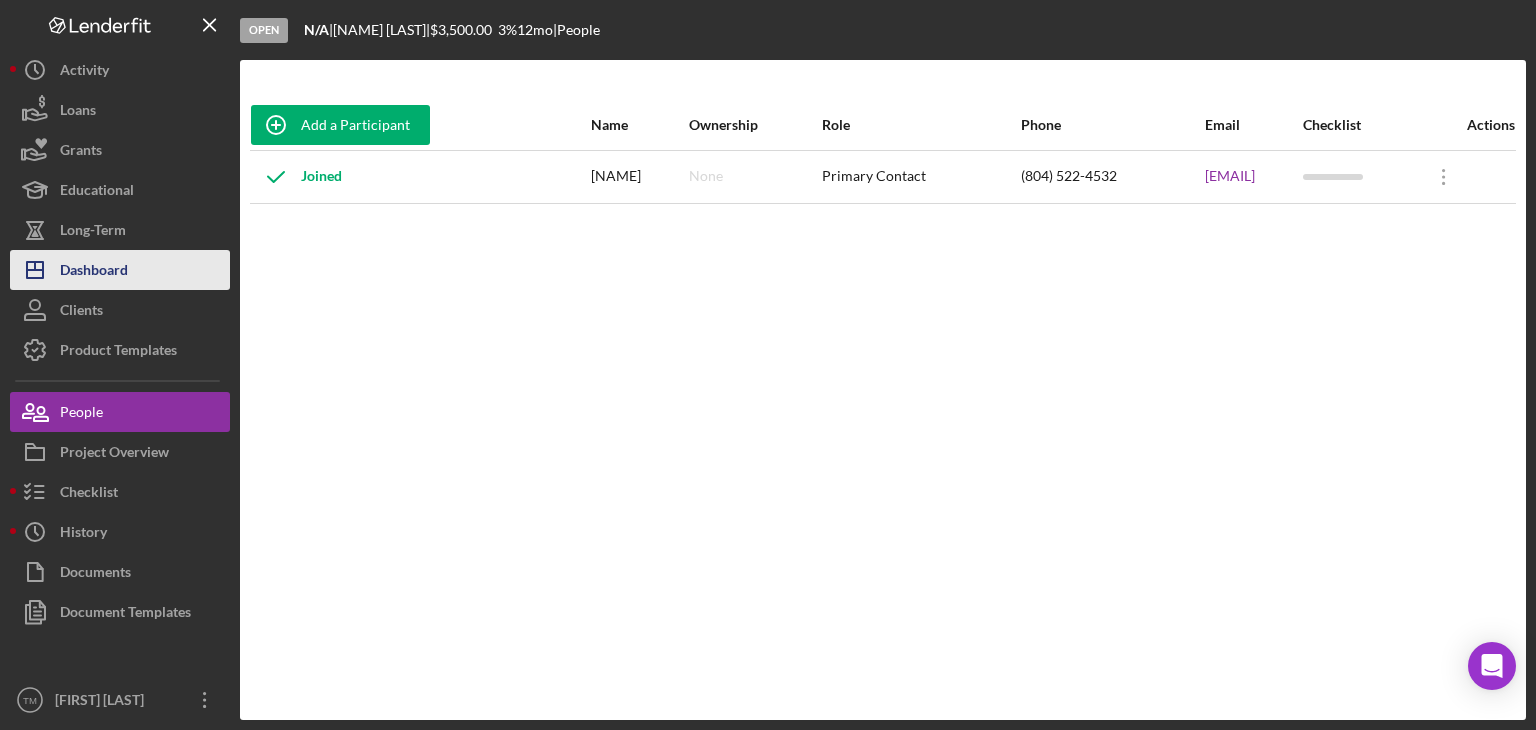 click on "Dashboard" at bounding box center (94, 272) 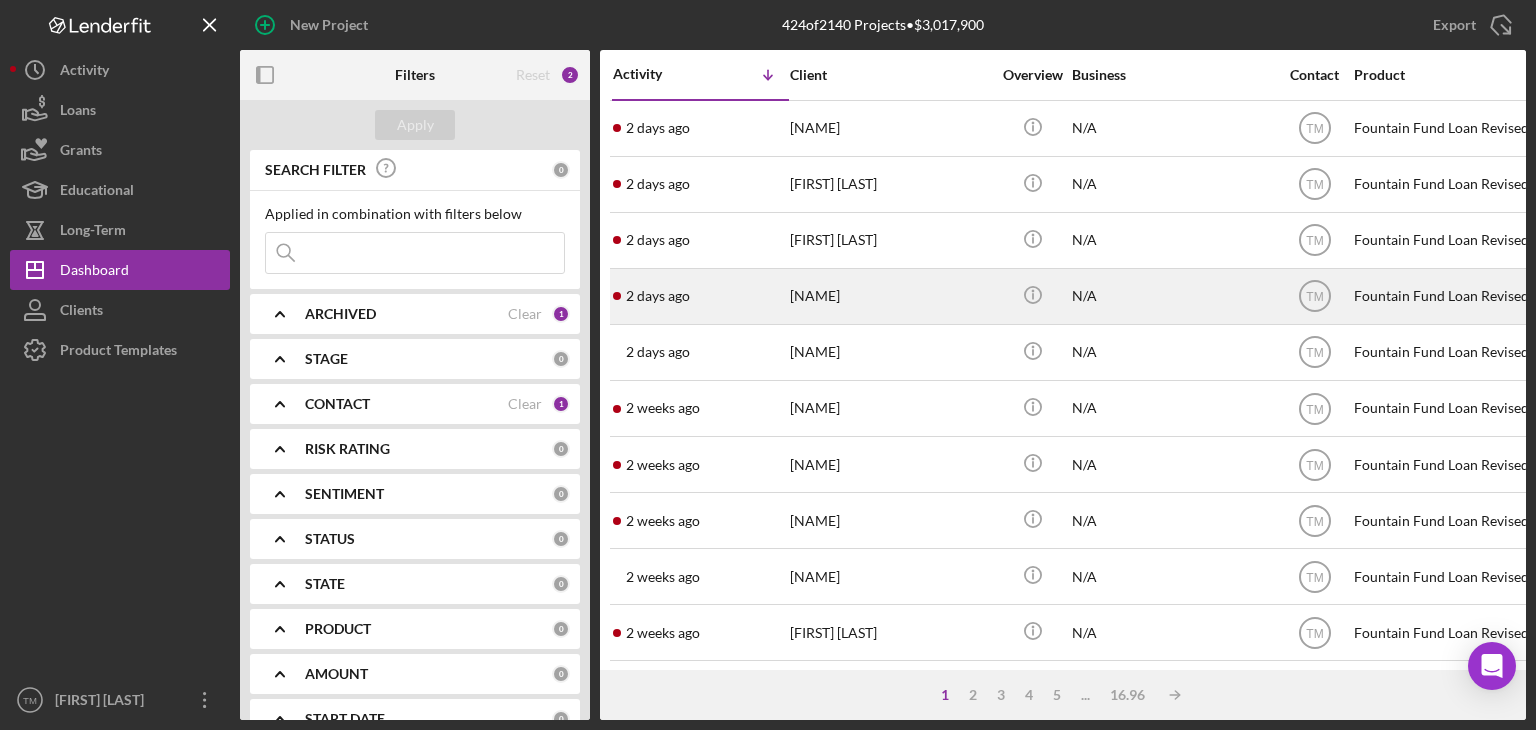 click on "[NAME]" at bounding box center (890, 296) 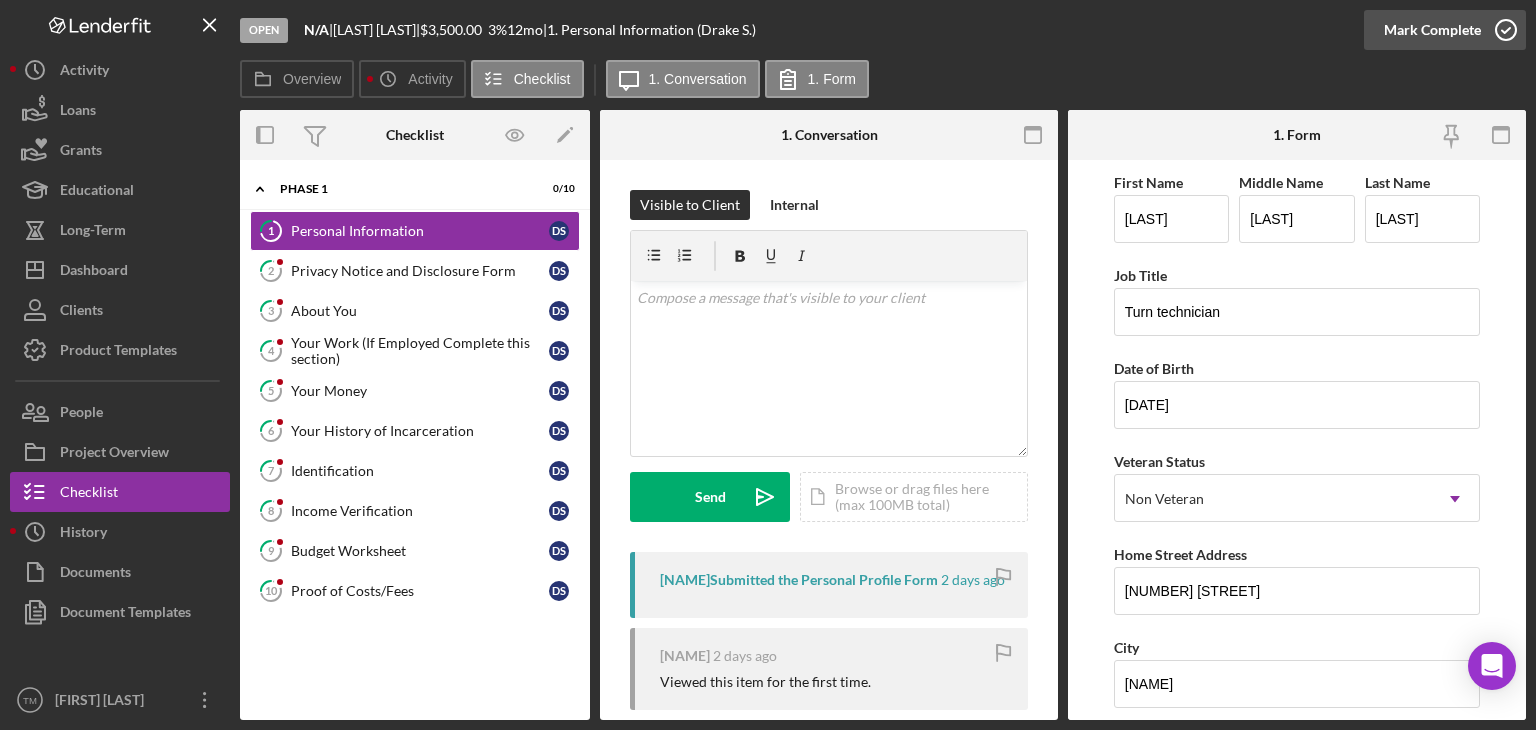 click on "Mark Complete" at bounding box center (1432, 30) 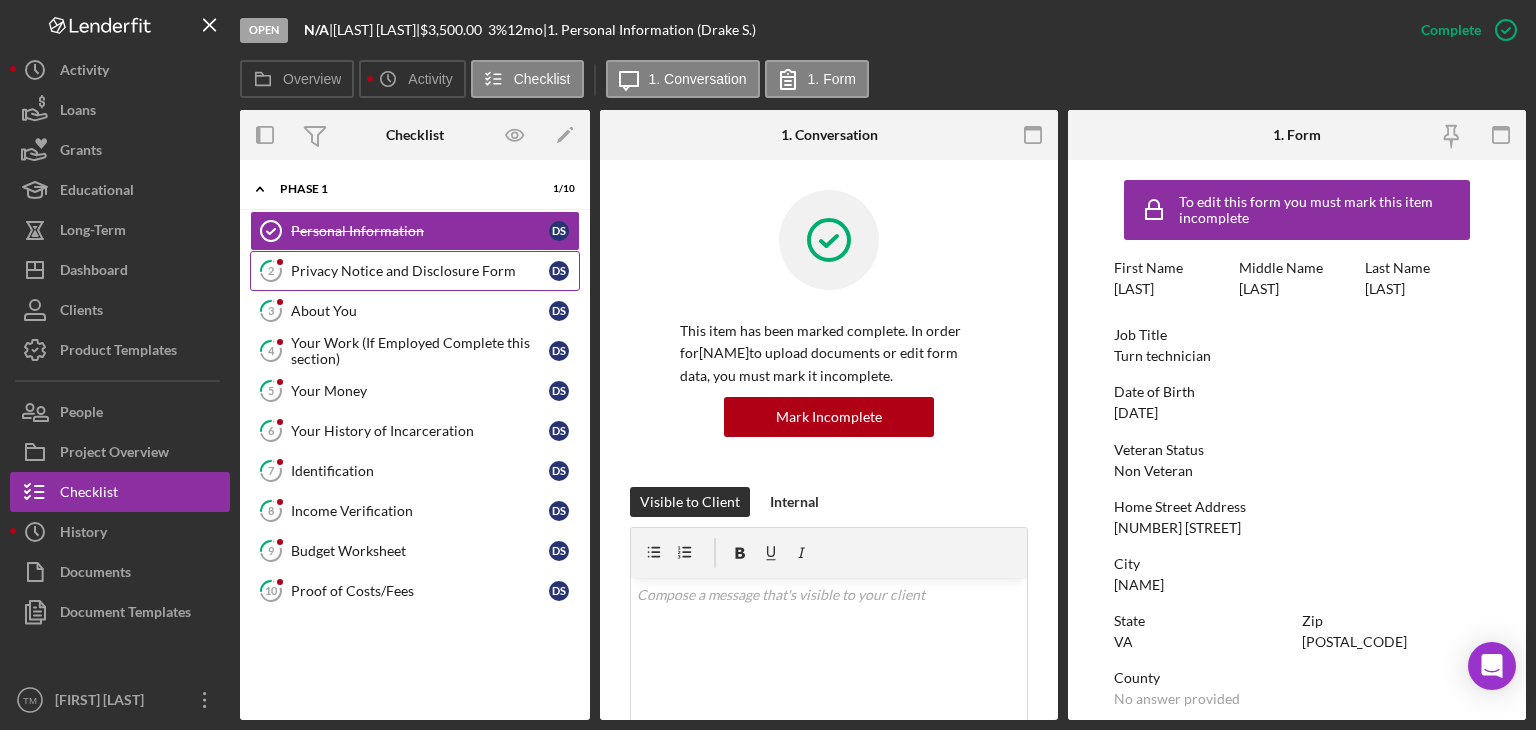 click on "Privacy Notice and Disclosure Form" at bounding box center [420, 271] 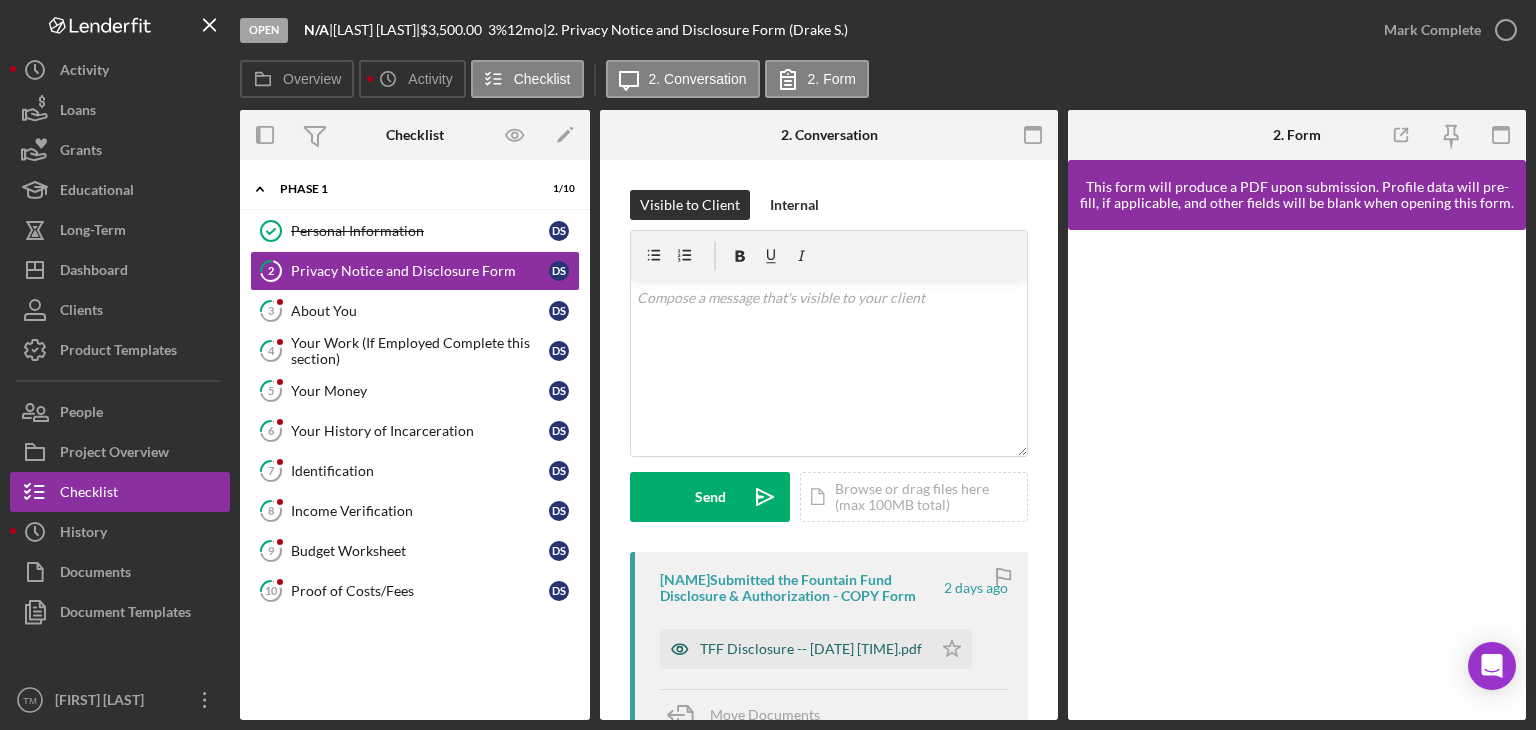 click on "TFF Disclosure -- [DATE] [TIME].pdf" at bounding box center [811, 649] 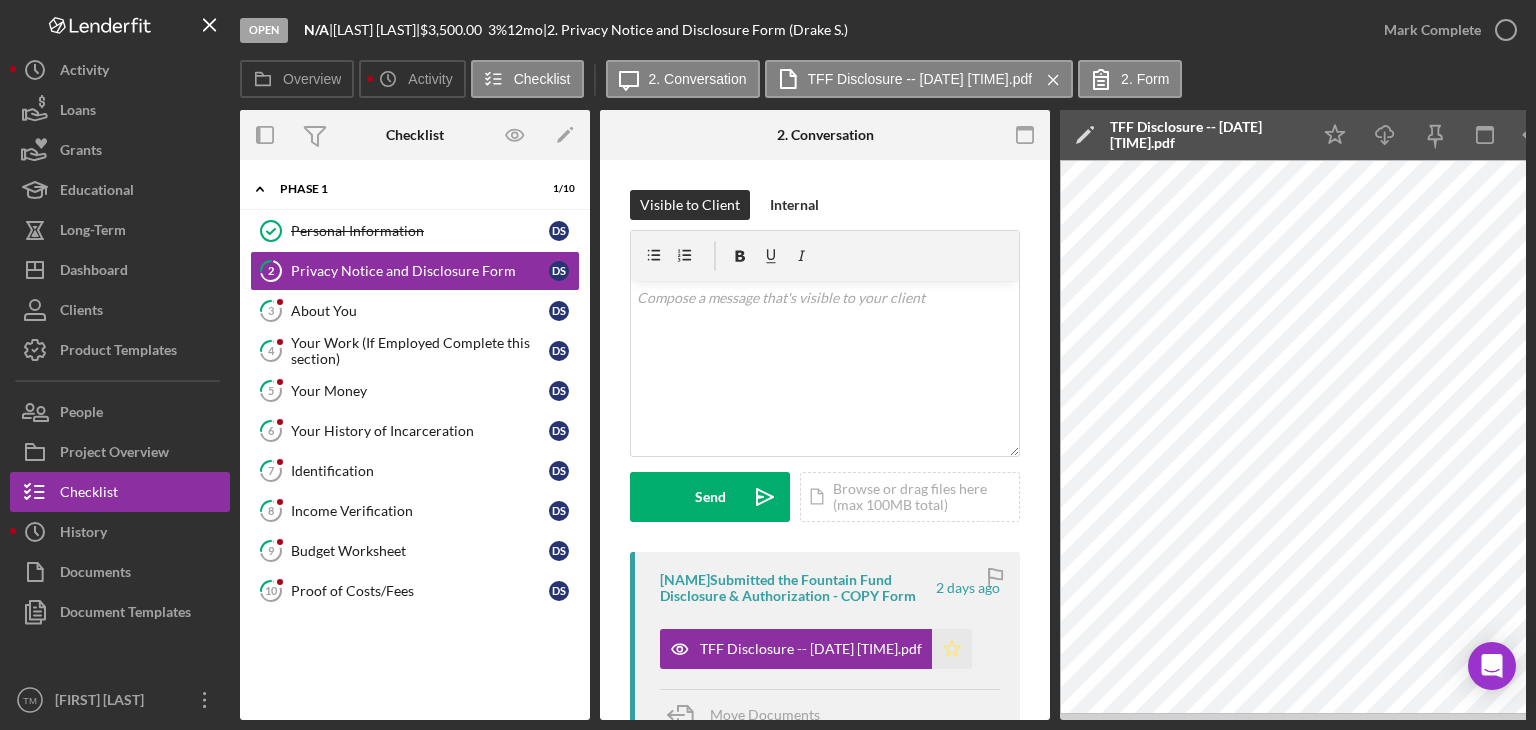 click on "Icon/Star" 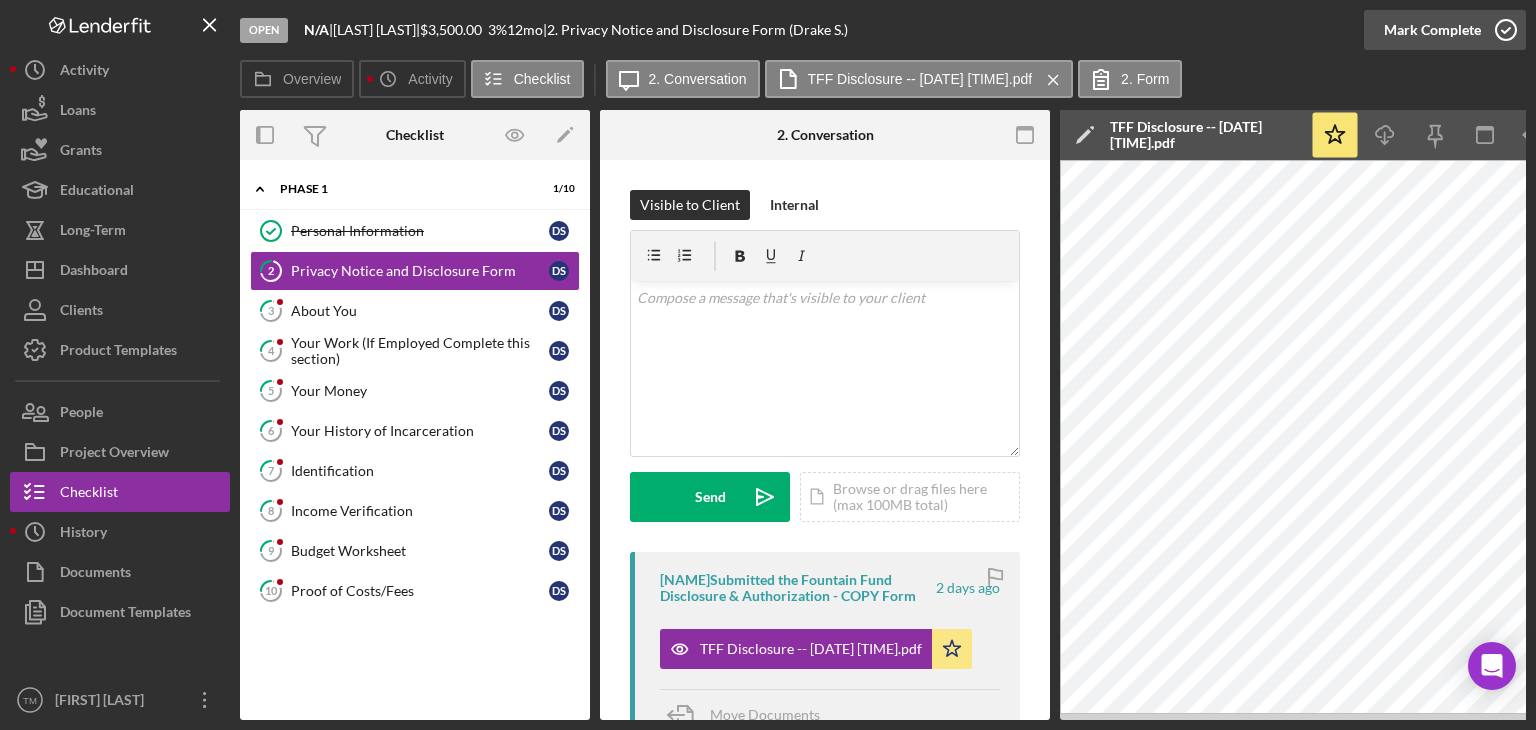 click on "Mark Complete" at bounding box center (1432, 30) 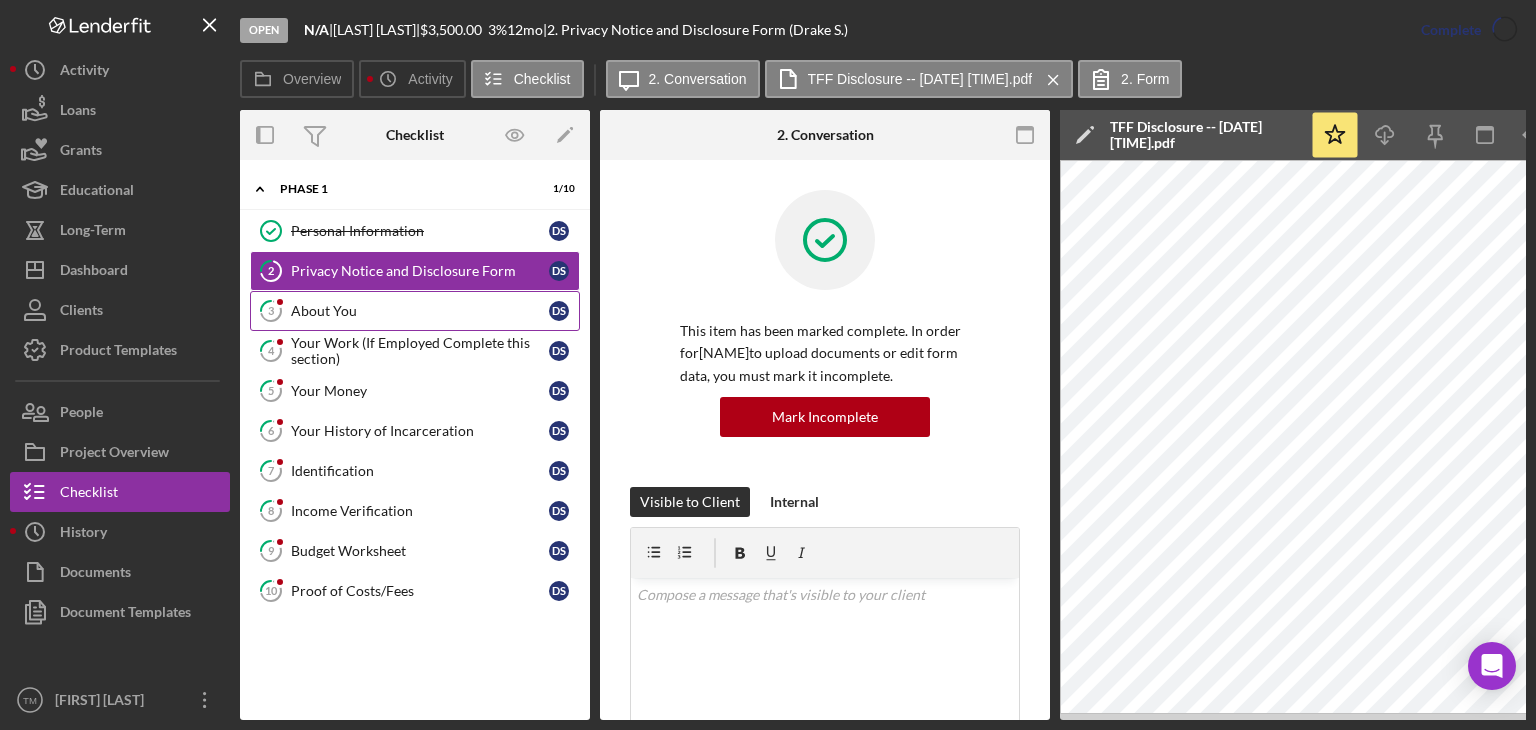 click on "About You" at bounding box center (420, 311) 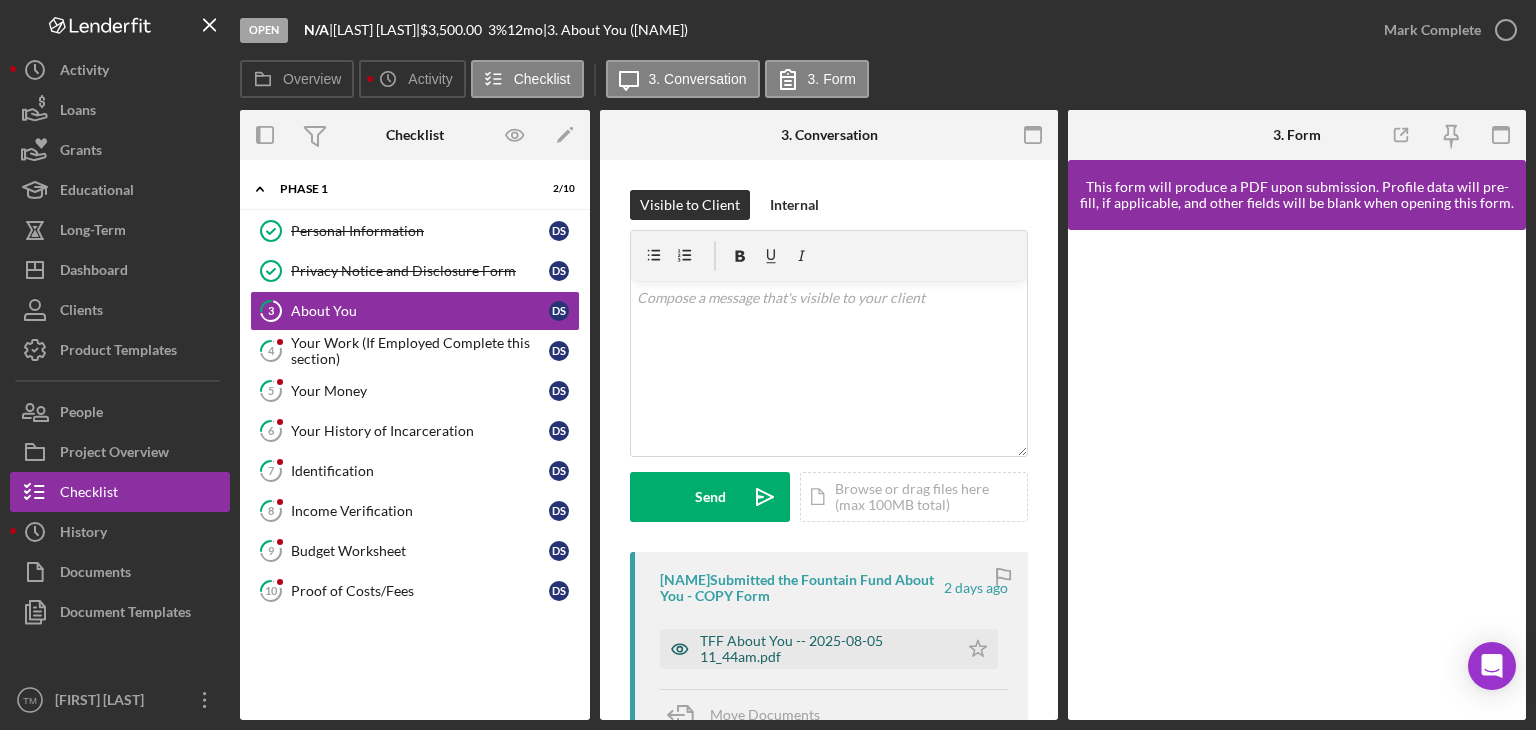 click on "TFF About You -- 2025-08-05 11_44am.pdf" at bounding box center (824, 649) 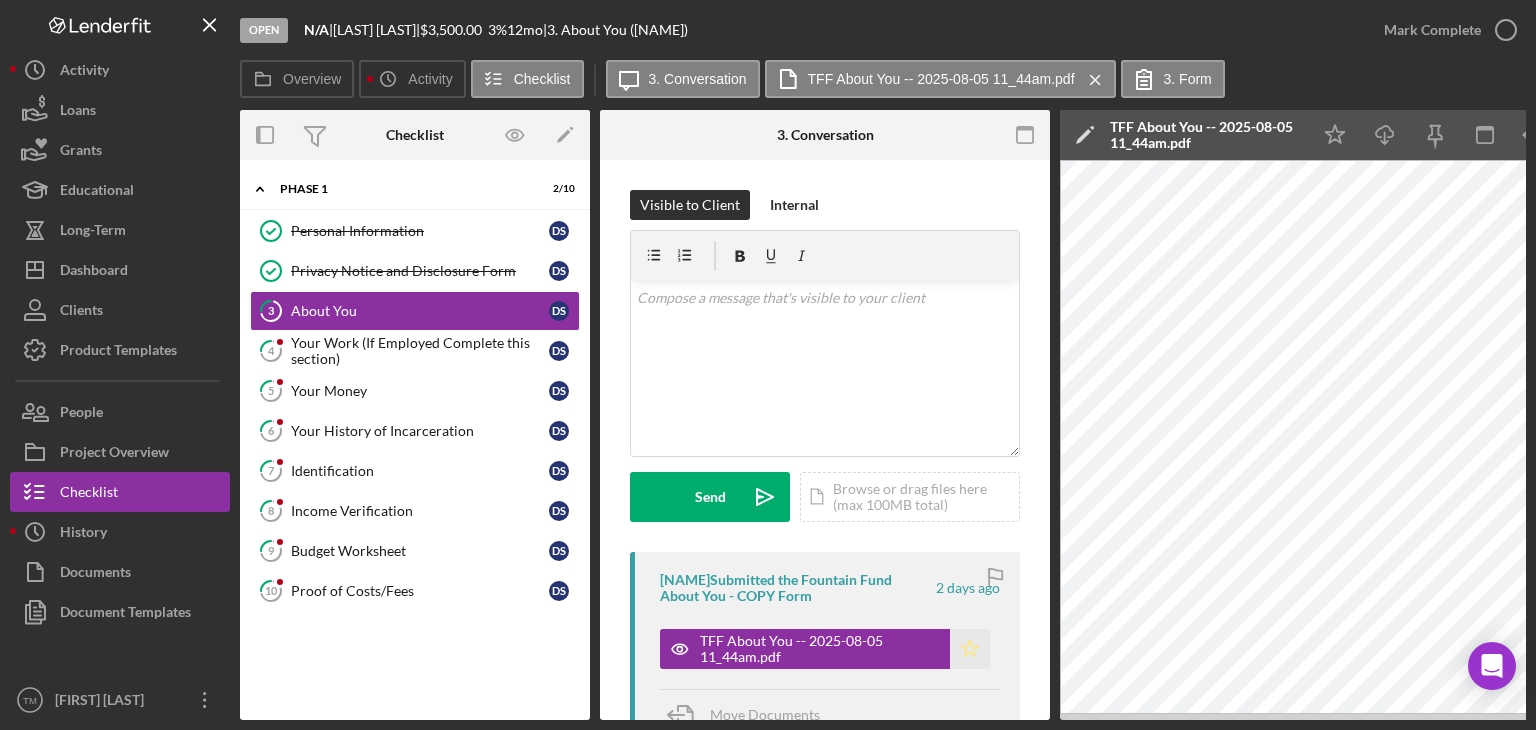 click 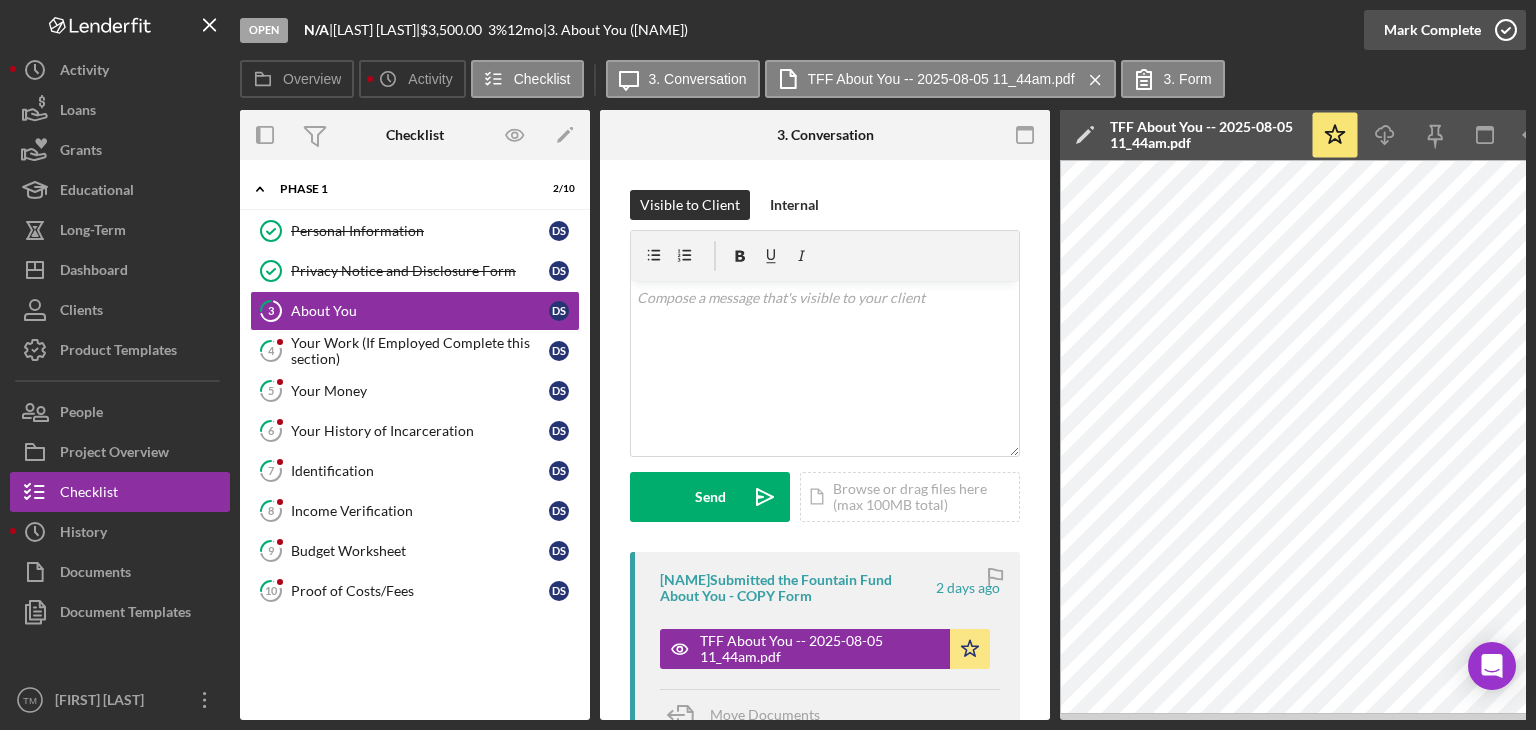 click on "Mark Complete" at bounding box center [1432, 30] 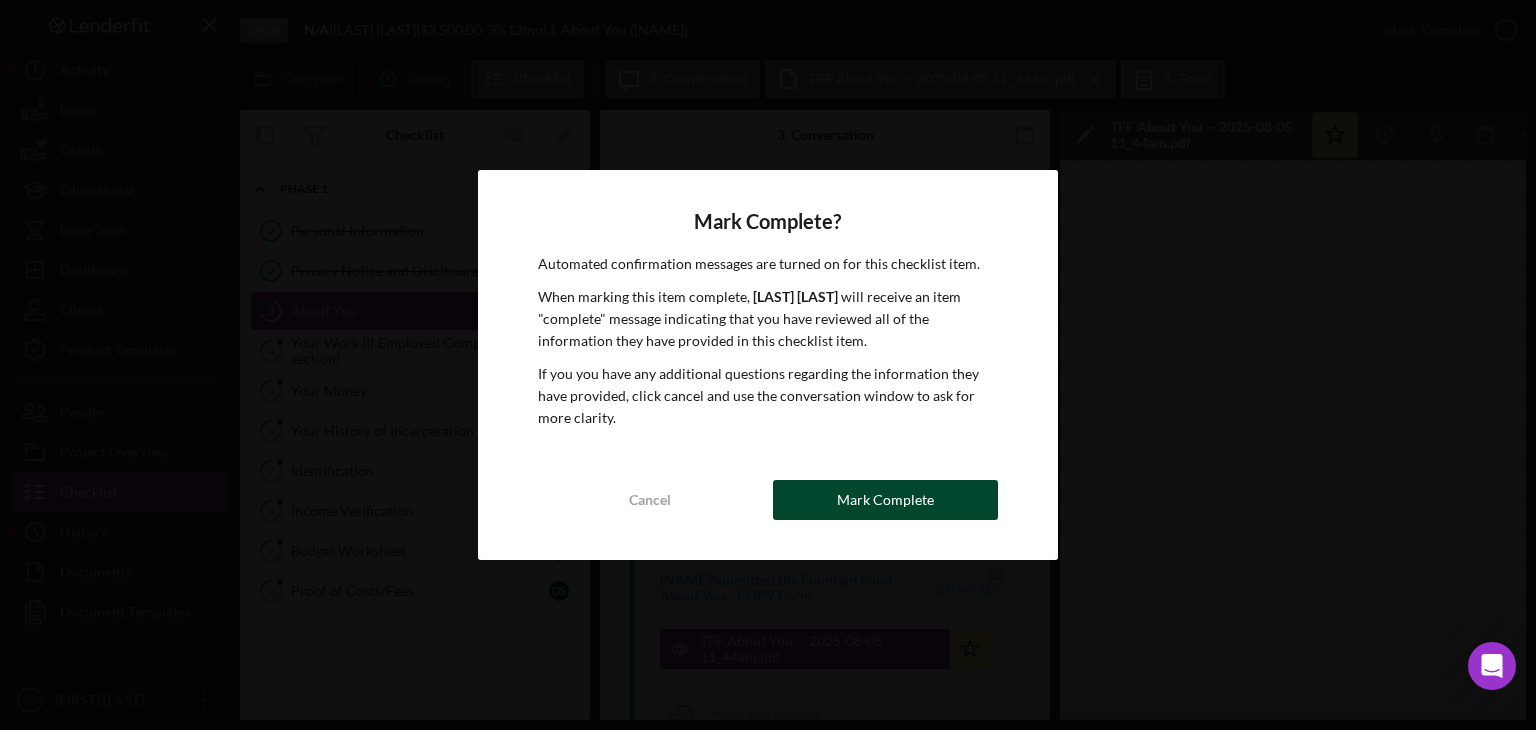 click on "Mark Complete" at bounding box center [885, 500] 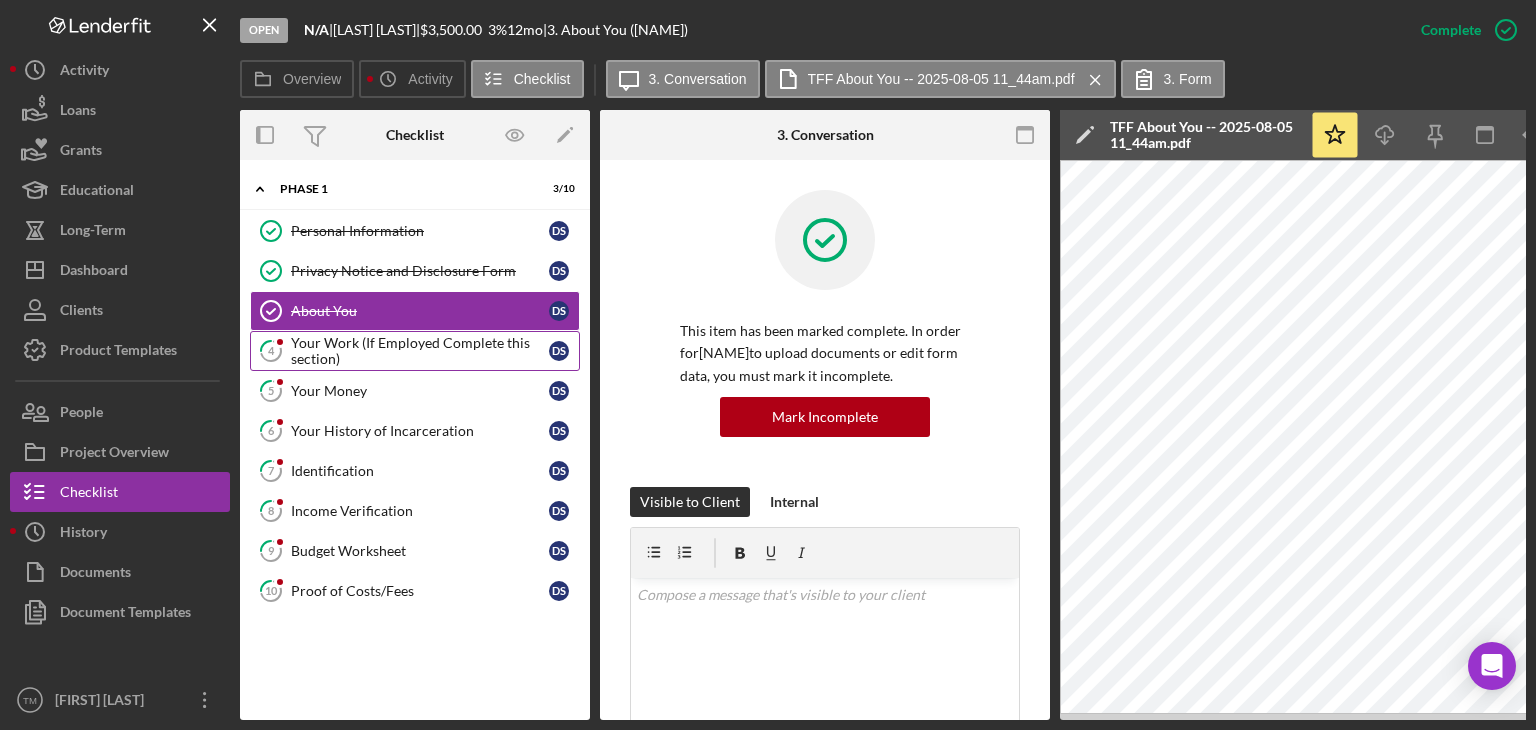 click on "Your Work (If Employed Complete this section)" at bounding box center (420, 351) 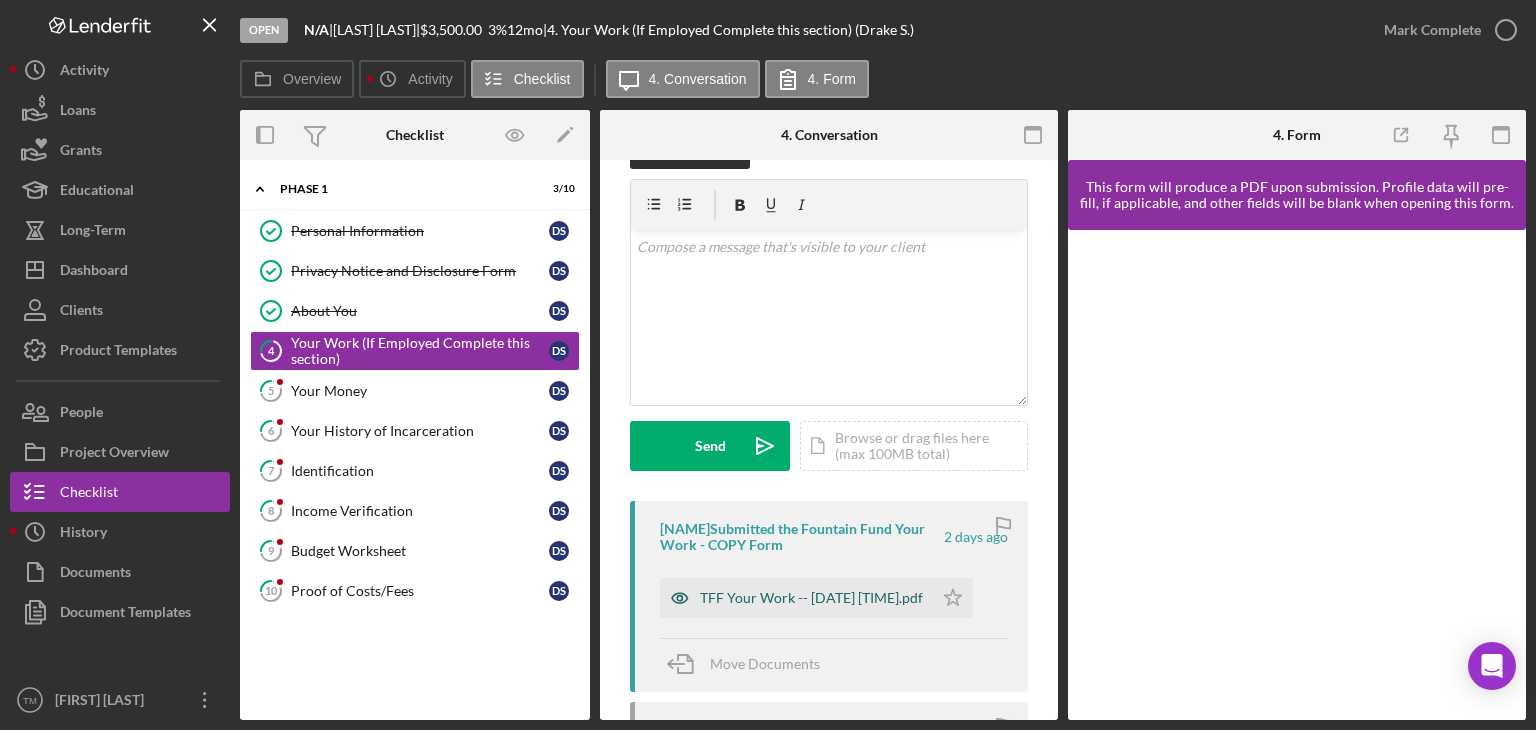 scroll, scrollTop: 100, scrollLeft: 0, axis: vertical 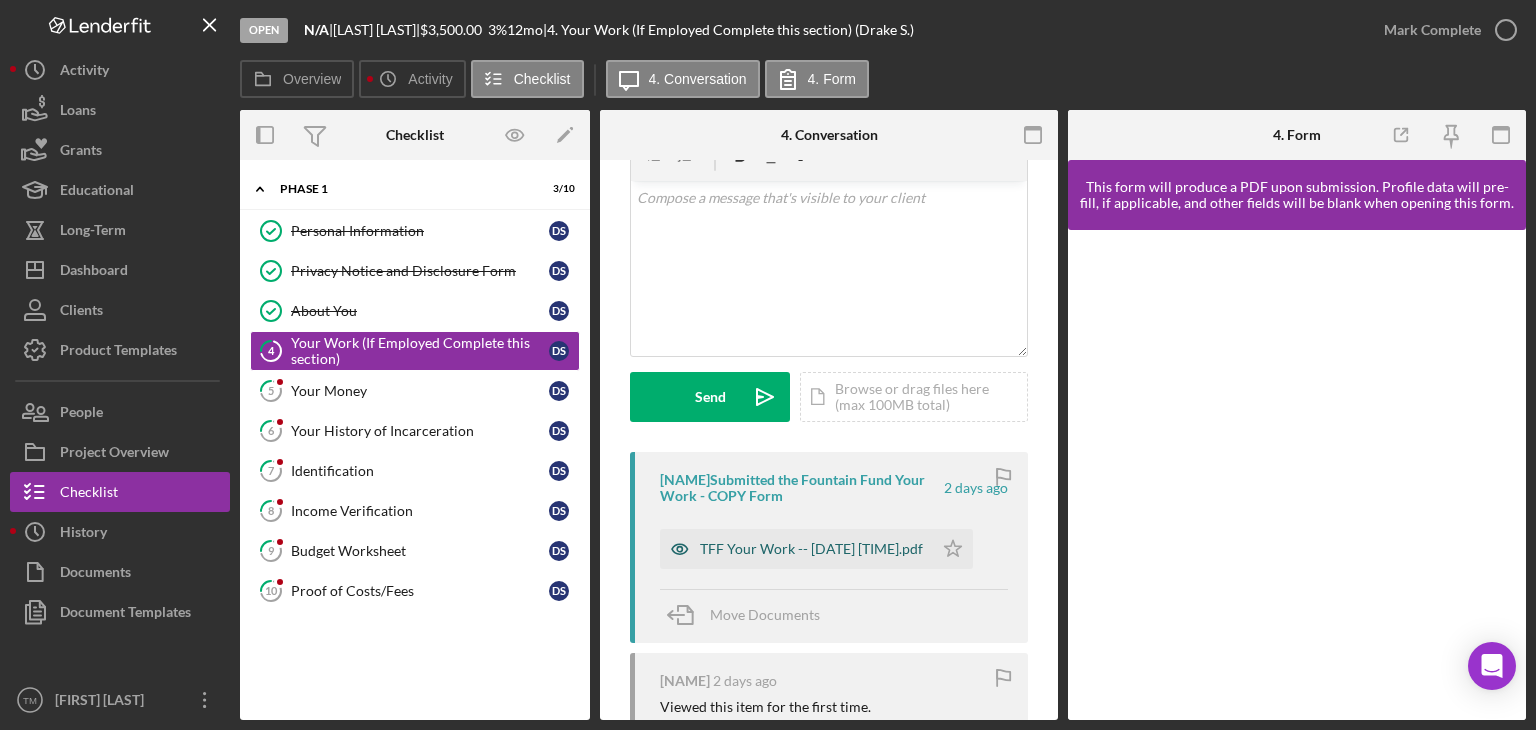 click on "TFF Your Work -- [DATE] [TIME].pdf" at bounding box center [811, 549] 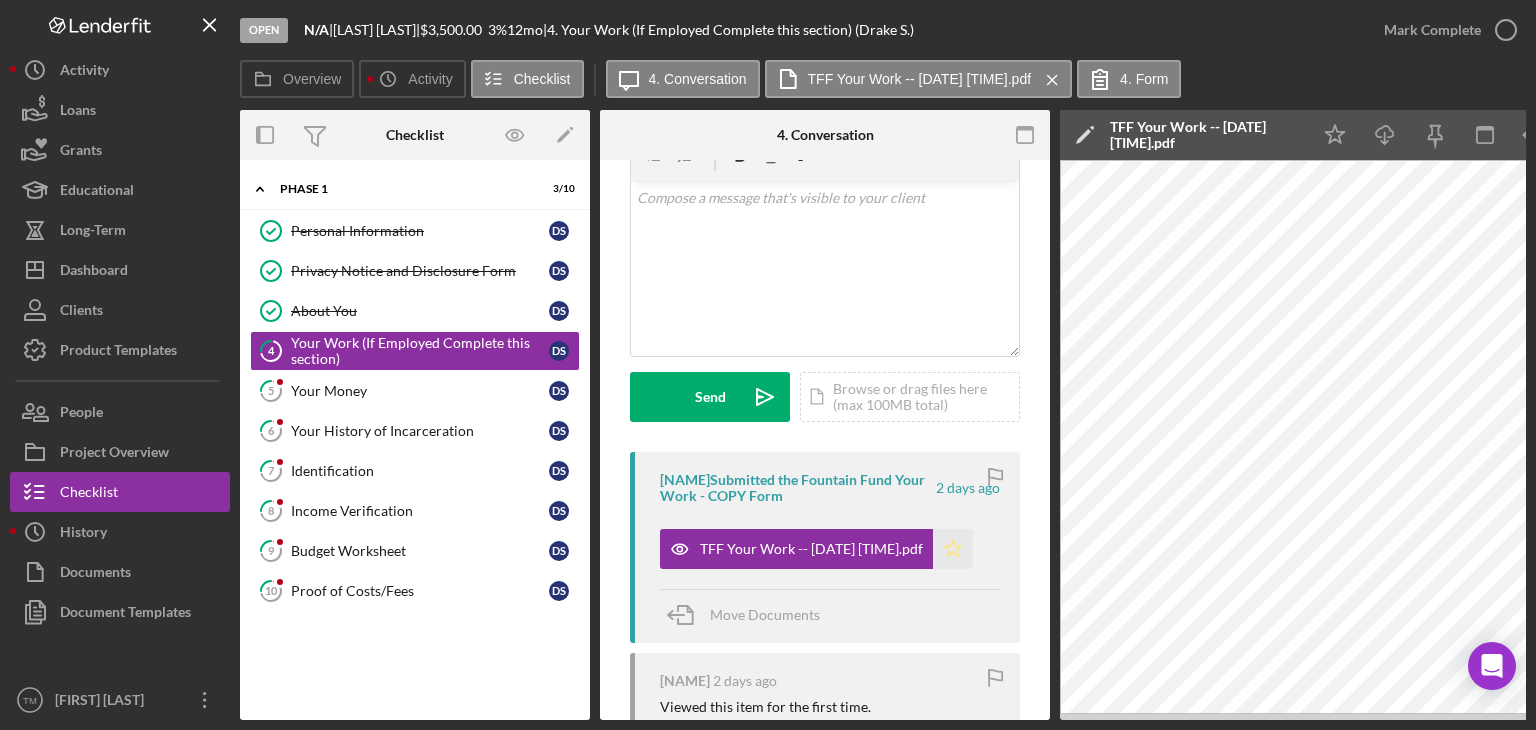 click on "Icon/Star" 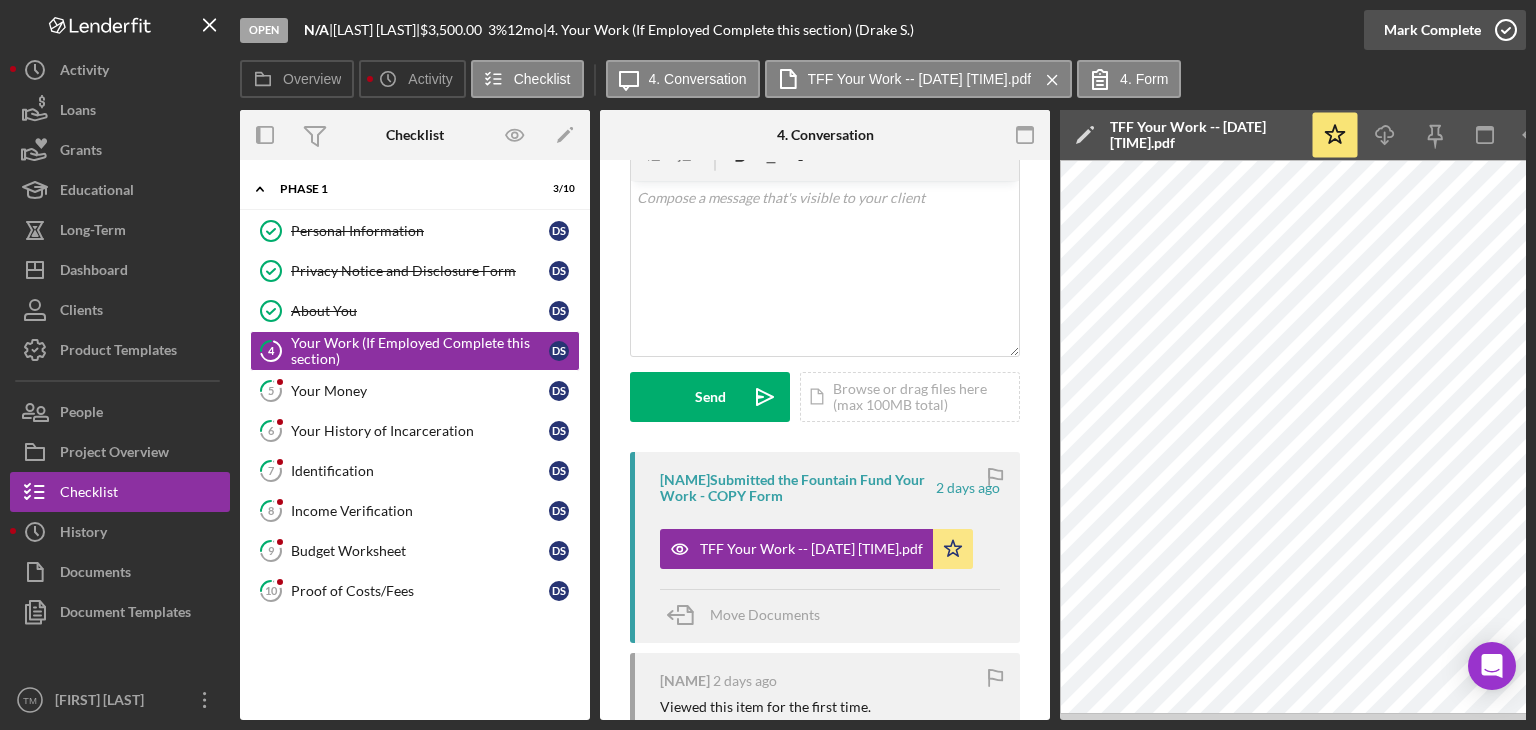 click on "Mark Complete" at bounding box center [1432, 30] 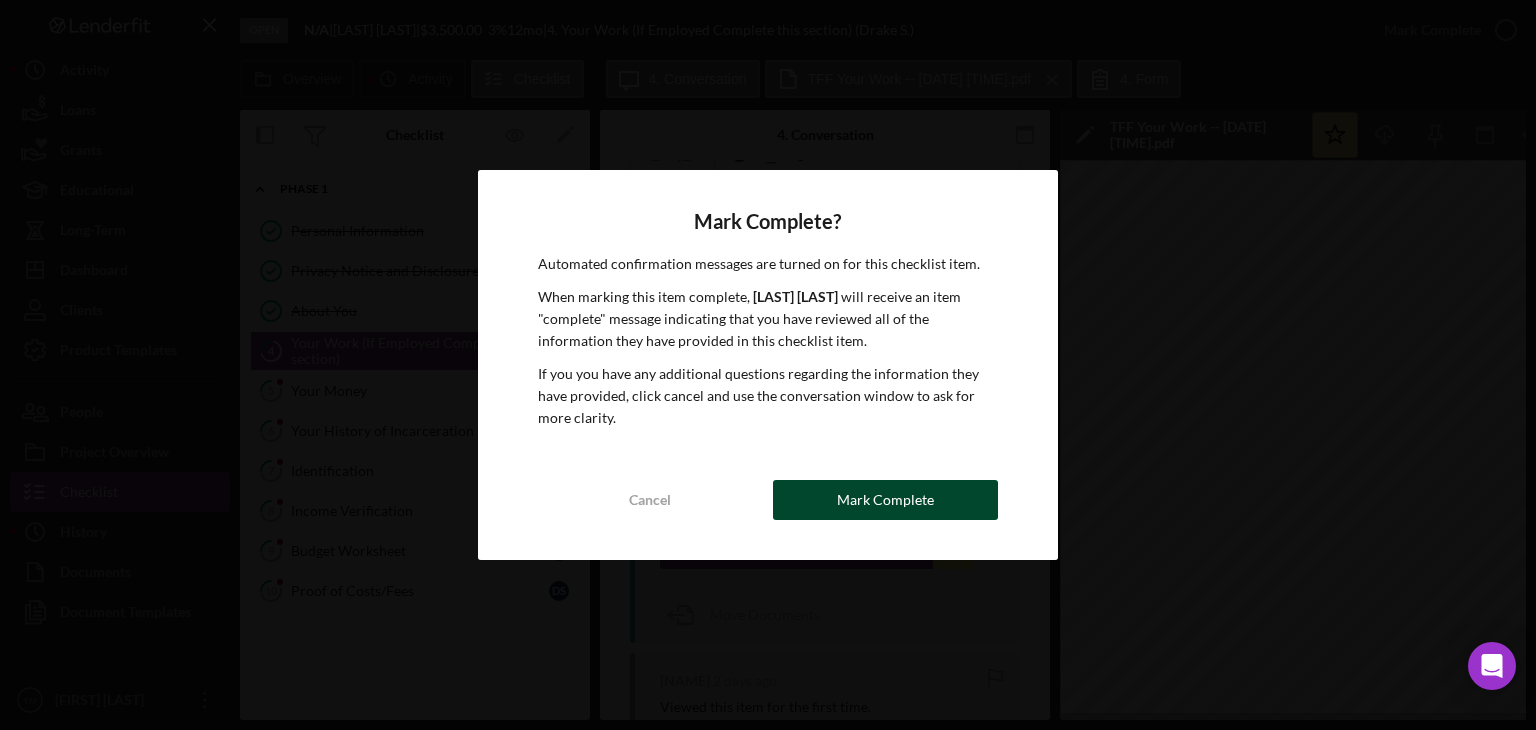 click on "Mark Complete" at bounding box center (885, 500) 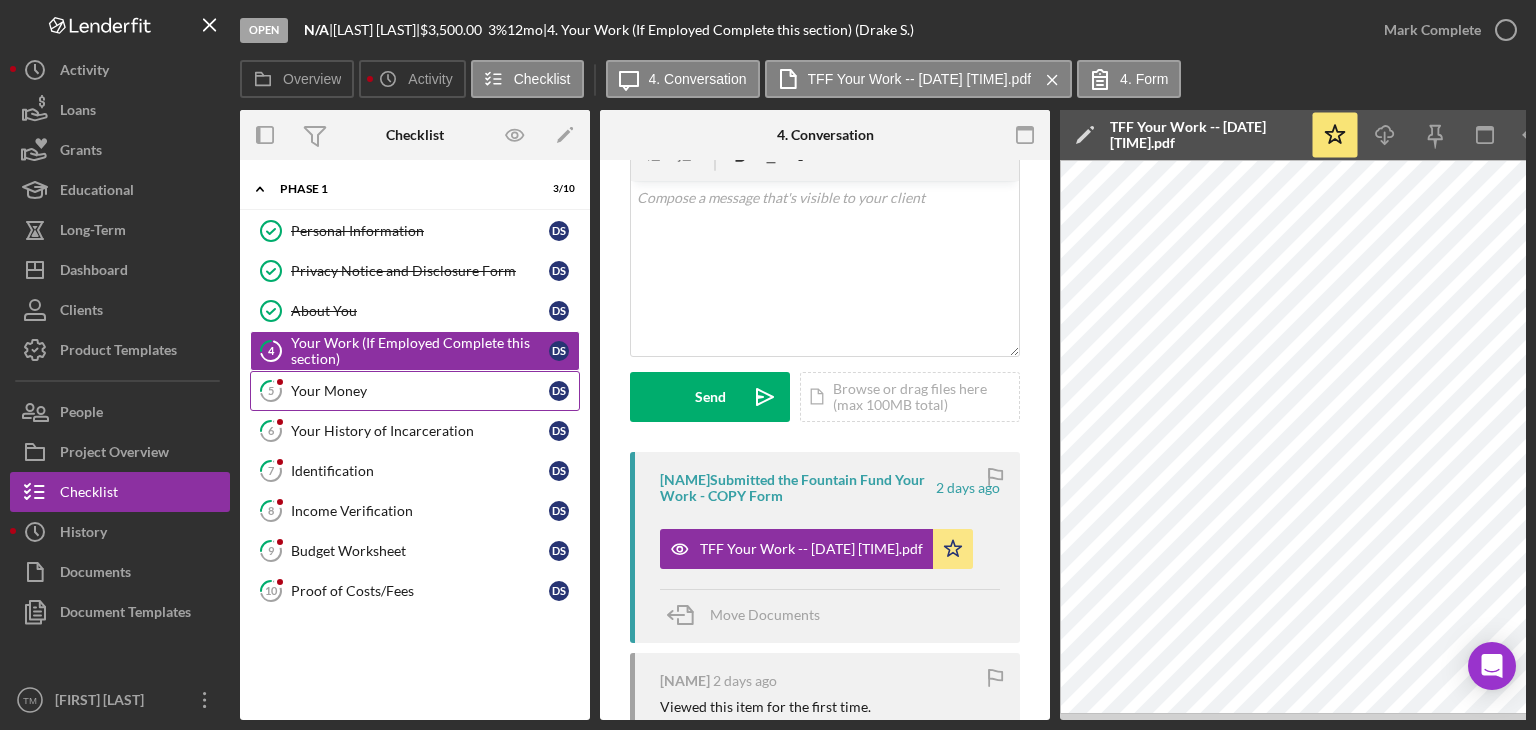 scroll, scrollTop: 396, scrollLeft: 0, axis: vertical 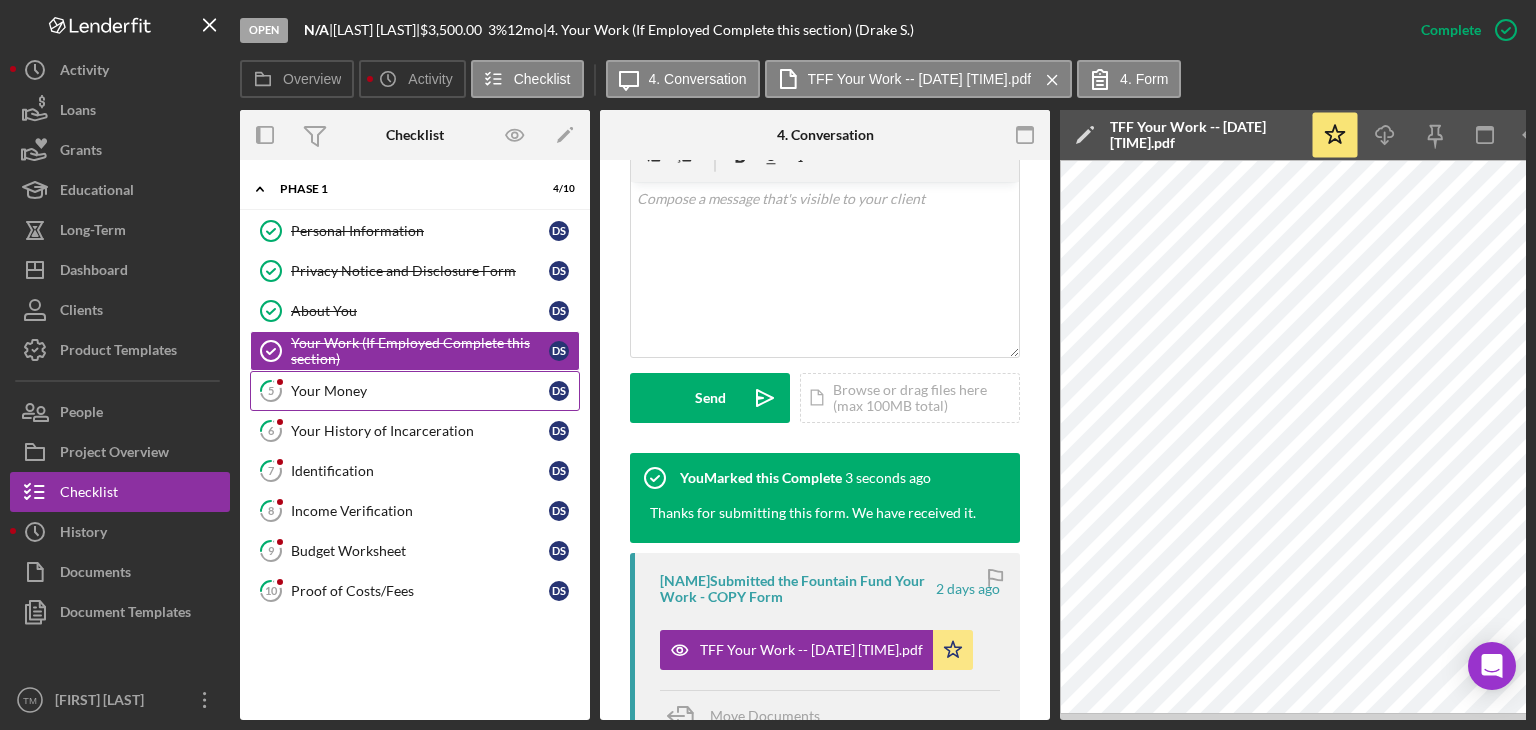 click on "Your Money" at bounding box center [420, 391] 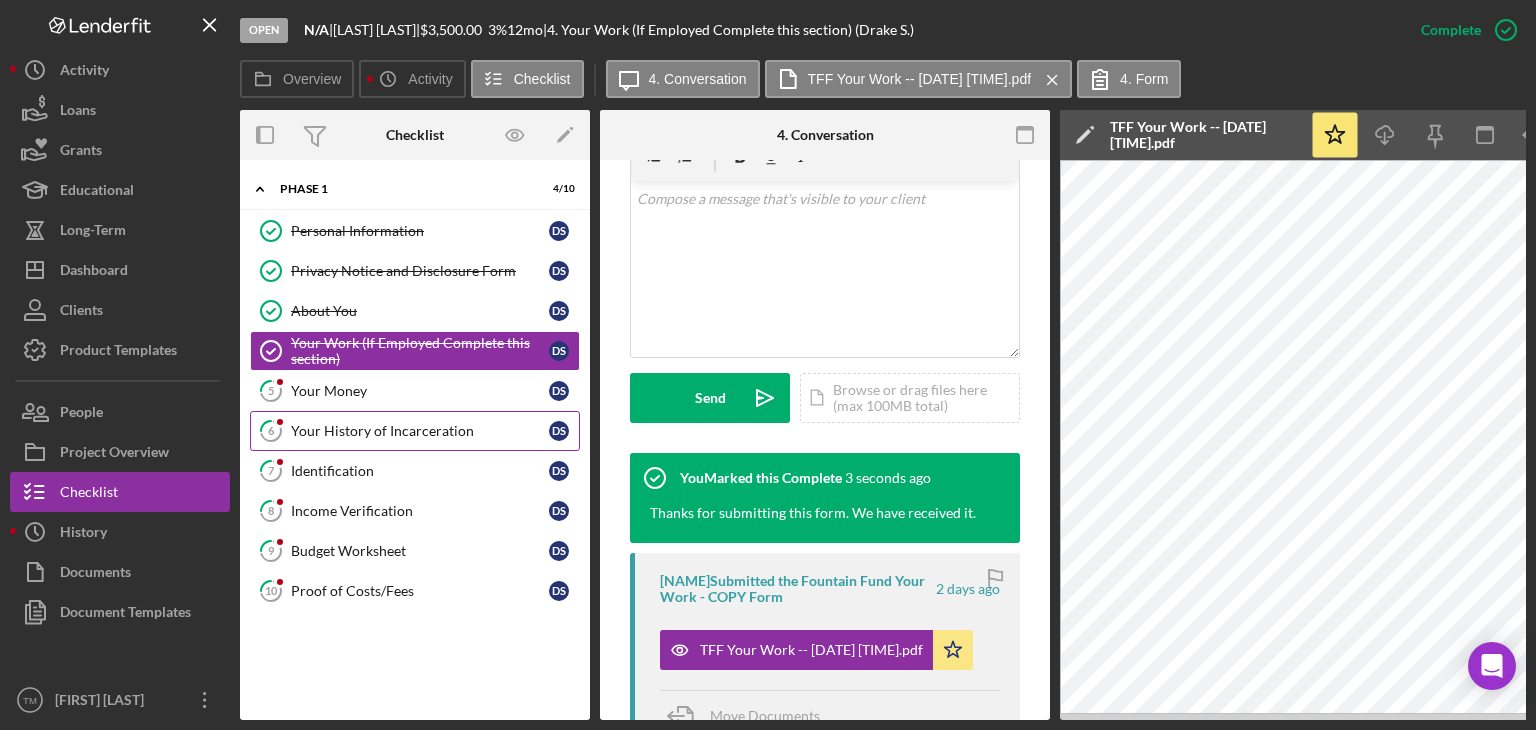 scroll, scrollTop: 0, scrollLeft: 0, axis: both 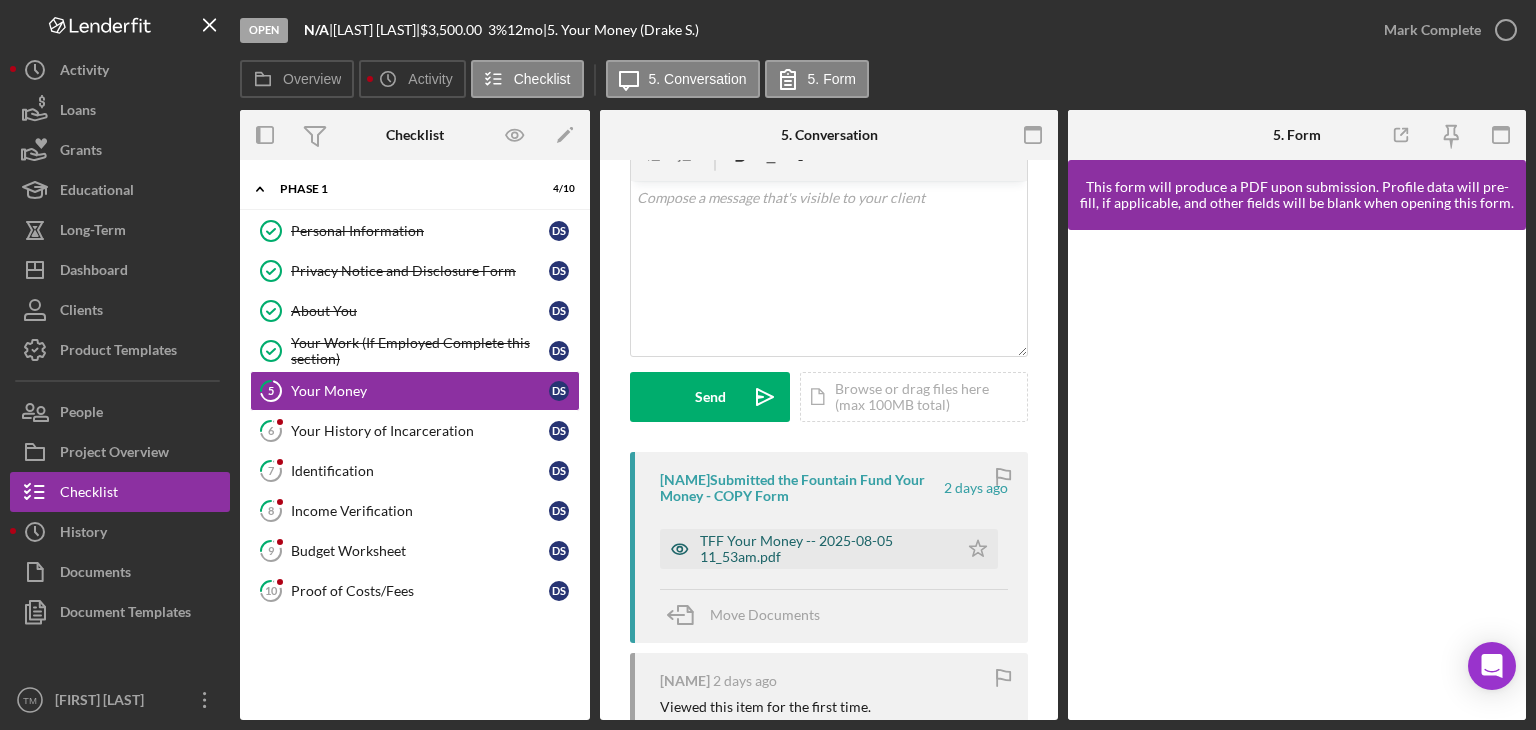 click on "TFF Your Money -- 2025-08-05 11_53am.pdf" at bounding box center [824, 549] 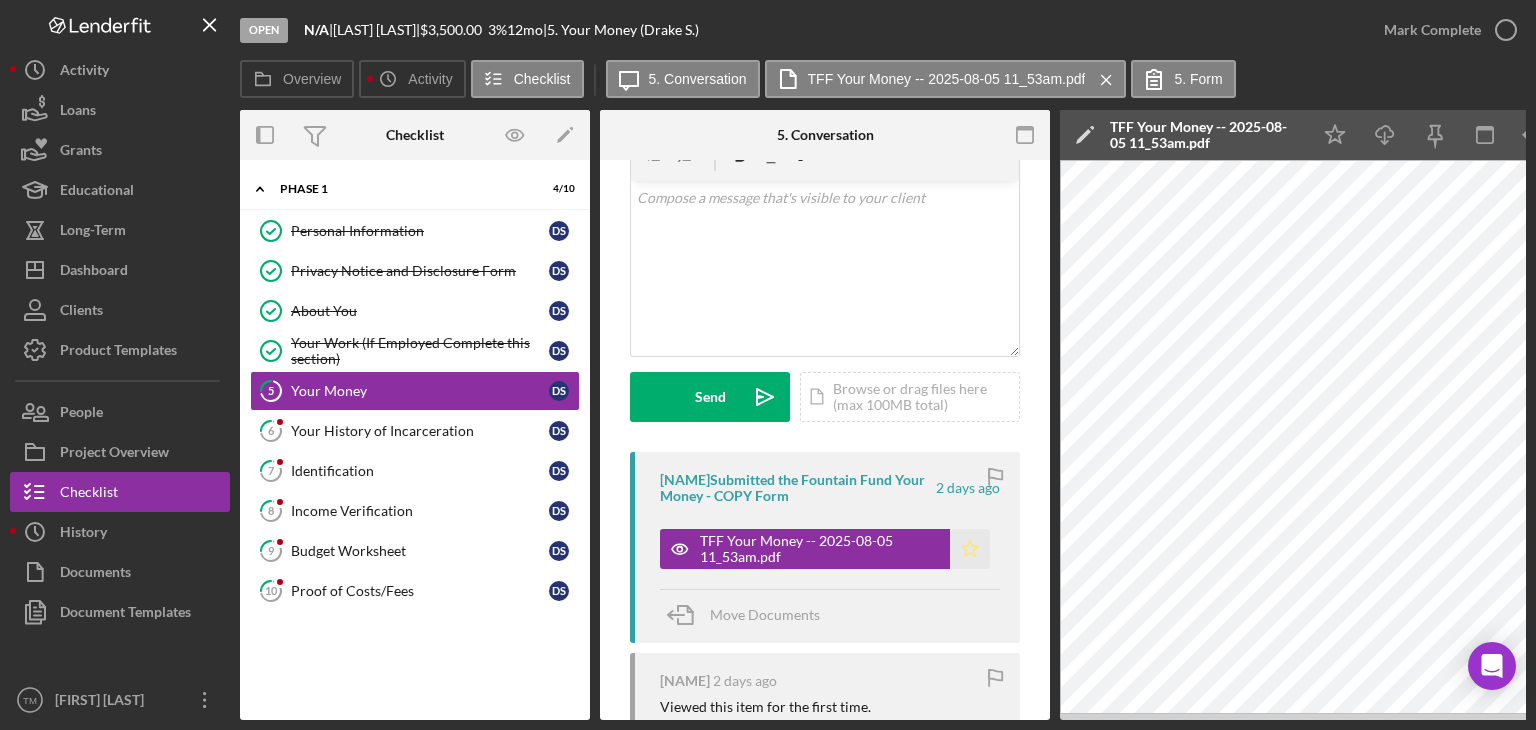 click on "Icon/Star" 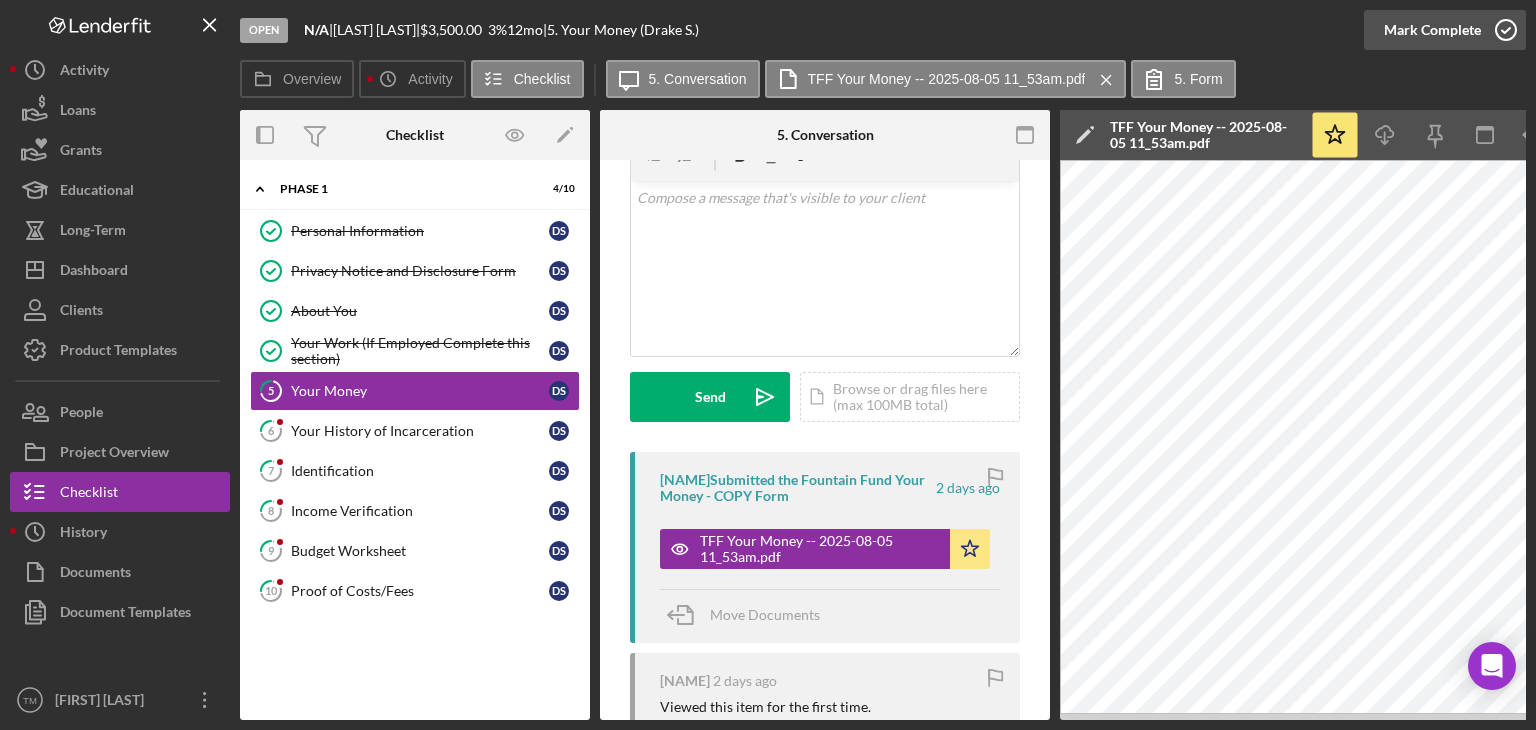 click on "Mark Complete" at bounding box center [1432, 30] 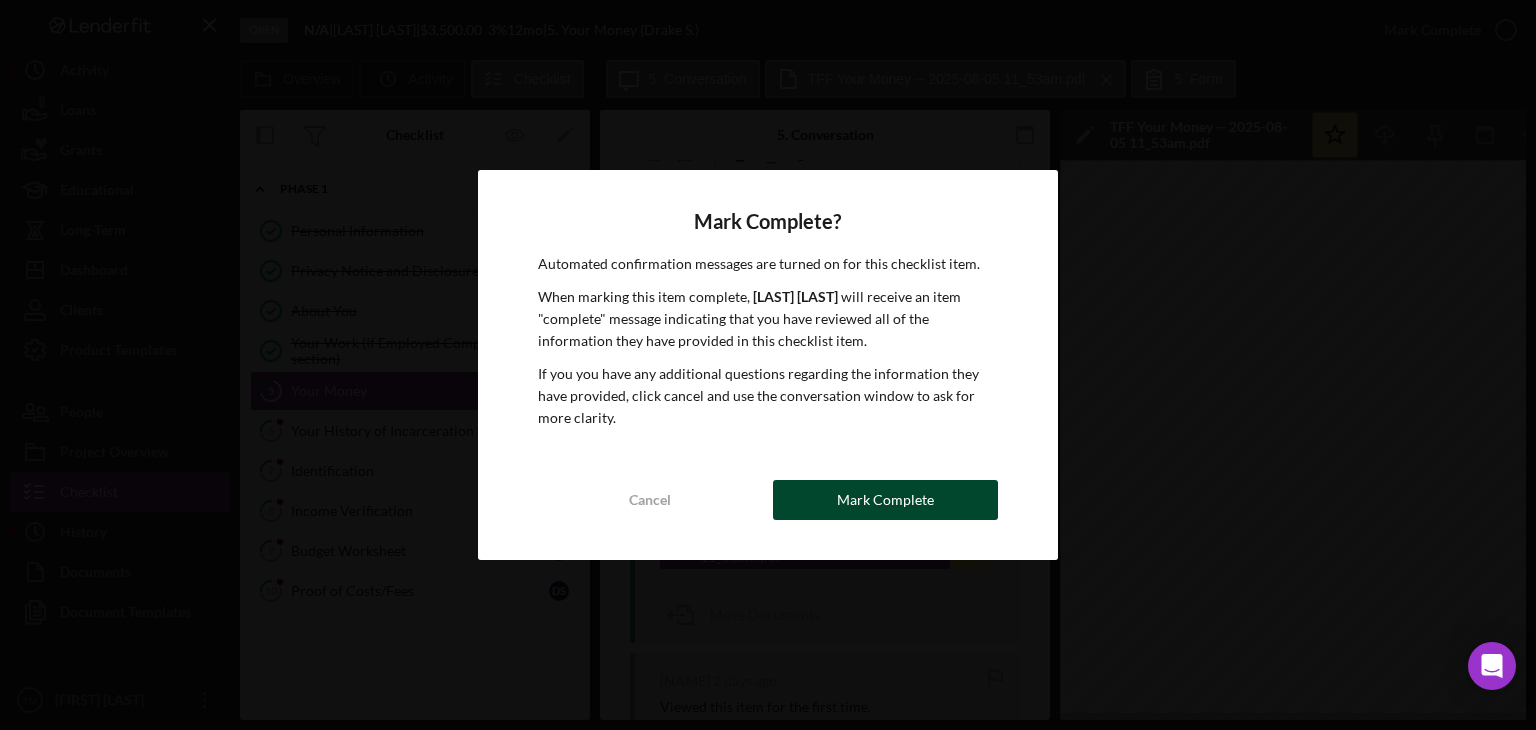 click on "Mark Complete" at bounding box center [885, 500] 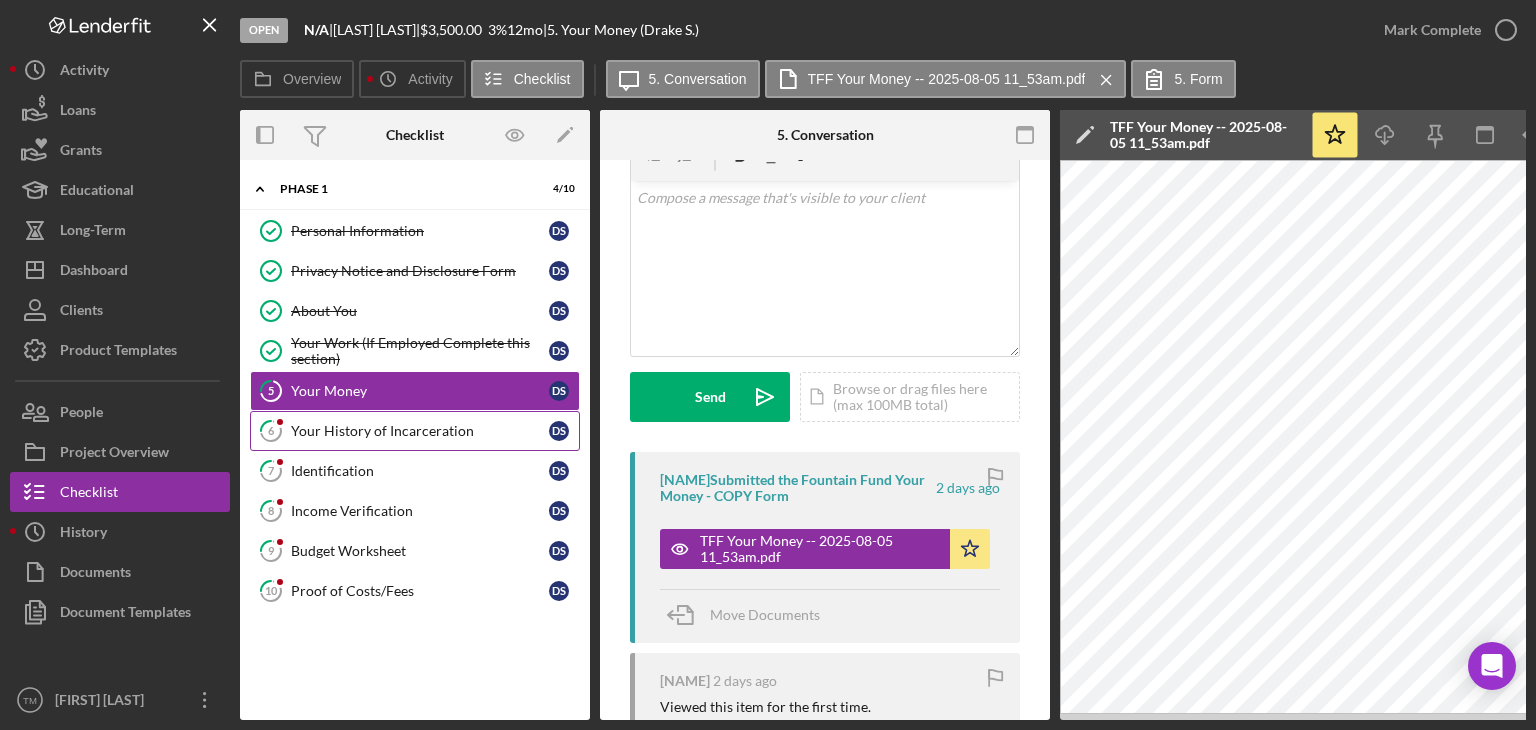 scroll, scrollTop: 396, scrollLeft: 0, axis: vertical 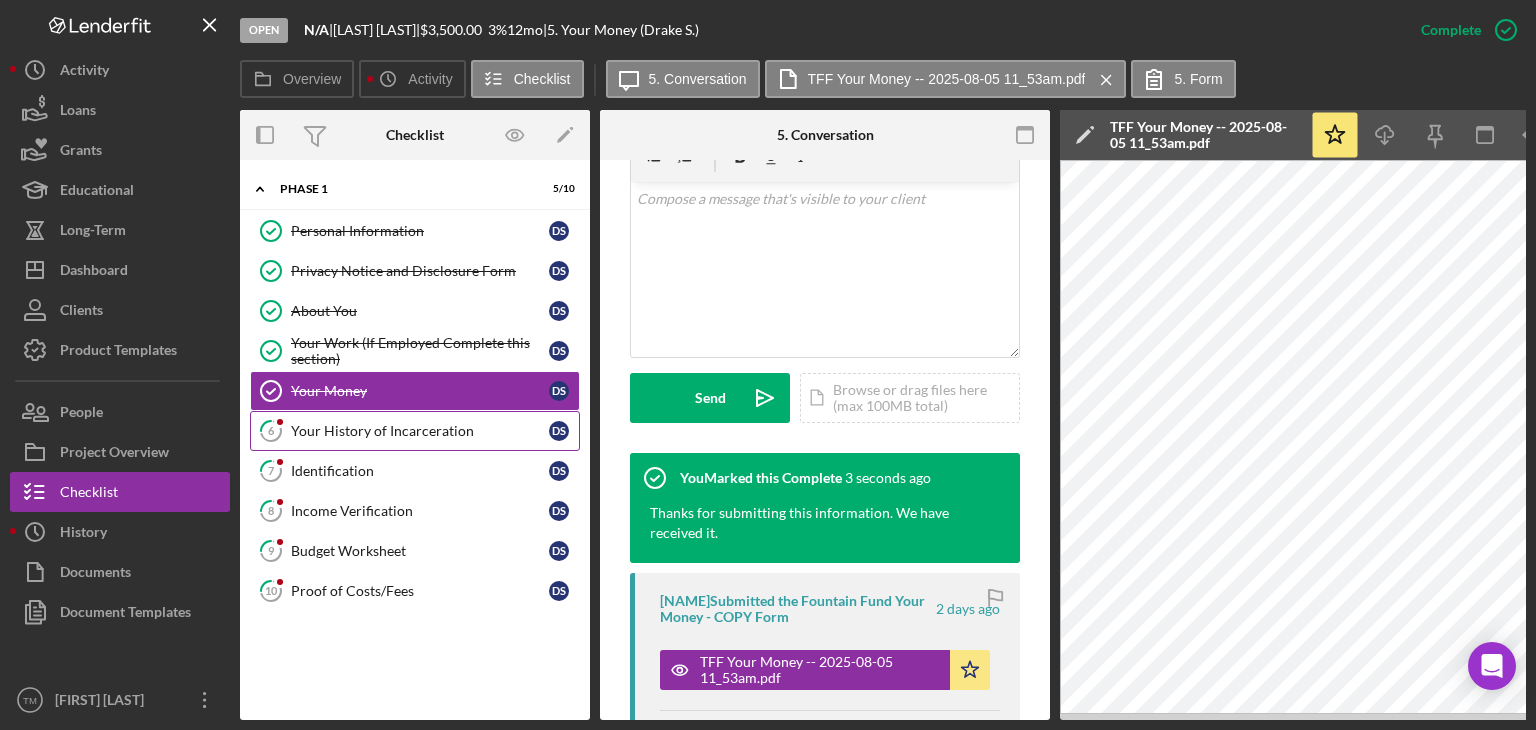 click on "Your History of Incarceration" at bounding box center (420, 431) 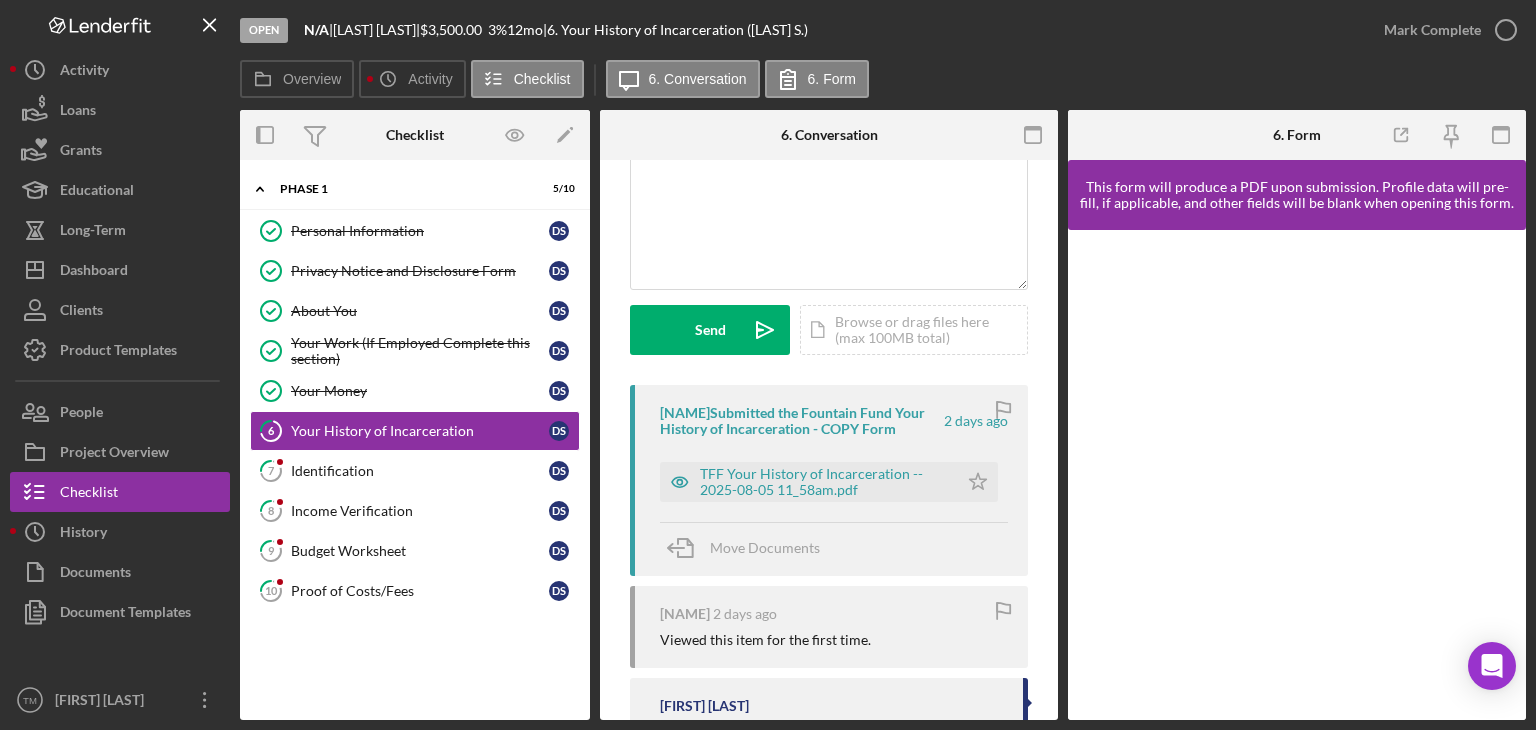 scroll, scrollTop: 200, scrollLeft: 0, axis: vertical 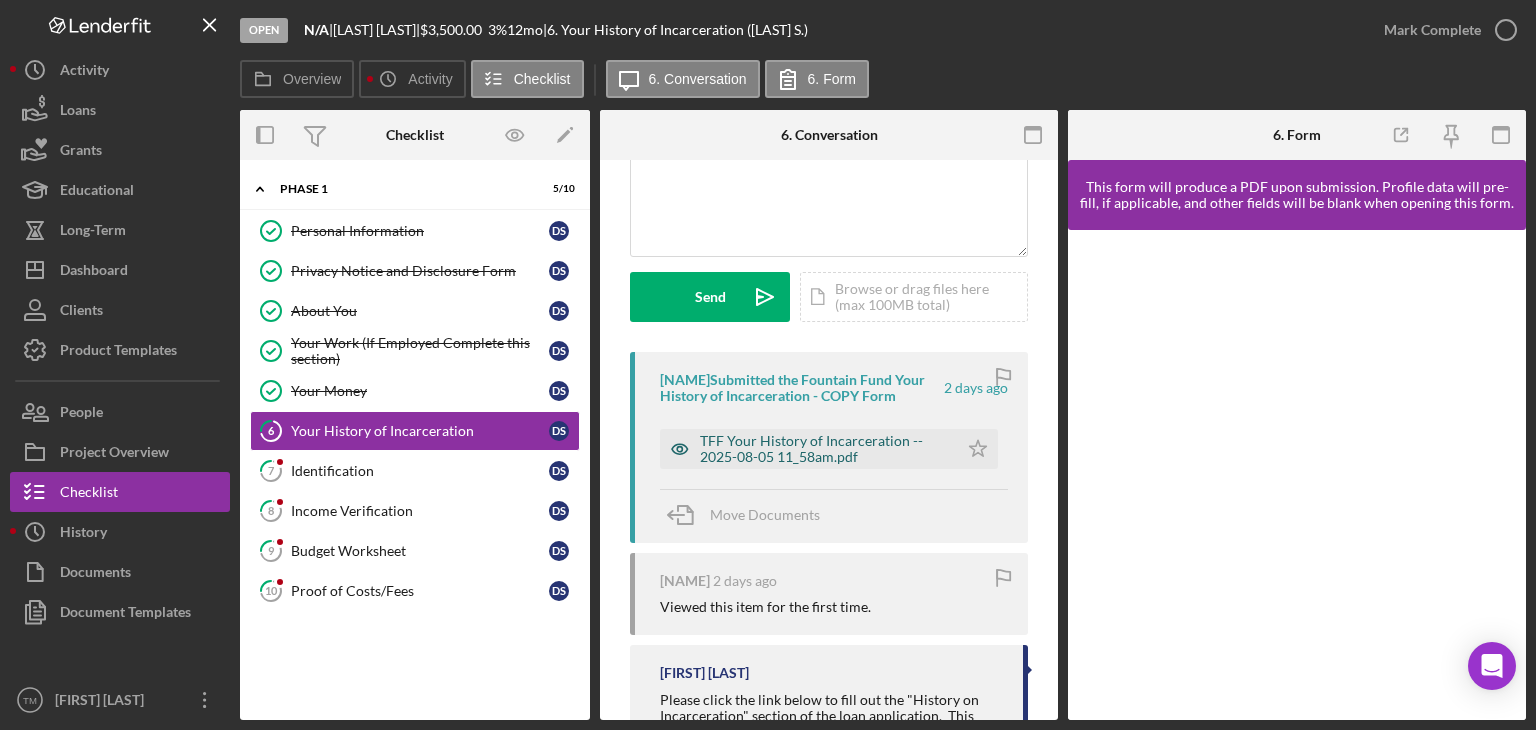 click on "TFF Your History of Incarceration -- 2025-08-05 11_58am.pdf" at bounding box center (824, 449) 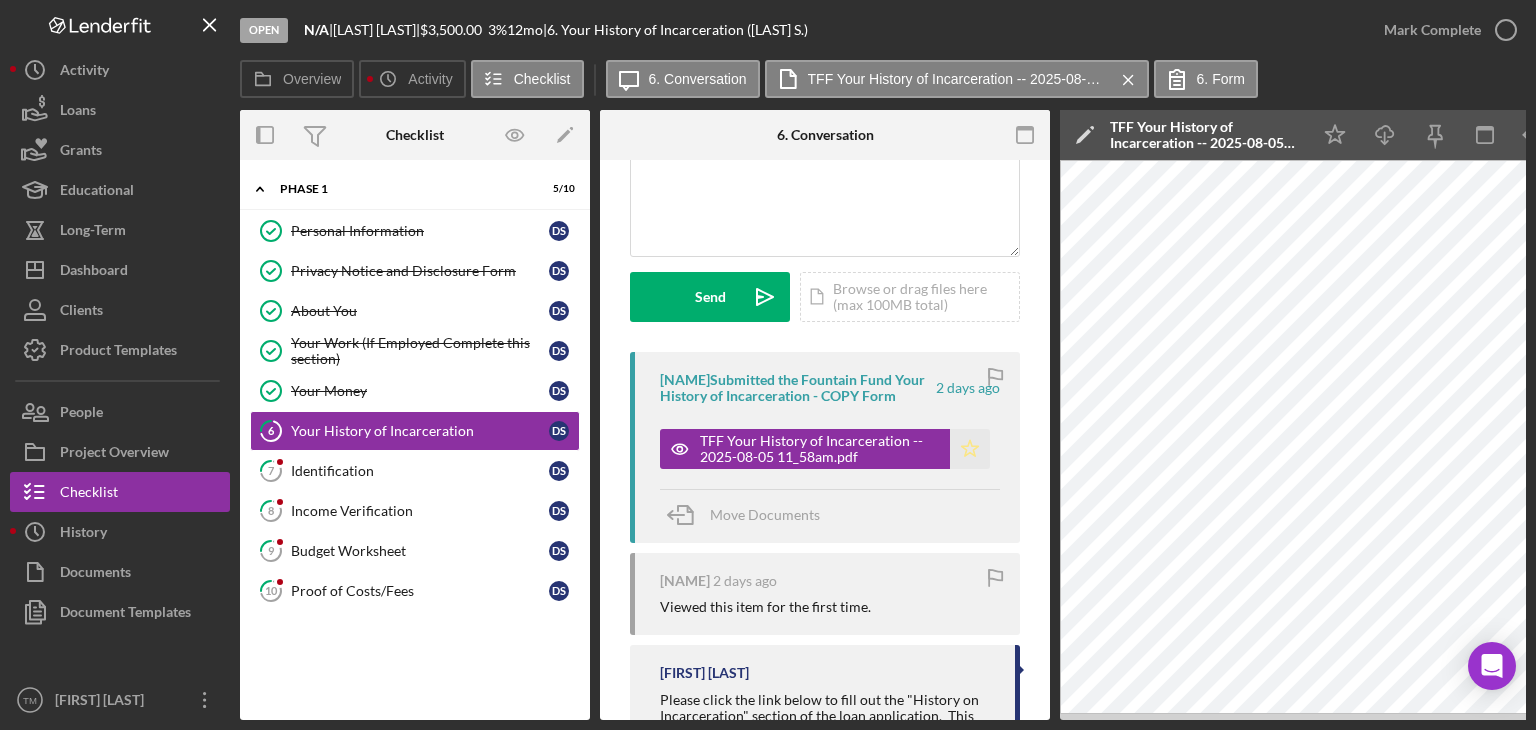 click on "Icon/Star" 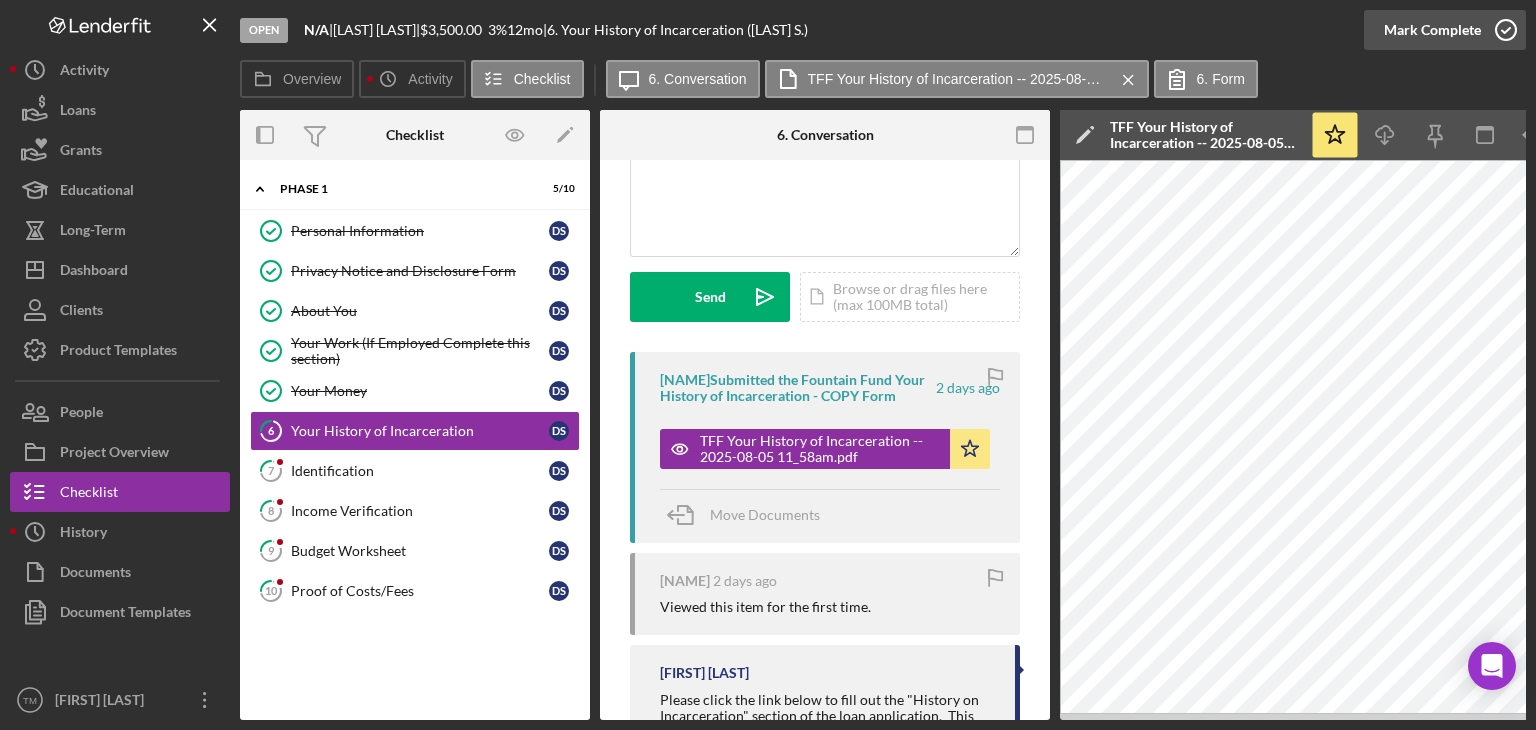 click on "Mark Complete" at bounding box center (1432, 30) 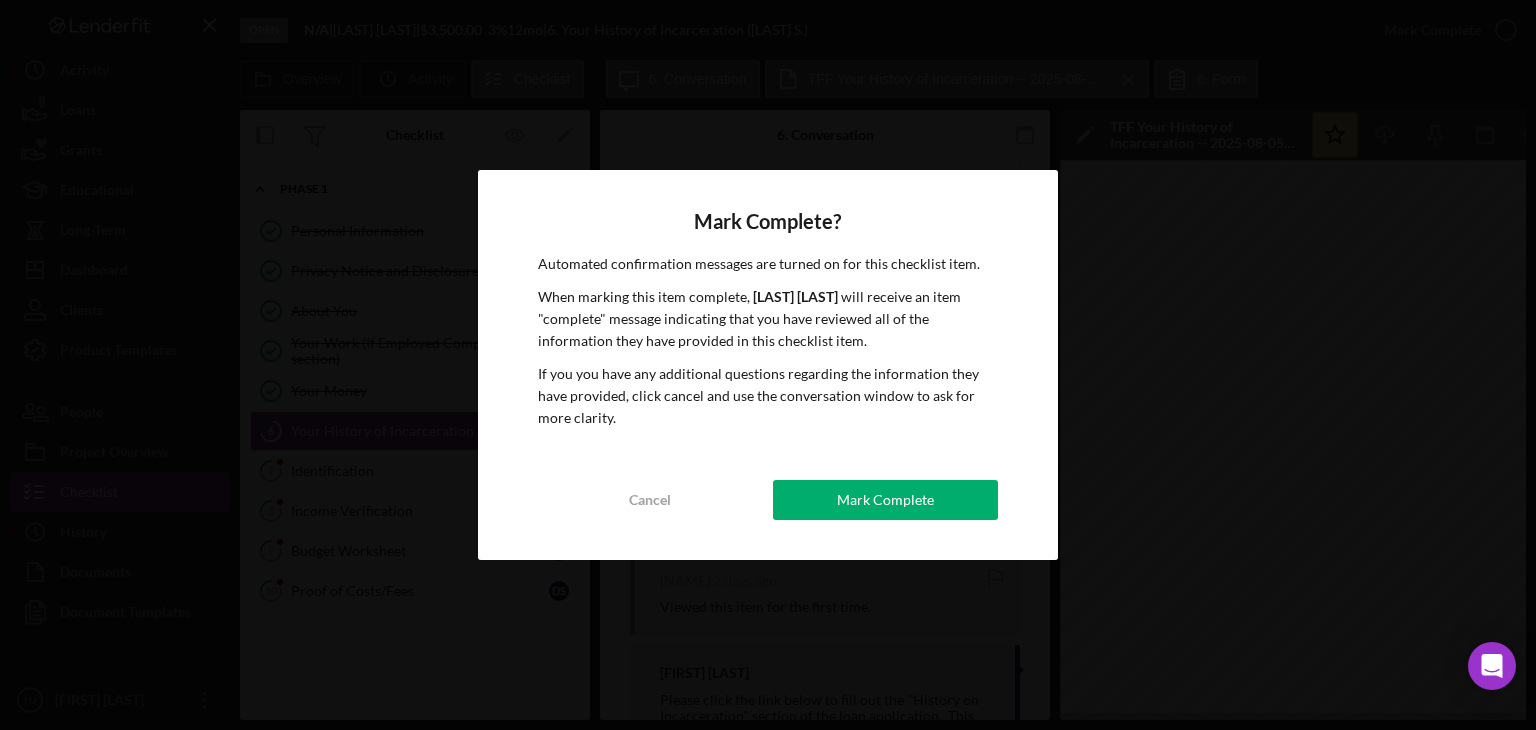 click on "Mark Complete" at bounding box center [885, 500] 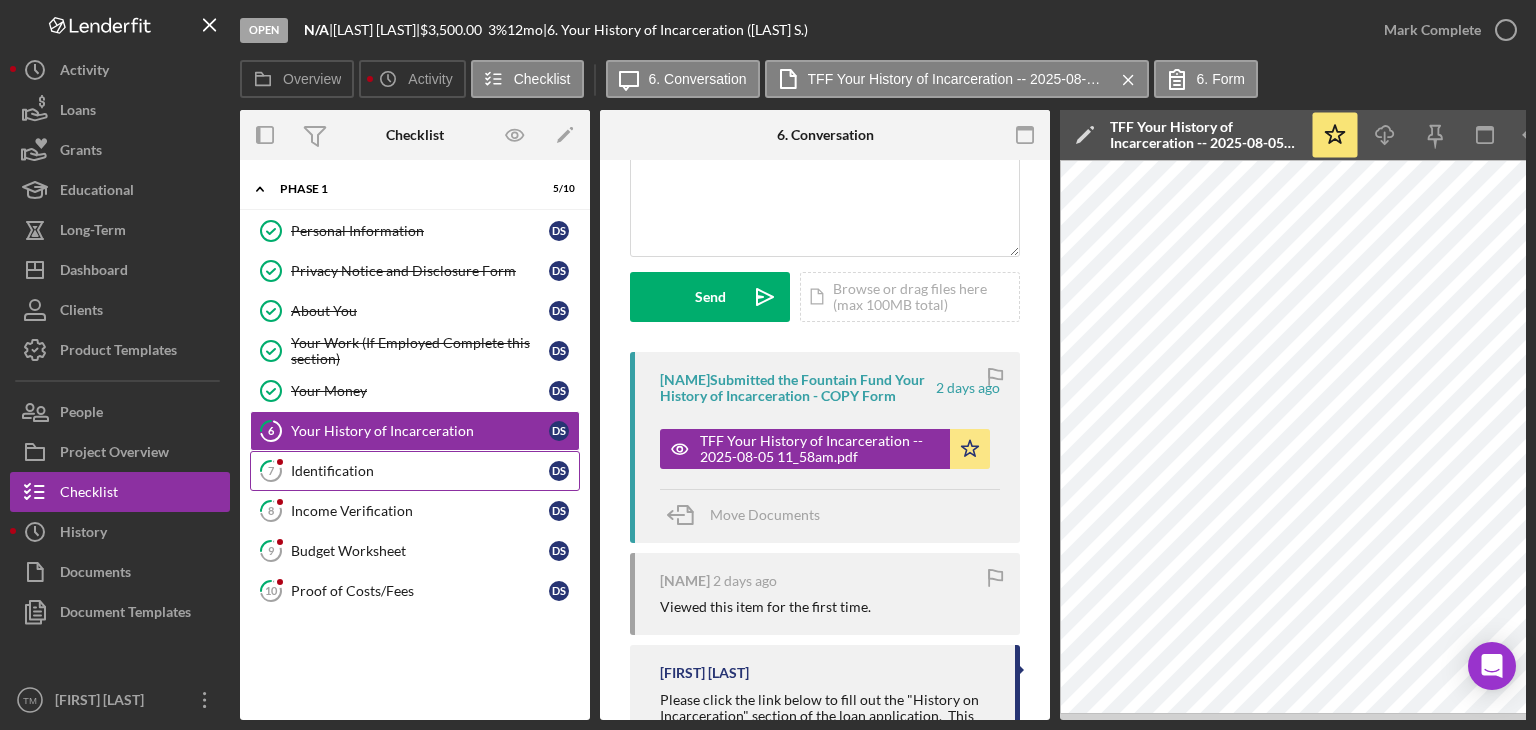 scroll, scrollTop: 497, scrollLeft: 0, axis: vertical 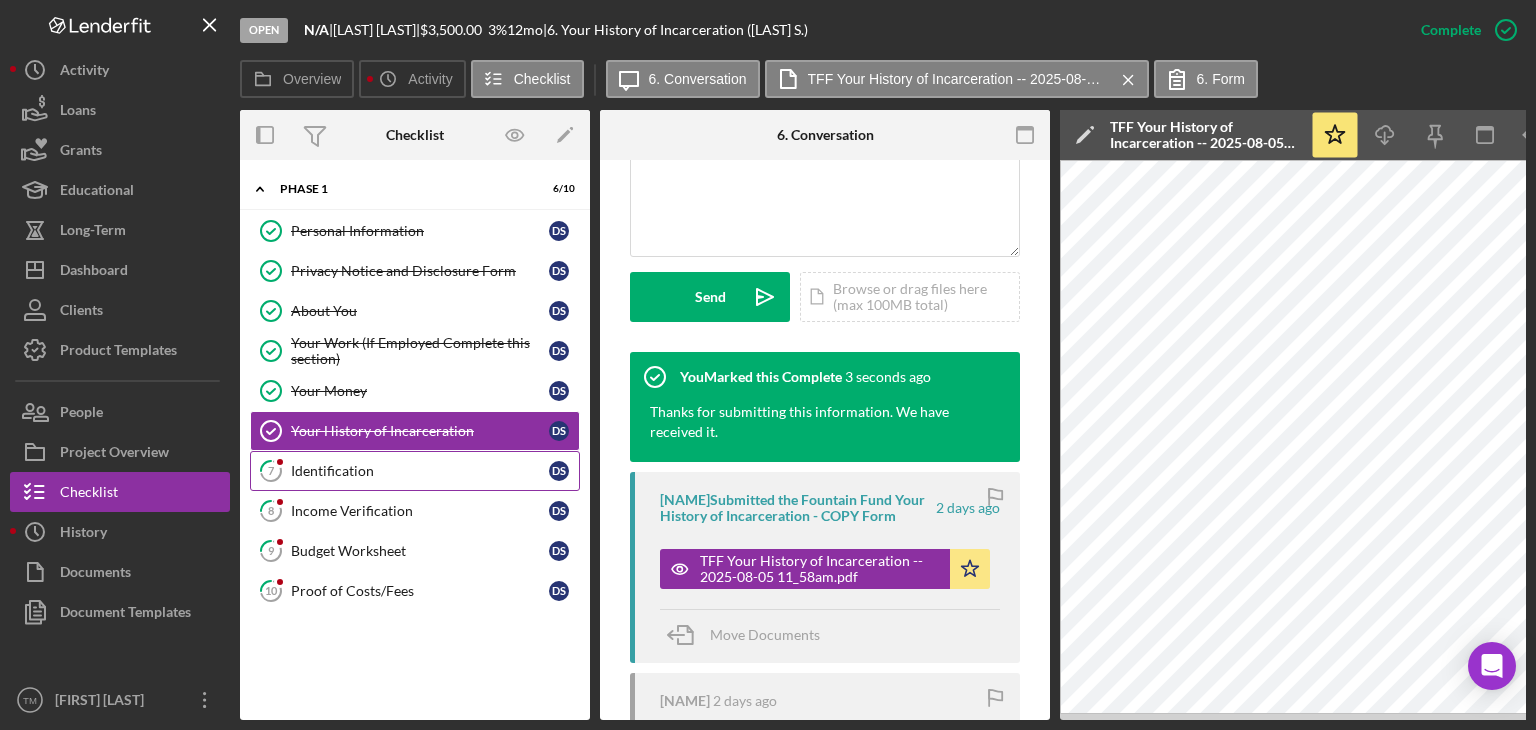 click on "Identification" at bounding box center (420, 471) 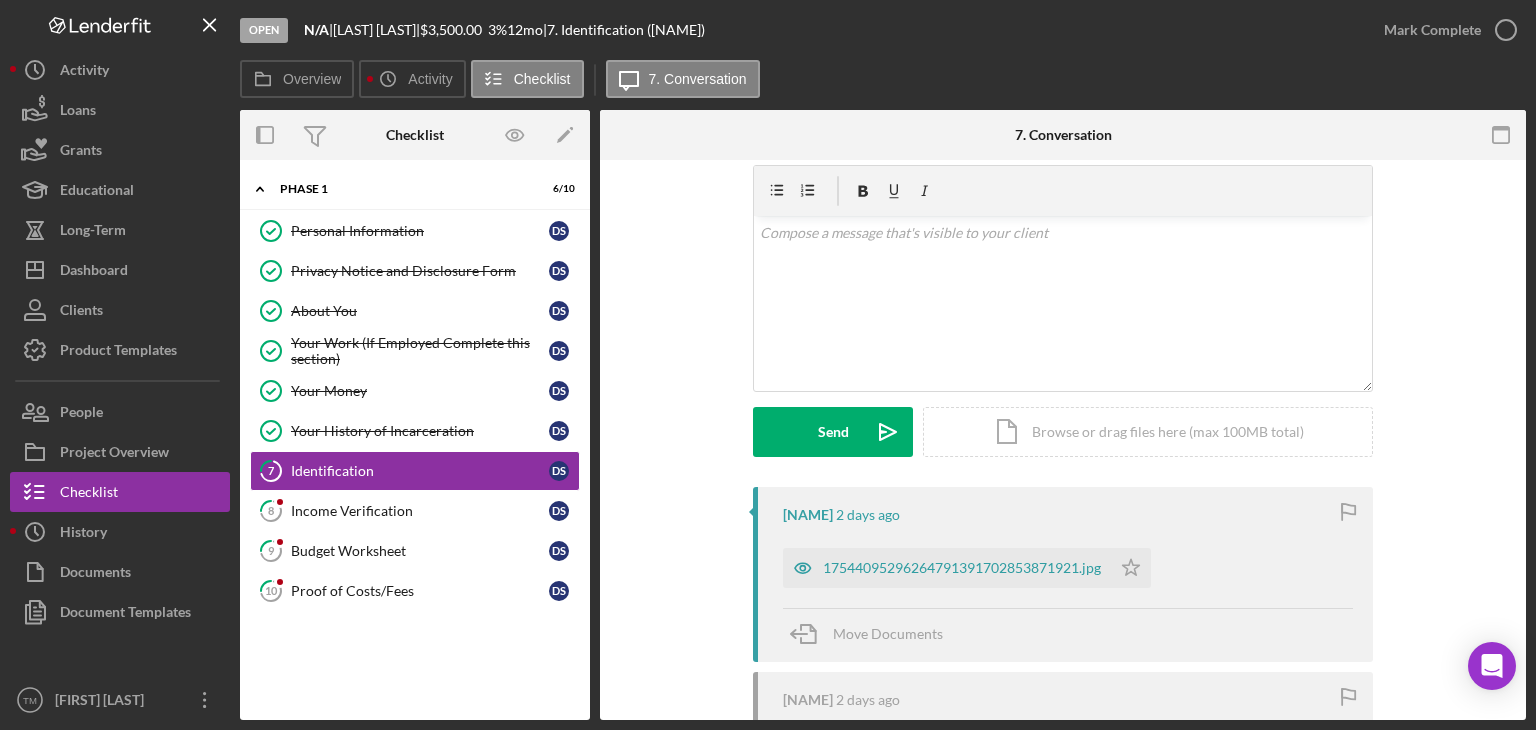 scroll, scrollTop: 100, scrollLeft: 0, axis: vertical 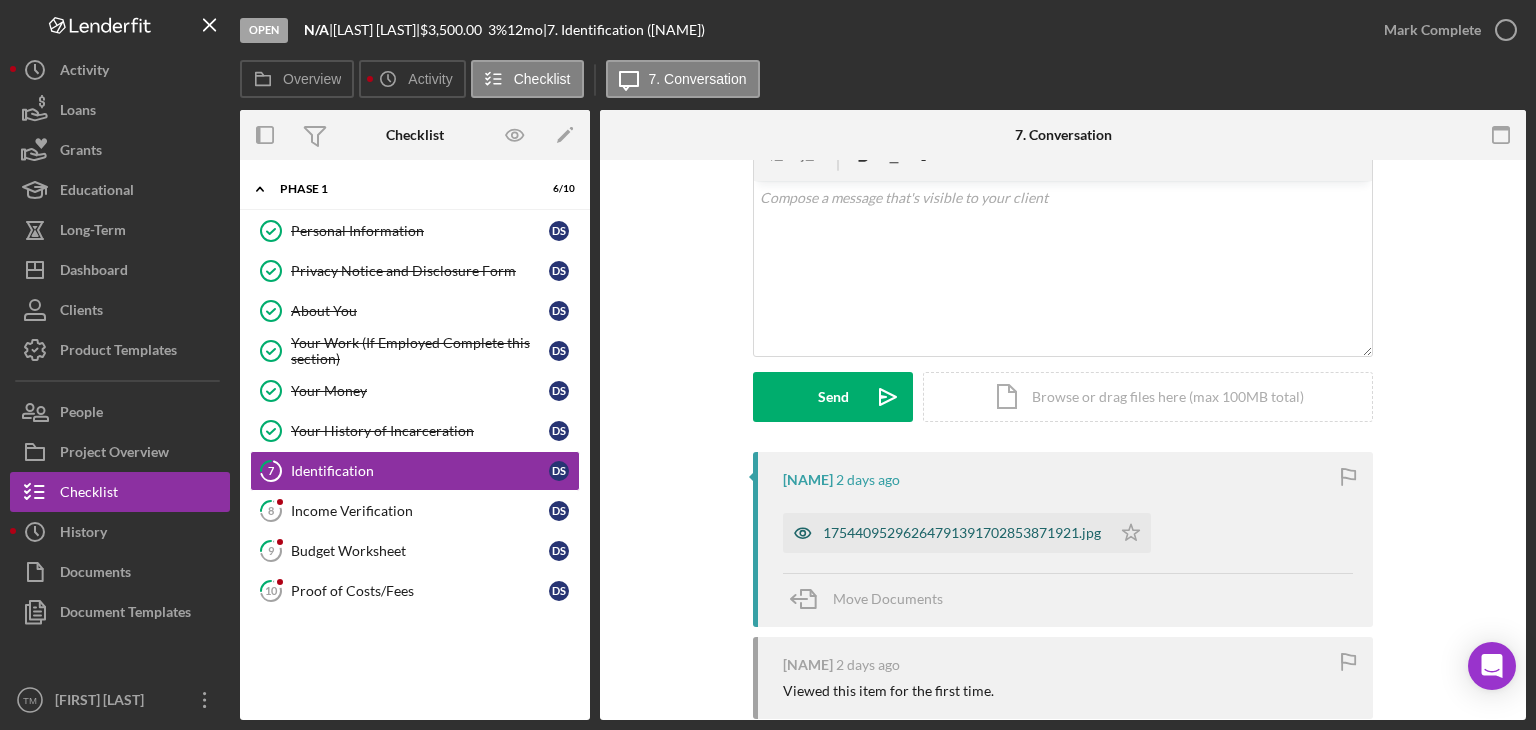 click on "17544095296264791391702853871921.jpg" at bounding box center (962, 533) 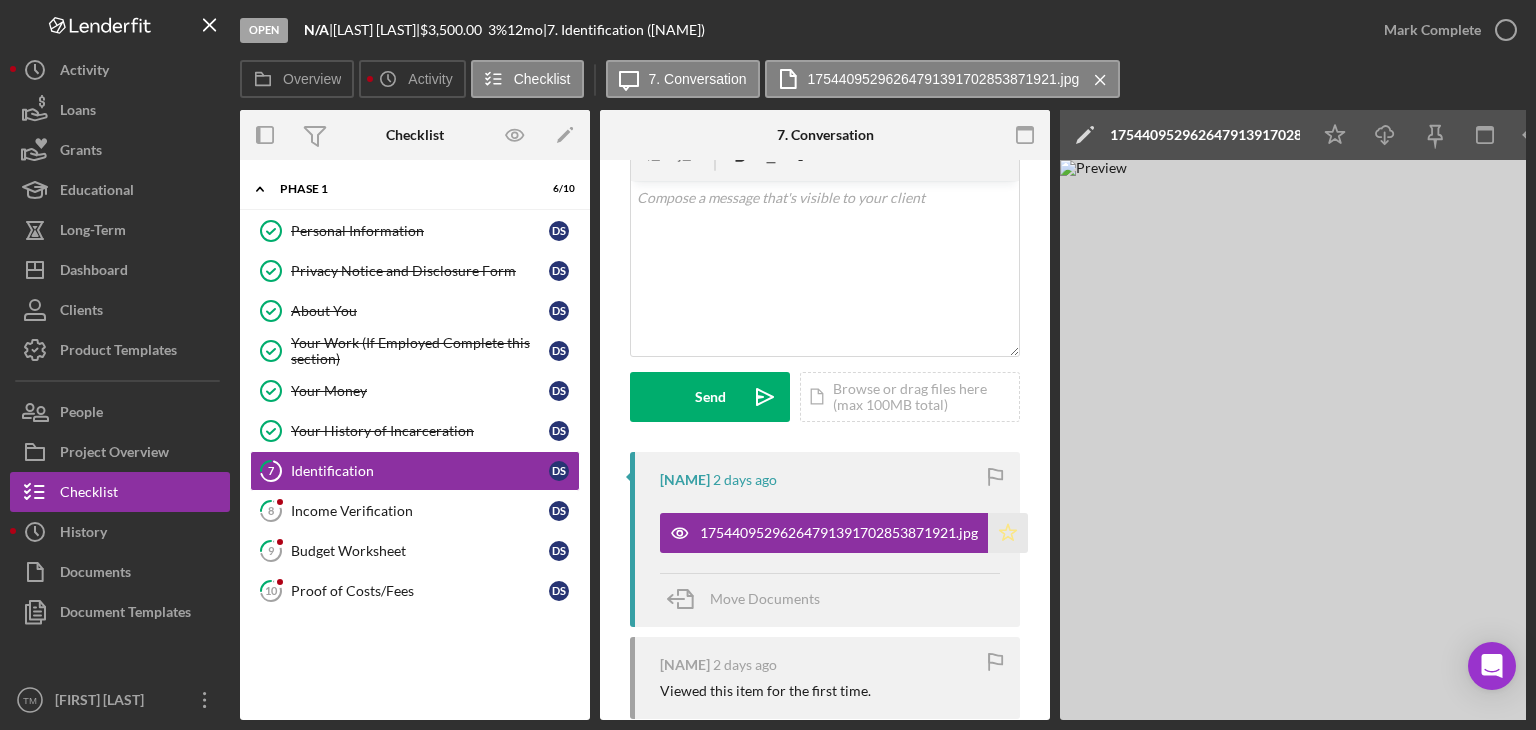 click 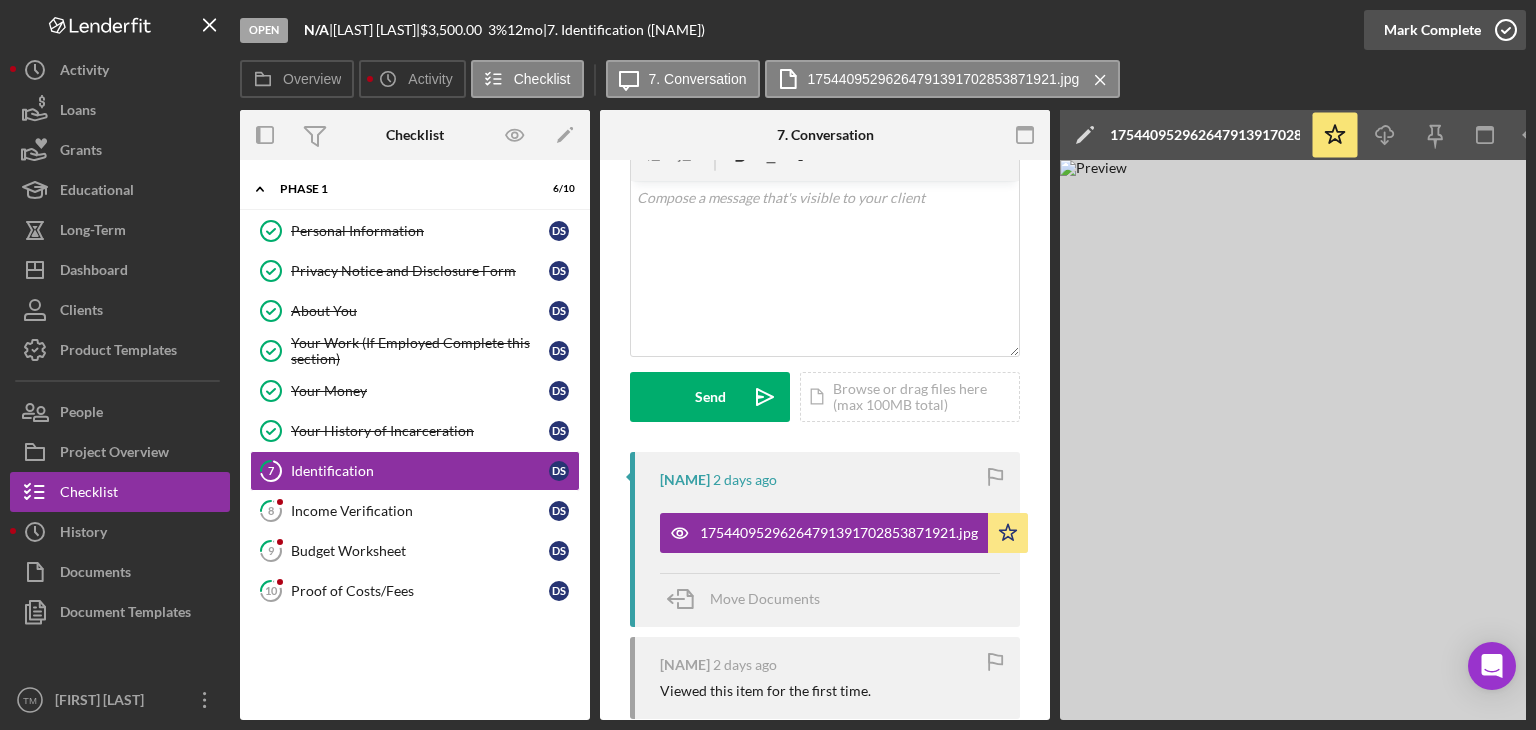 click on "Mark Complete" at bounding box center (1432, 30) 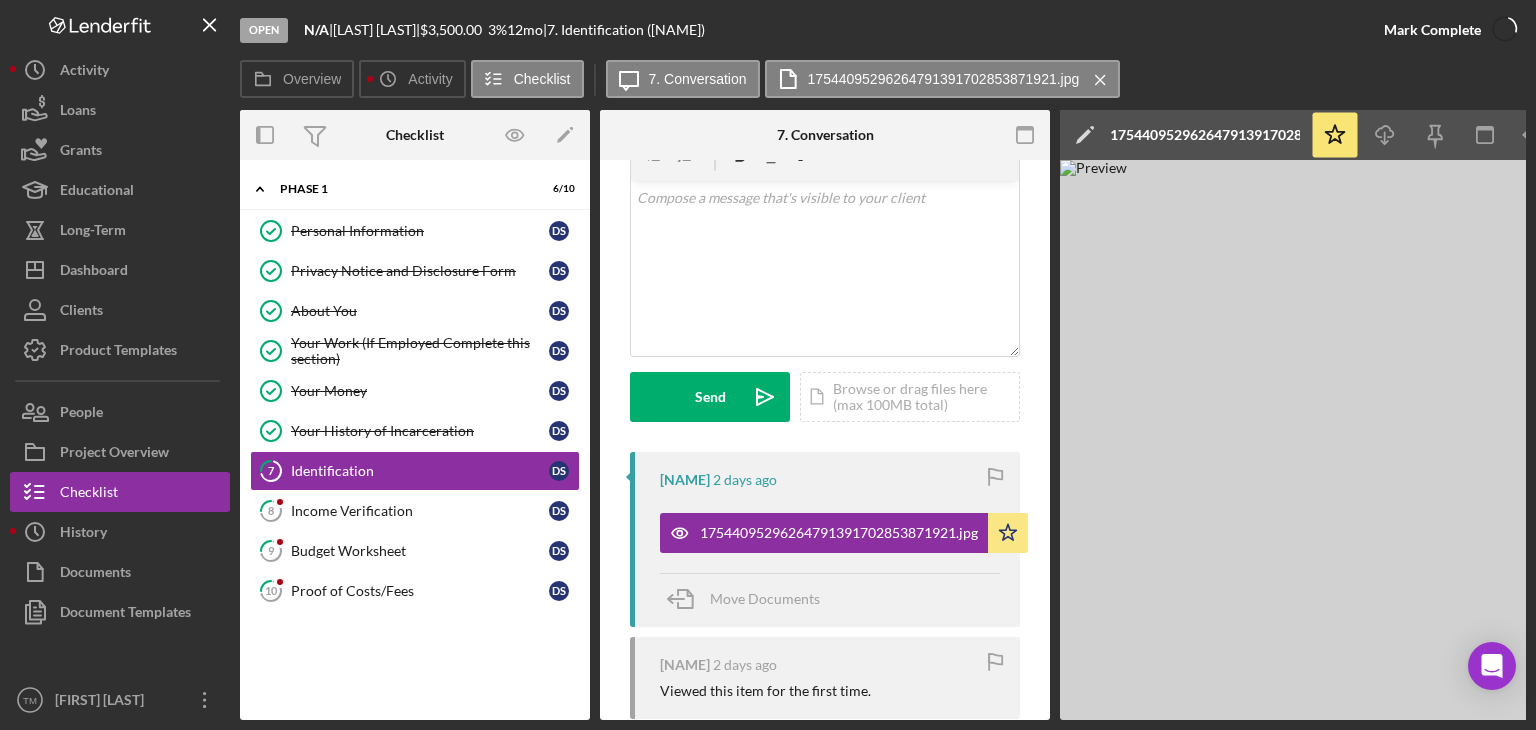 scroll, scrollTop: 396, scrollLeft: 0, axis: vertical 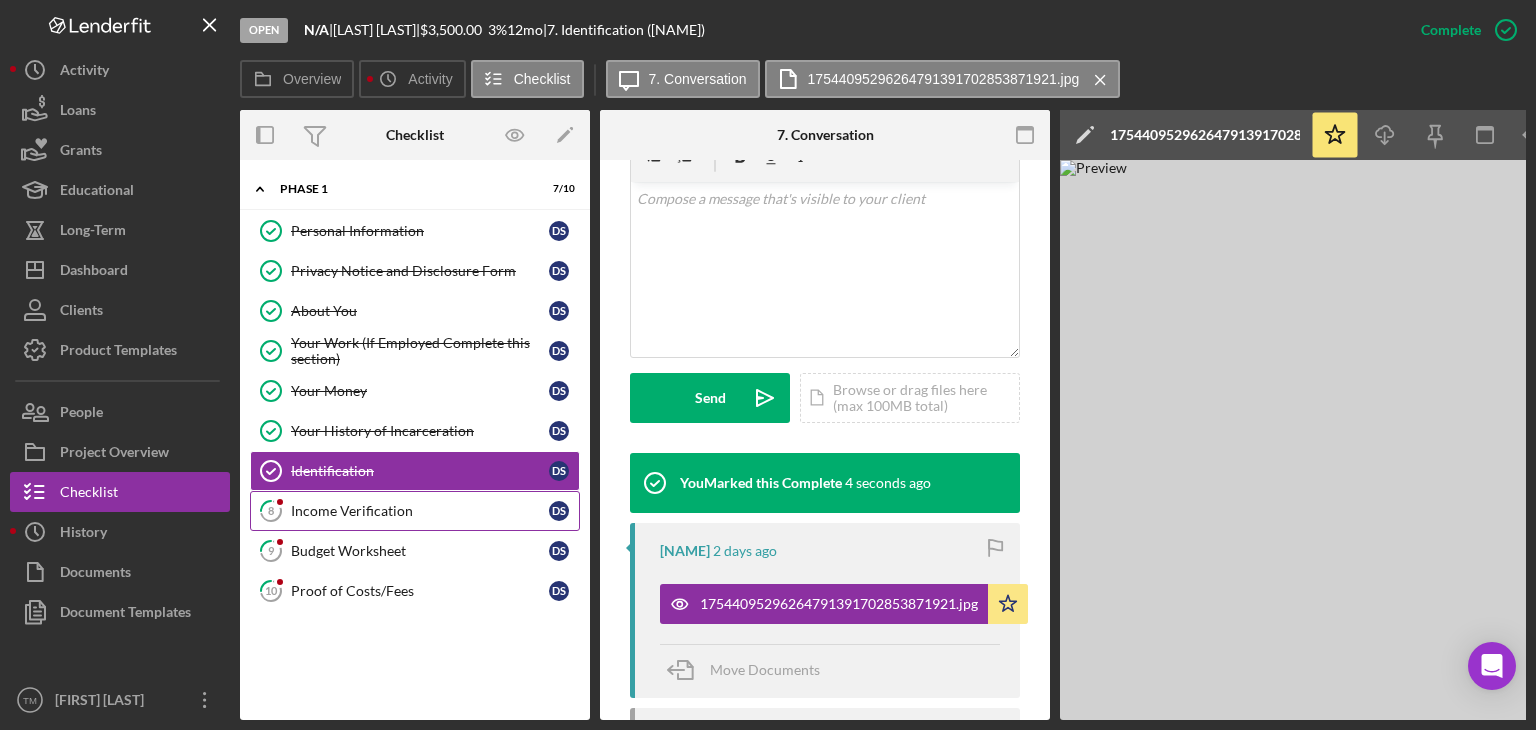 click on "Income Verification" at bounding box center [420, 511] 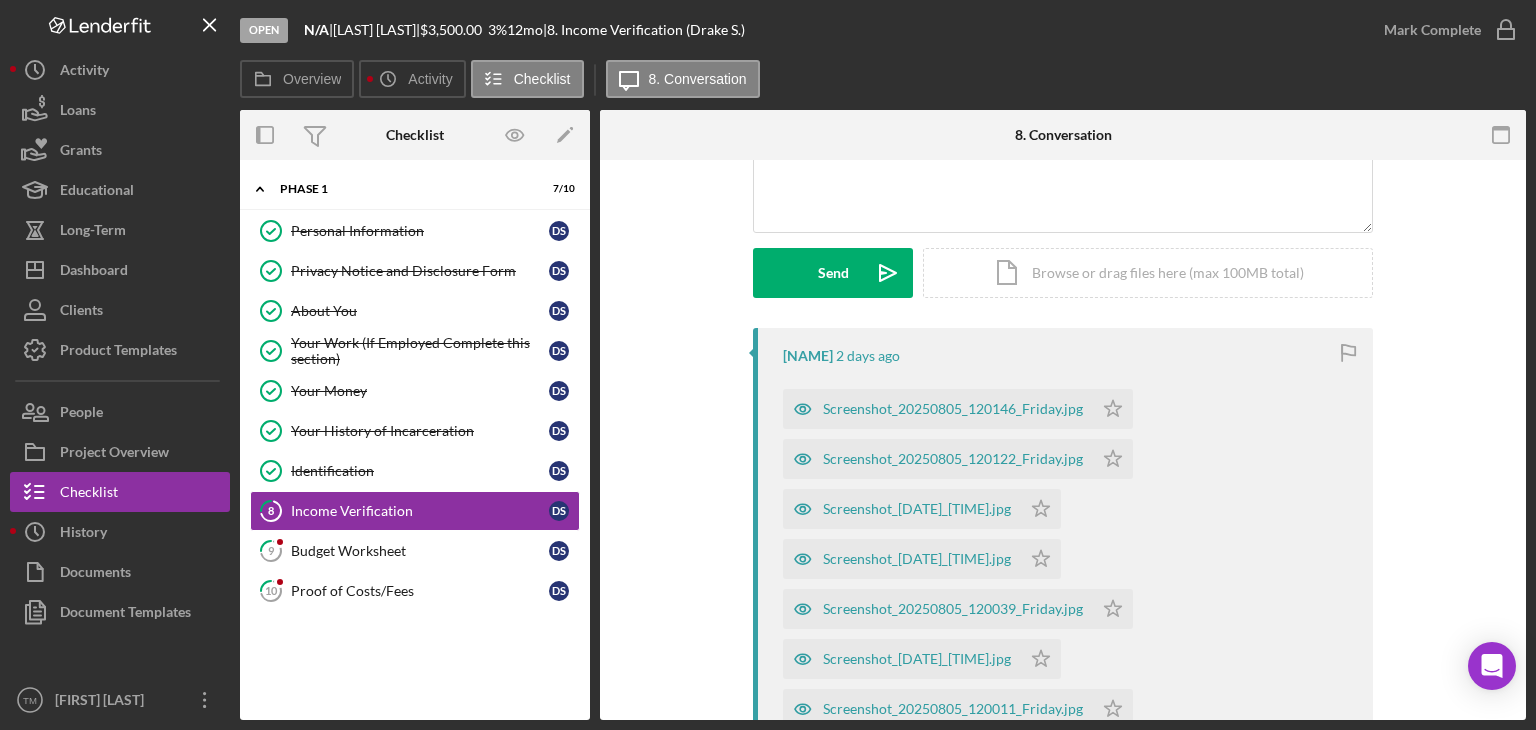 scroll, scrollTop: 300, scrollLeft: 0, axis: vertical 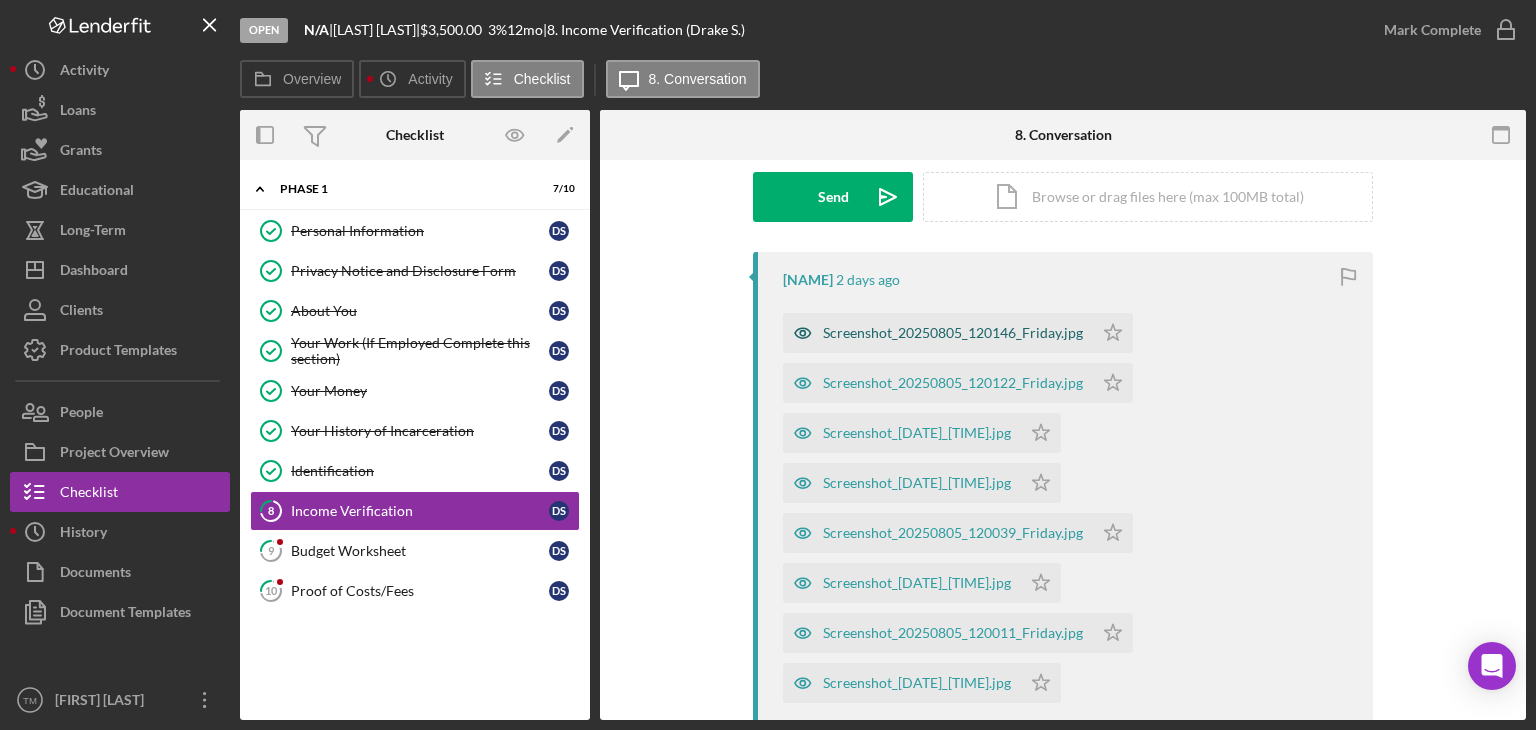 click on "Screenshot_20250805_120146_Friday.jpg" at bounding box center [953, 333] 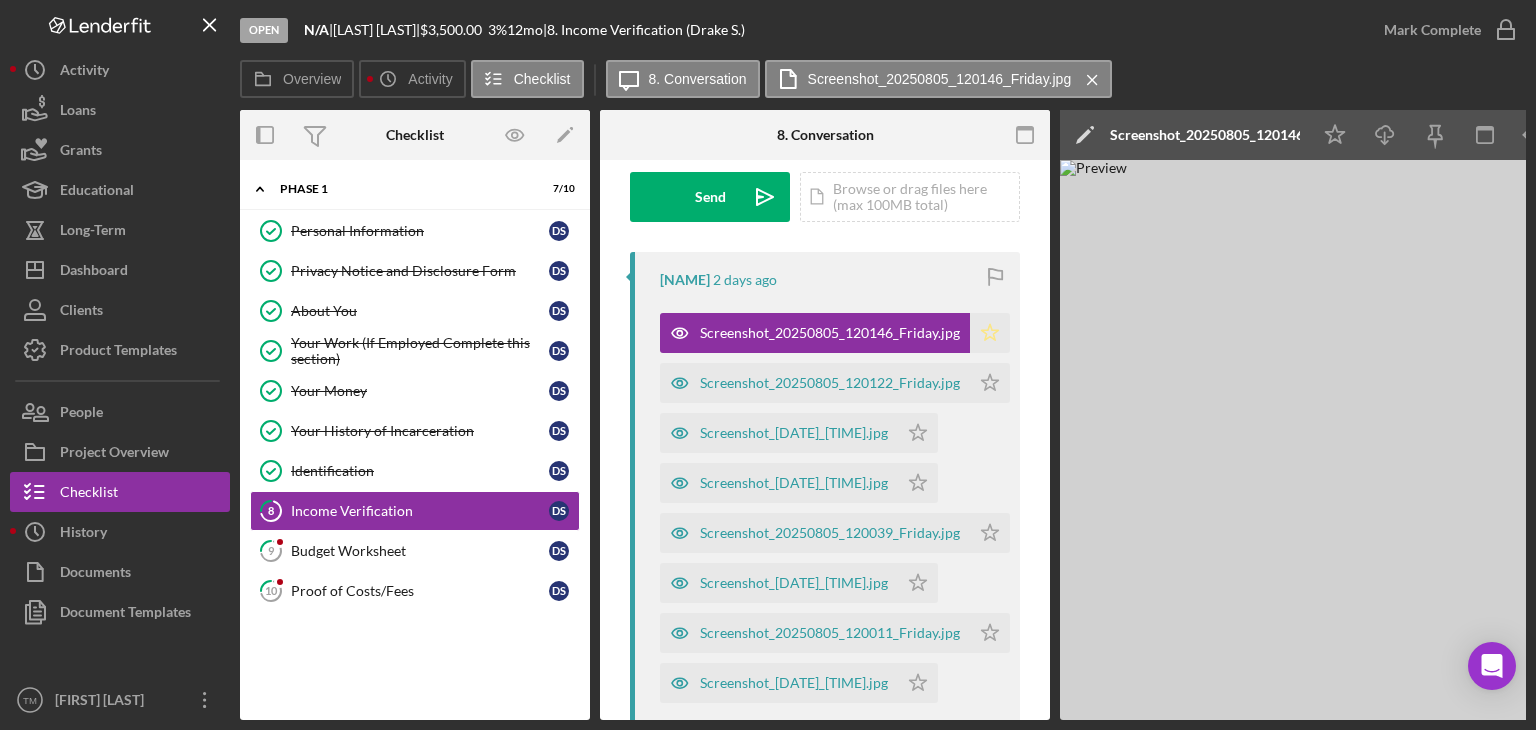 click 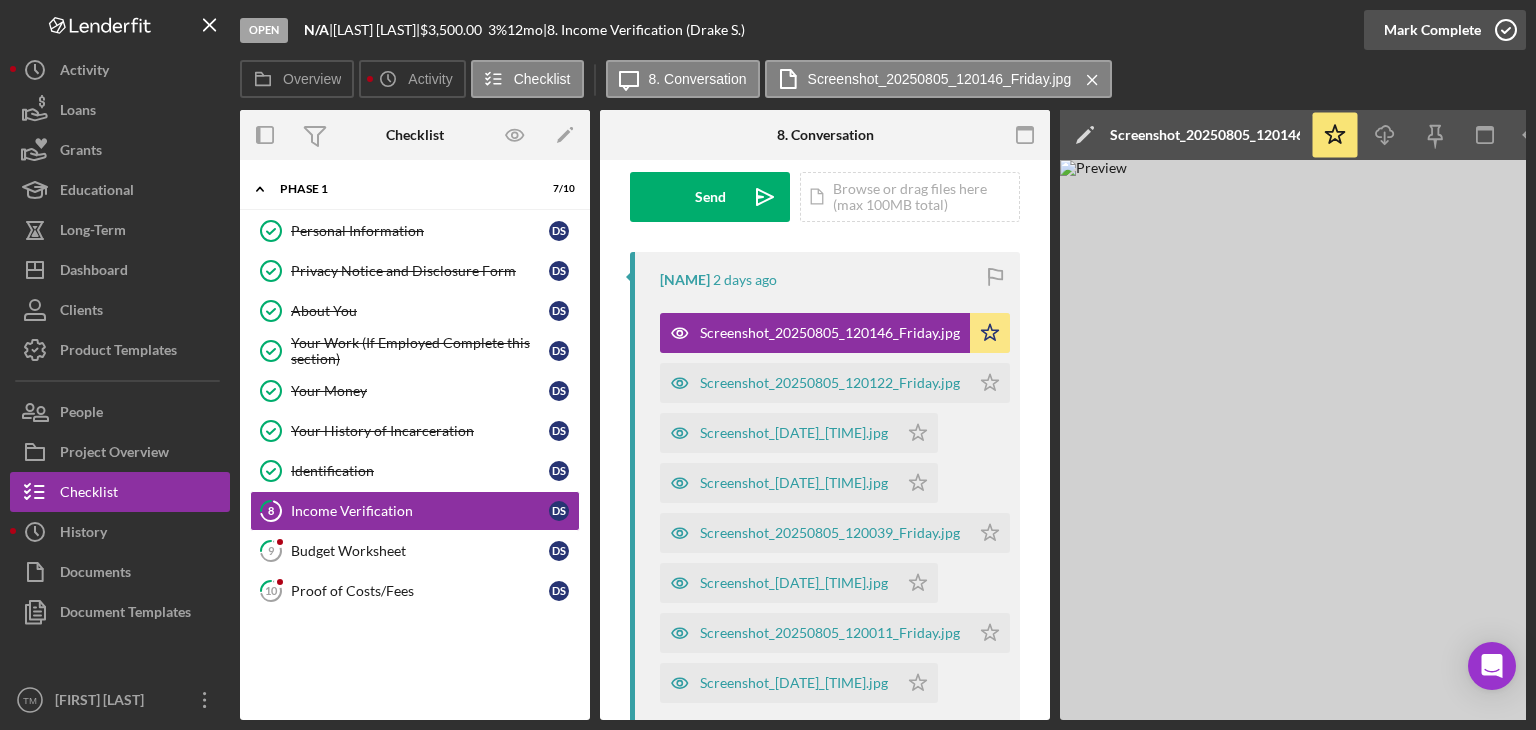 click on "Mark Complete" at bounding box center [1432, 30] 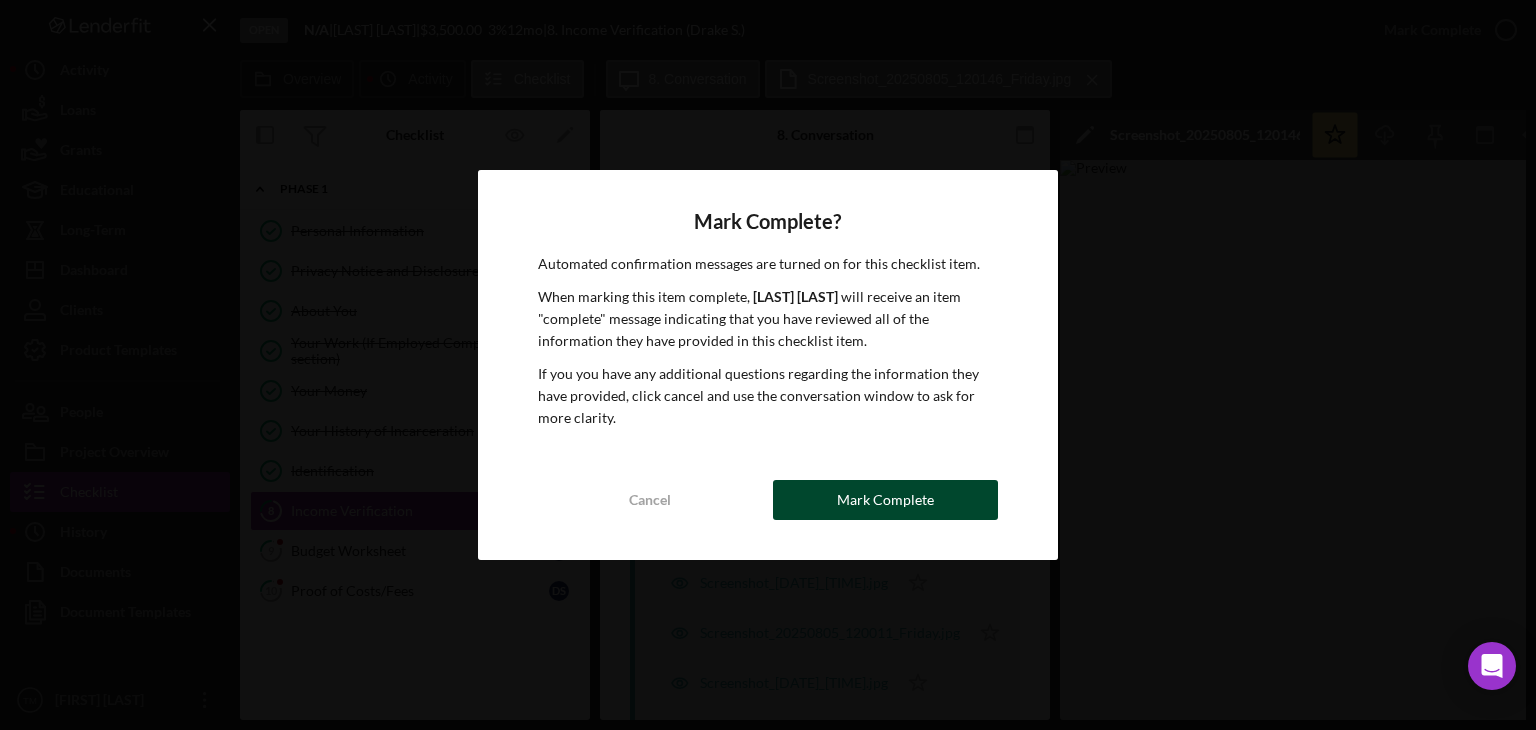 click on "Mark Complete" at bounding box center [885, 500] 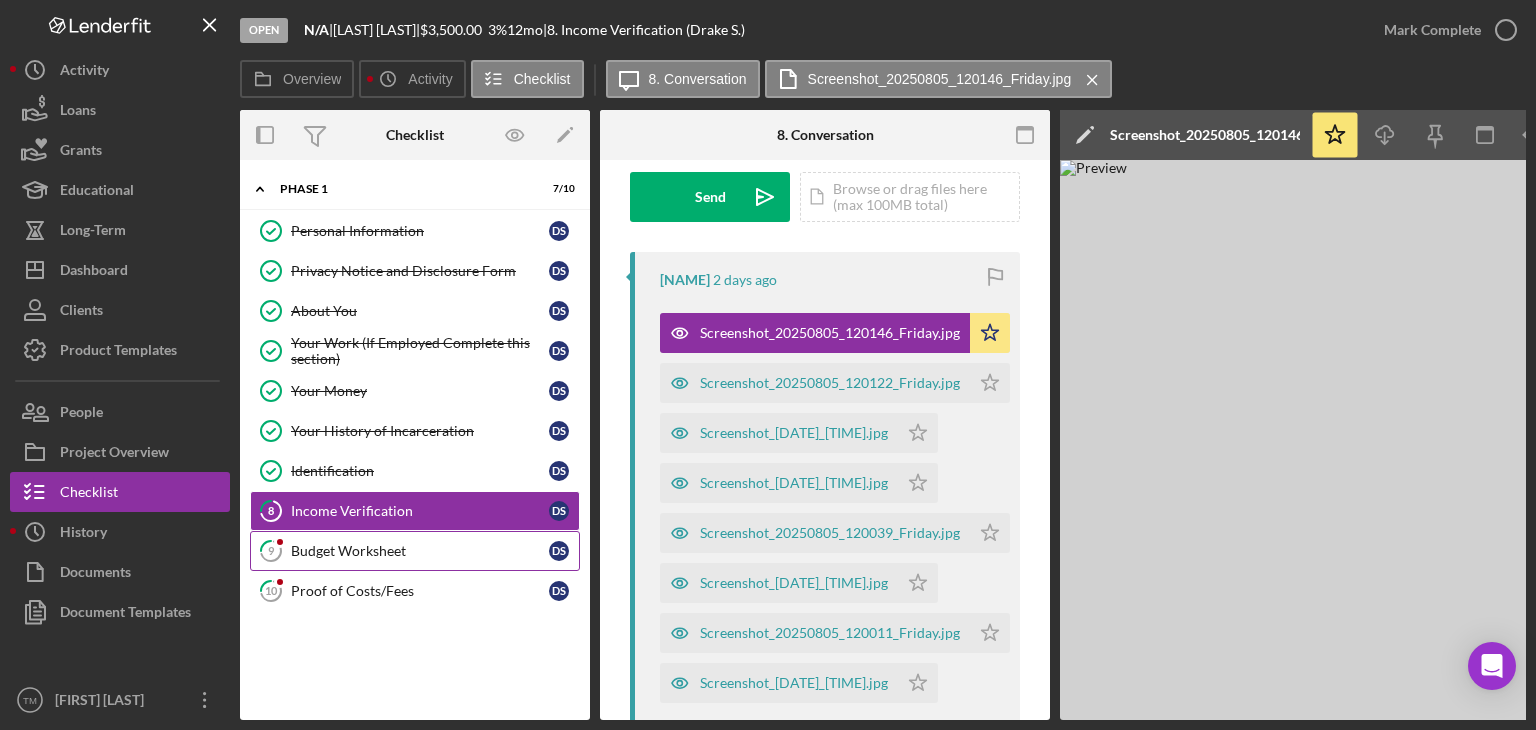 scroll, scrollTop: 596, scrollLeft: 0, axis: vertical 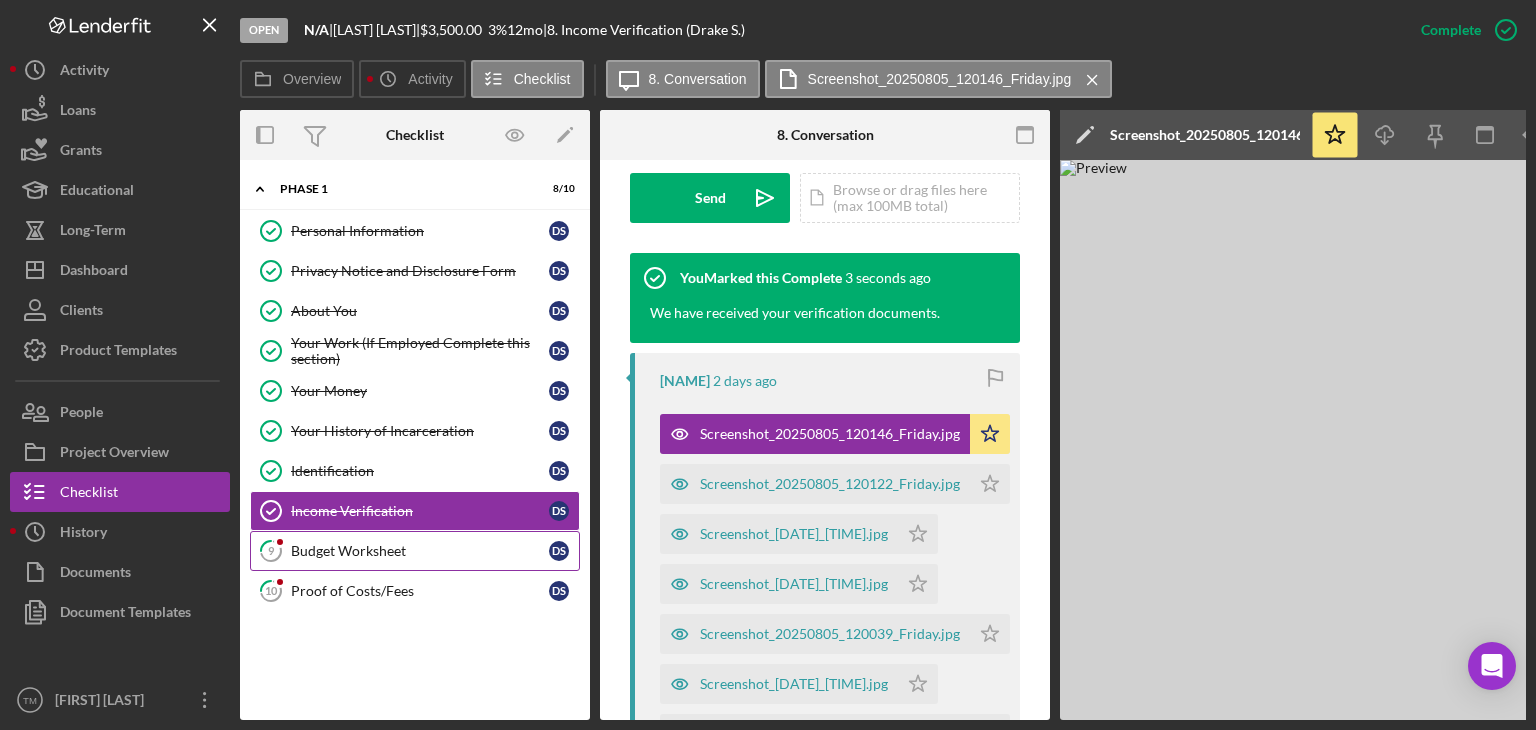 click on "Budget Worksheet" at bounding box center (420, 551) 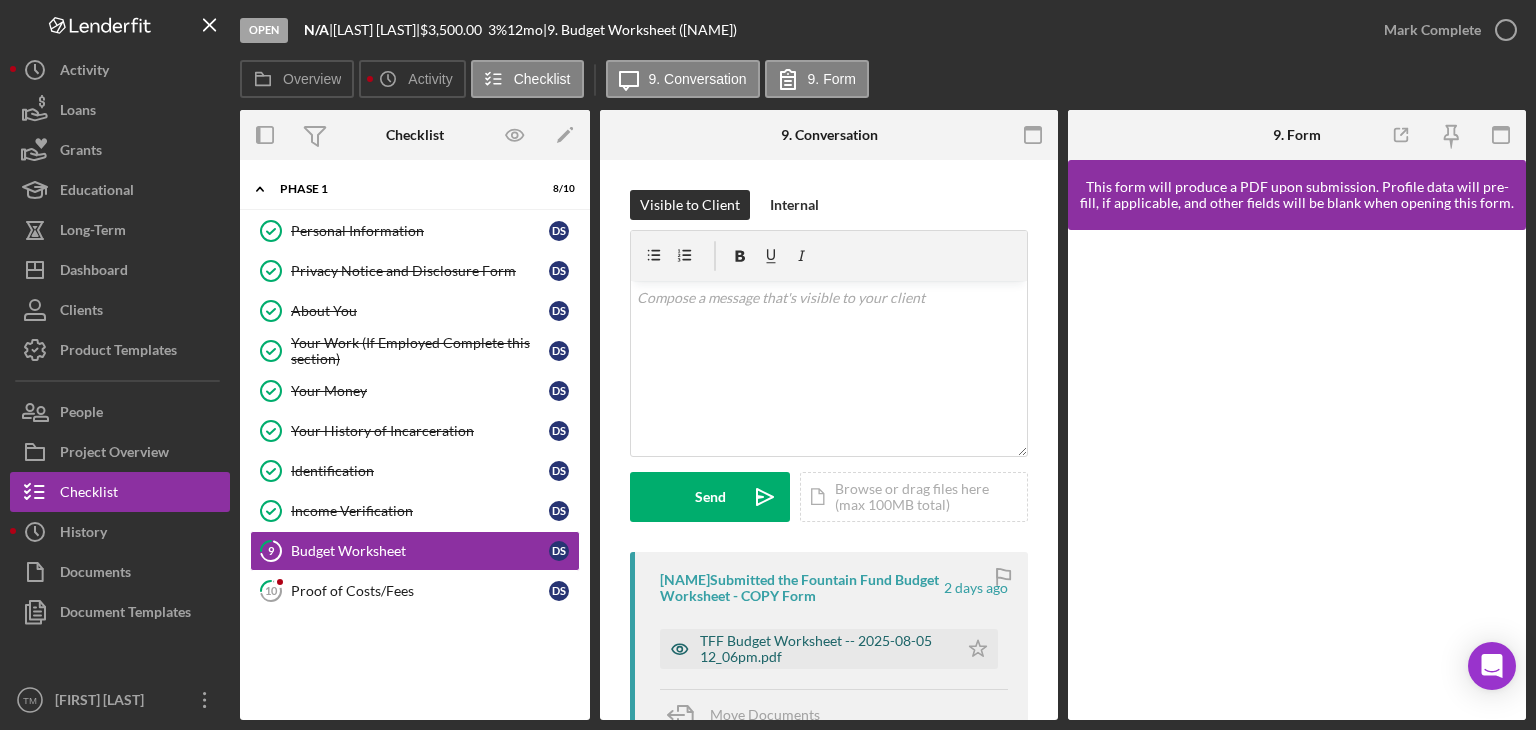 click on "TFF Budget Worksheet -- 2025-08-05 12_06pm.pdf" at bounding box center (824, 649) 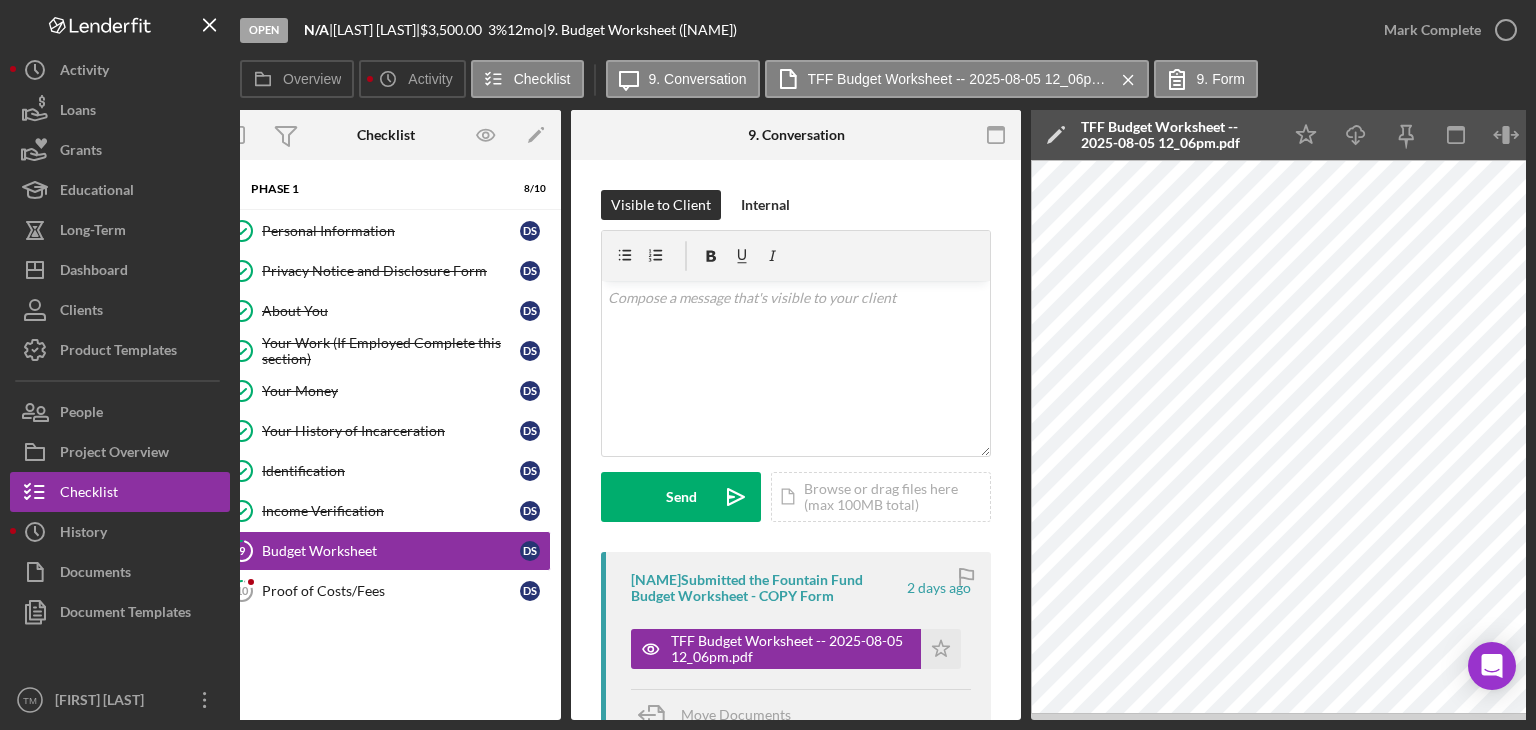 scroll, scrollTop: 0, scrollLeft: 0, axis: both 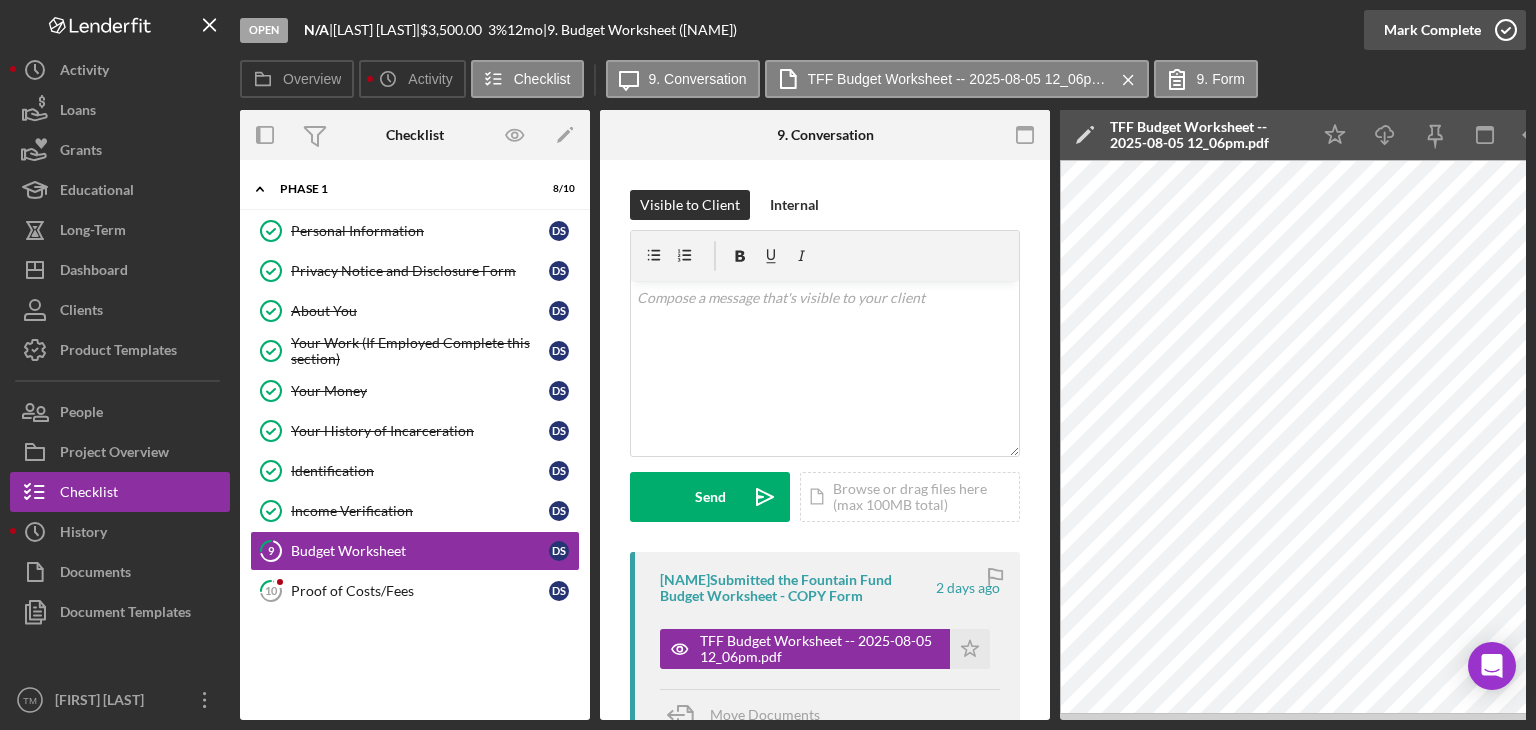 click on "Mark Complete" at bounding box center [1432, 30] 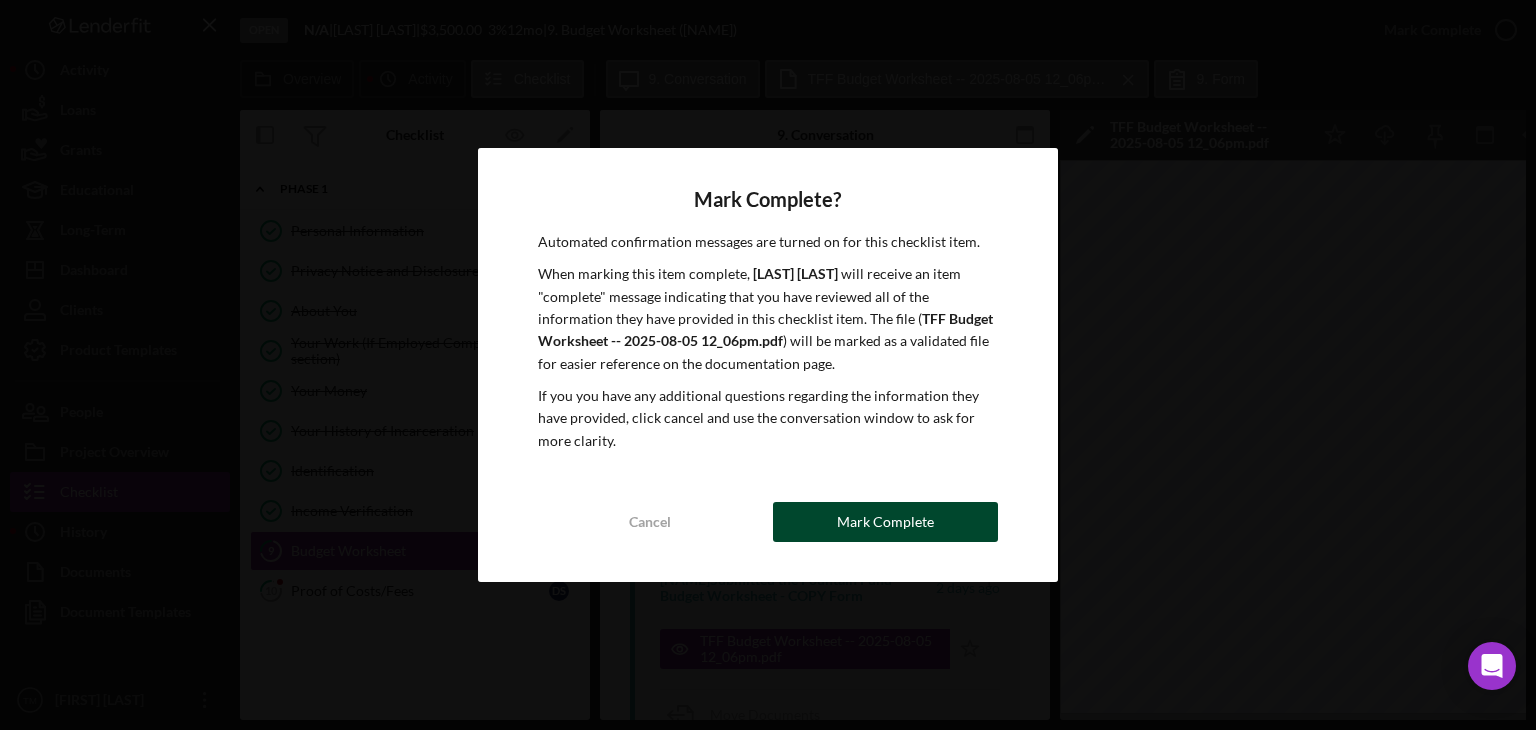 click on "Mark Complete" at bounding box center [885, 522] 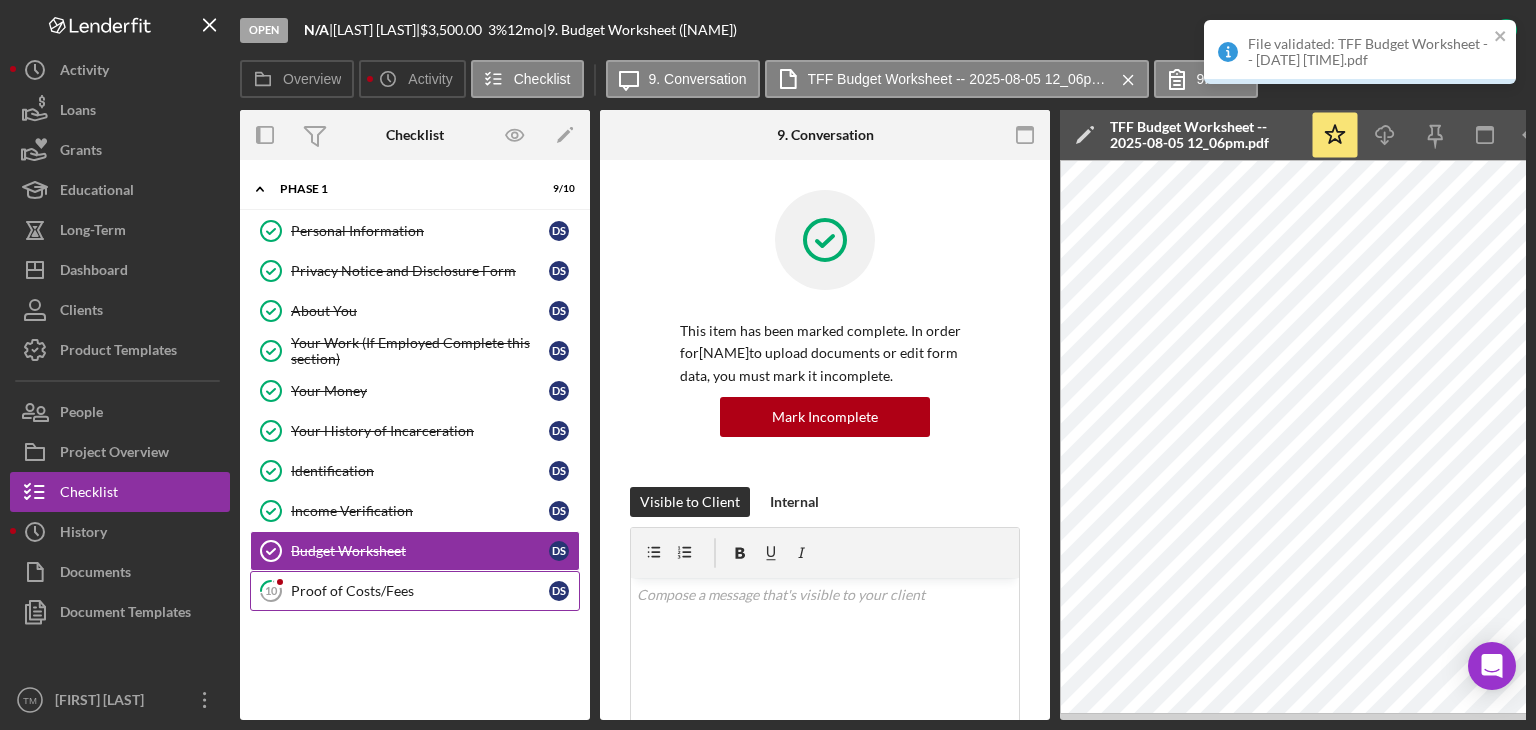 click on "Proof of Costs/Fees" at bounding box center [420, 591] 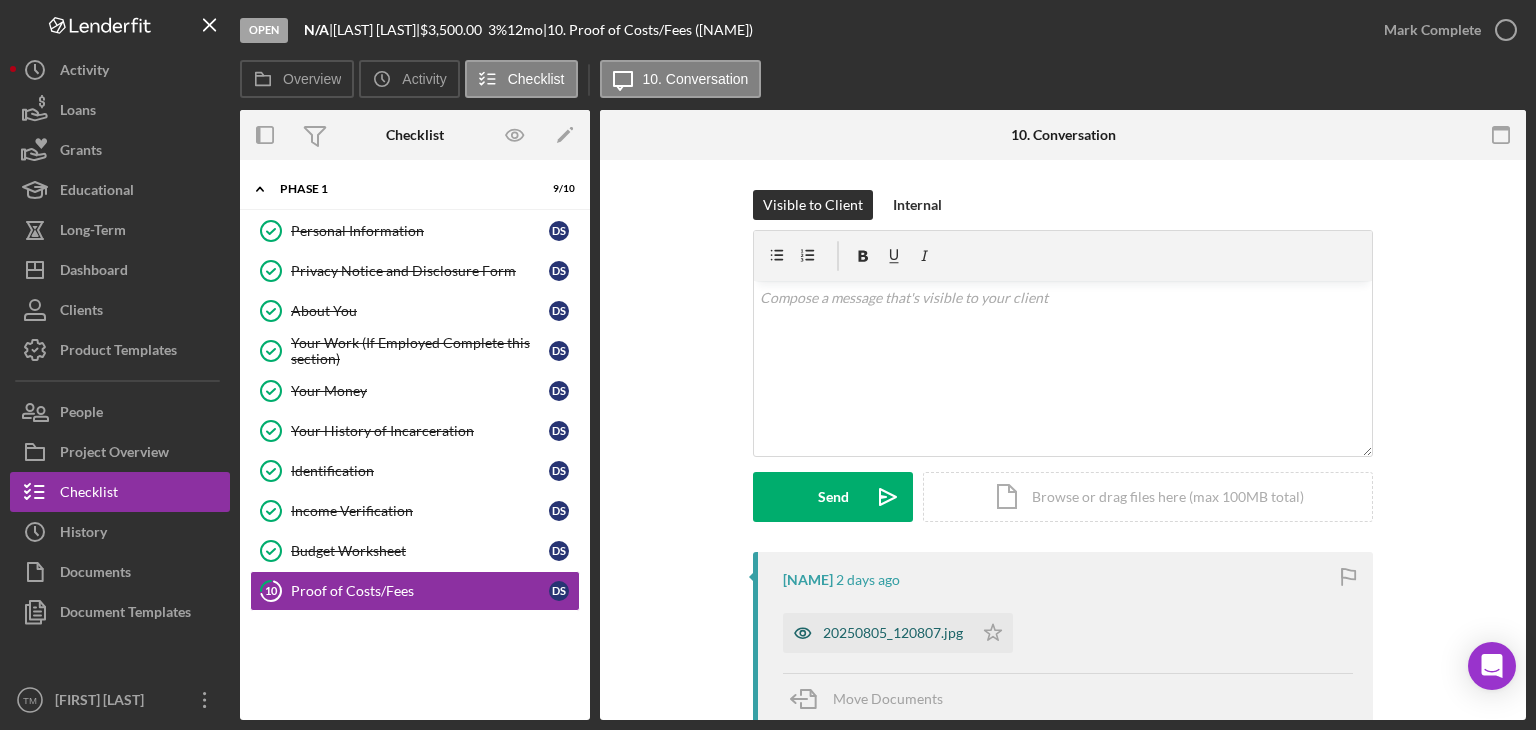 click on "20250805_120807.jpg" at bounding box center [893, 633] 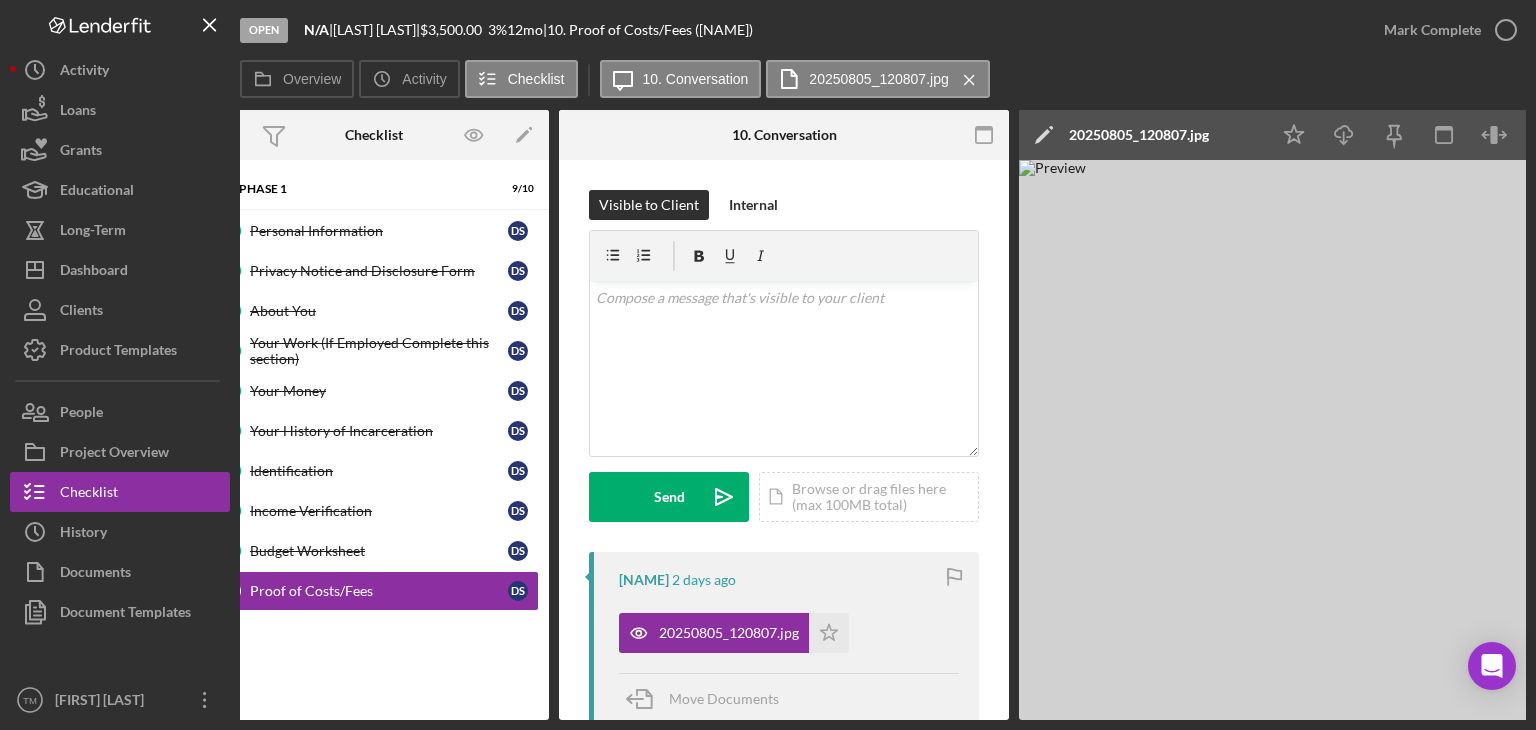 scroll, scrollTop: 0, scrollLeft: 0, axis: both 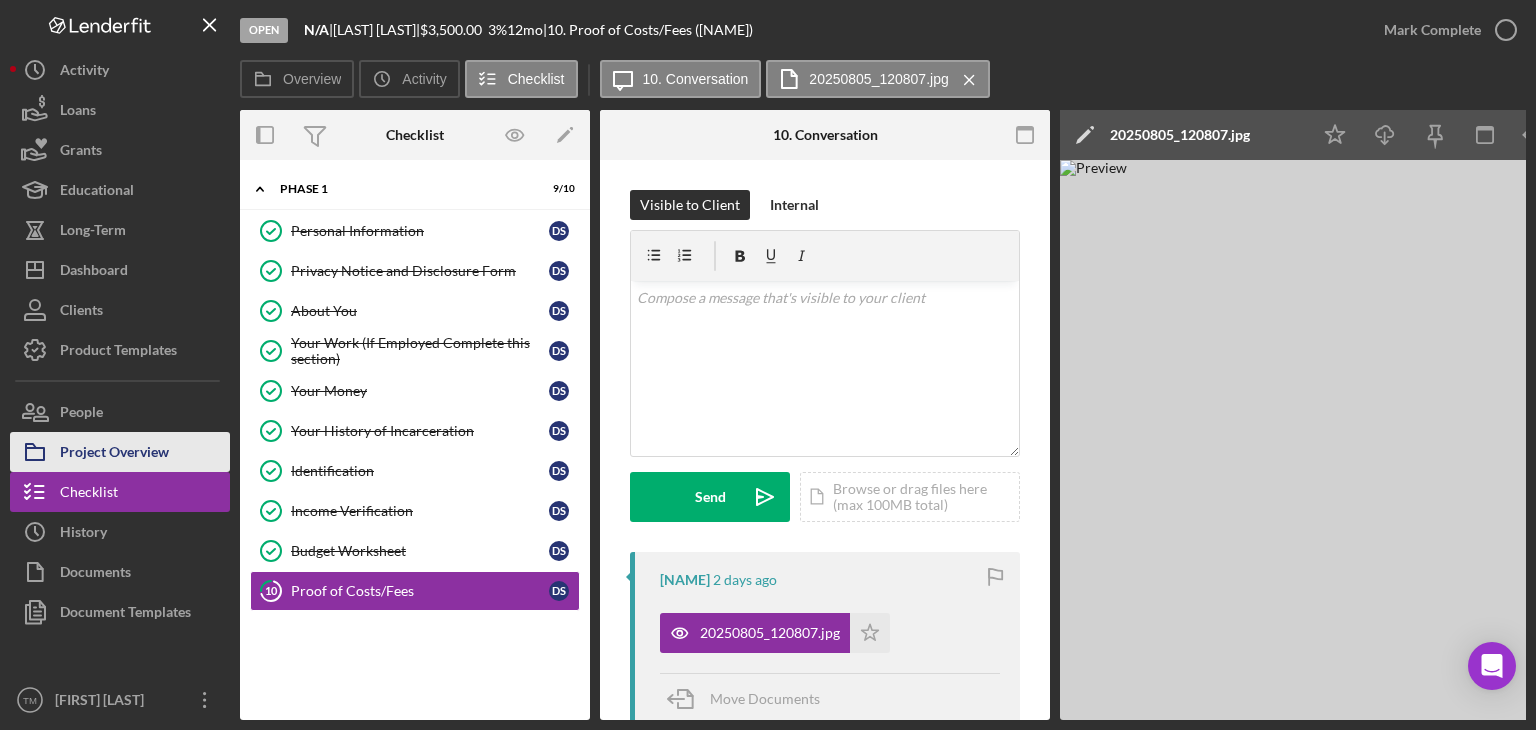click on "Project Overview" at bounding box center (114, 454) 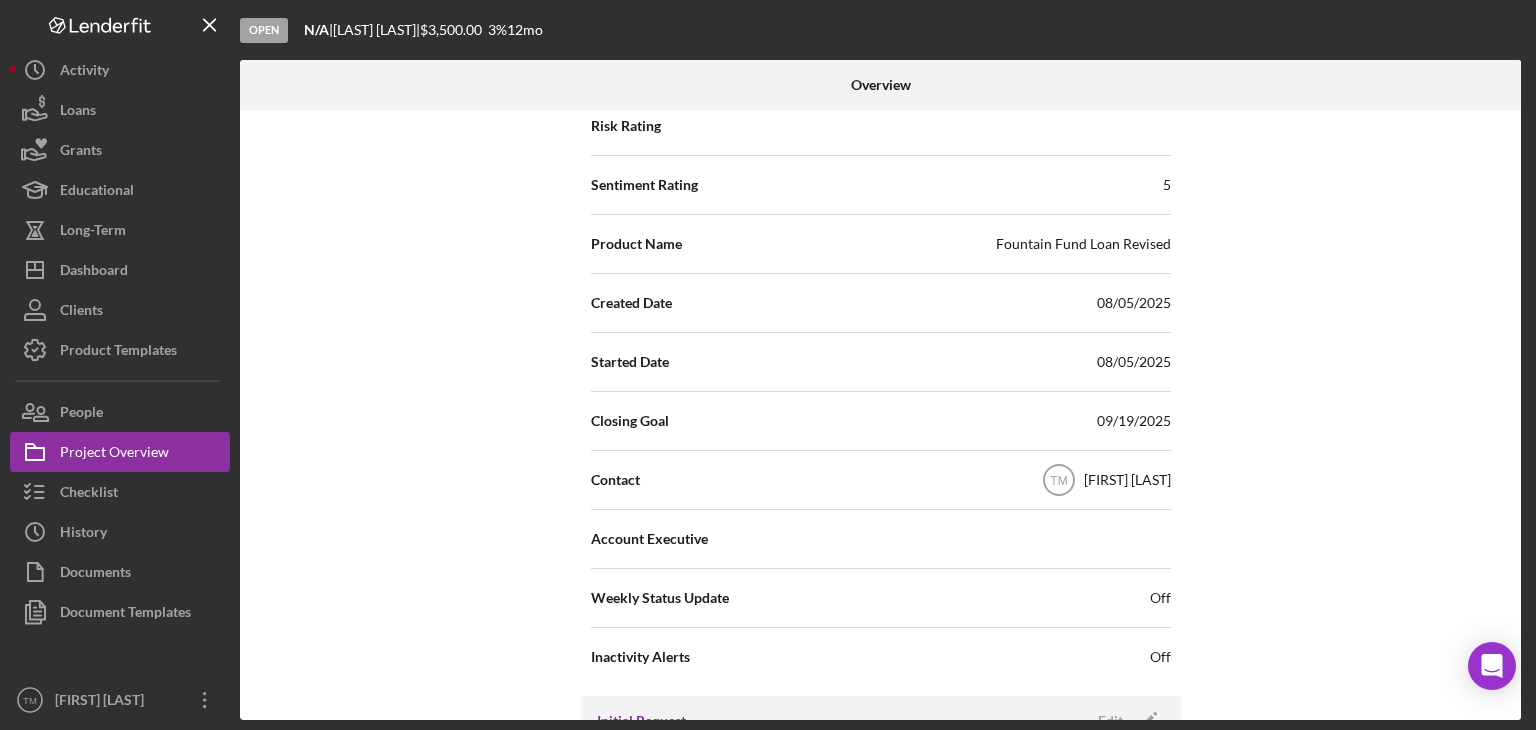 scroll, scrollTop: 300, scrollLeft: 0, axis: vertical 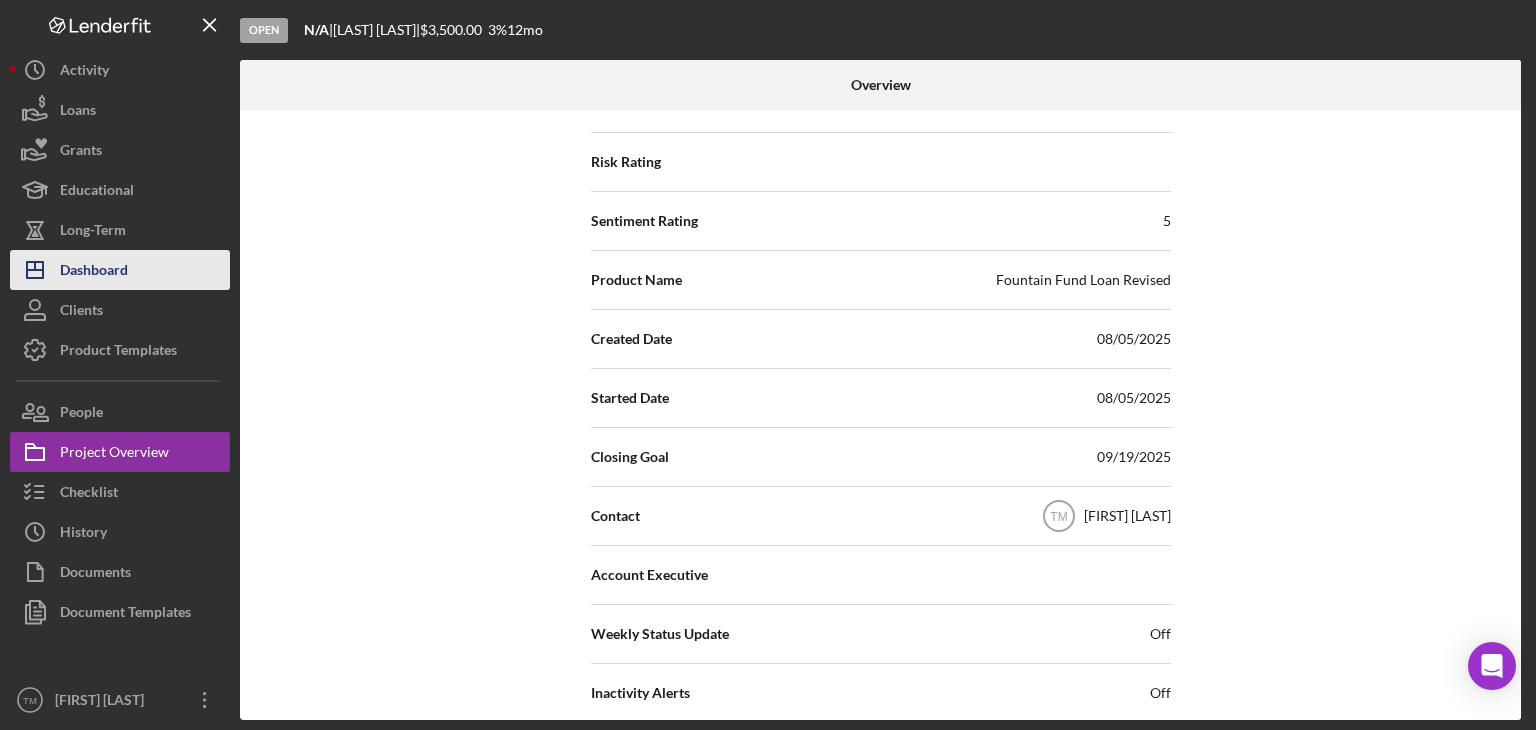 click on "Dashboard" at bounding box center [94, 272] 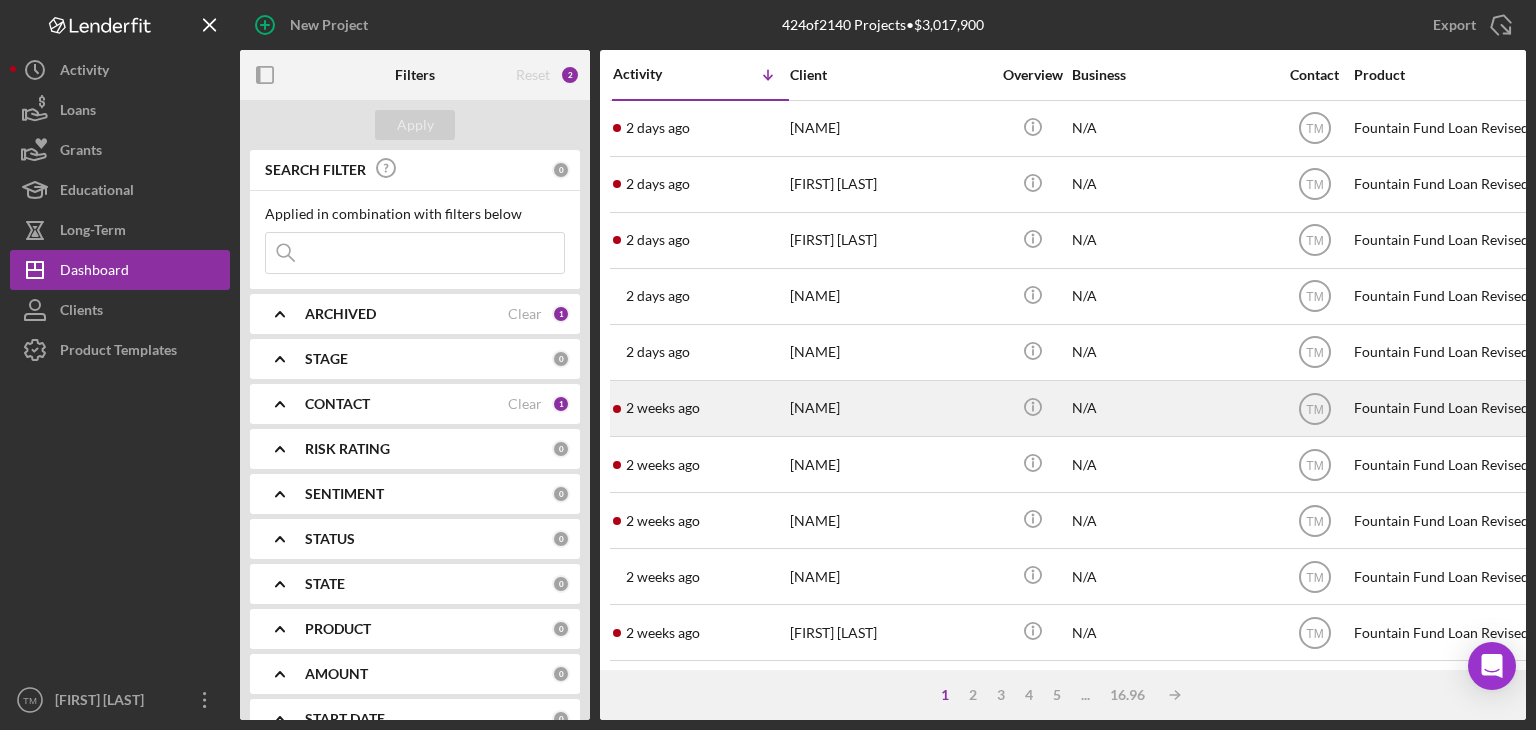 click on "[NAME]" at bounding box center (890, 408) 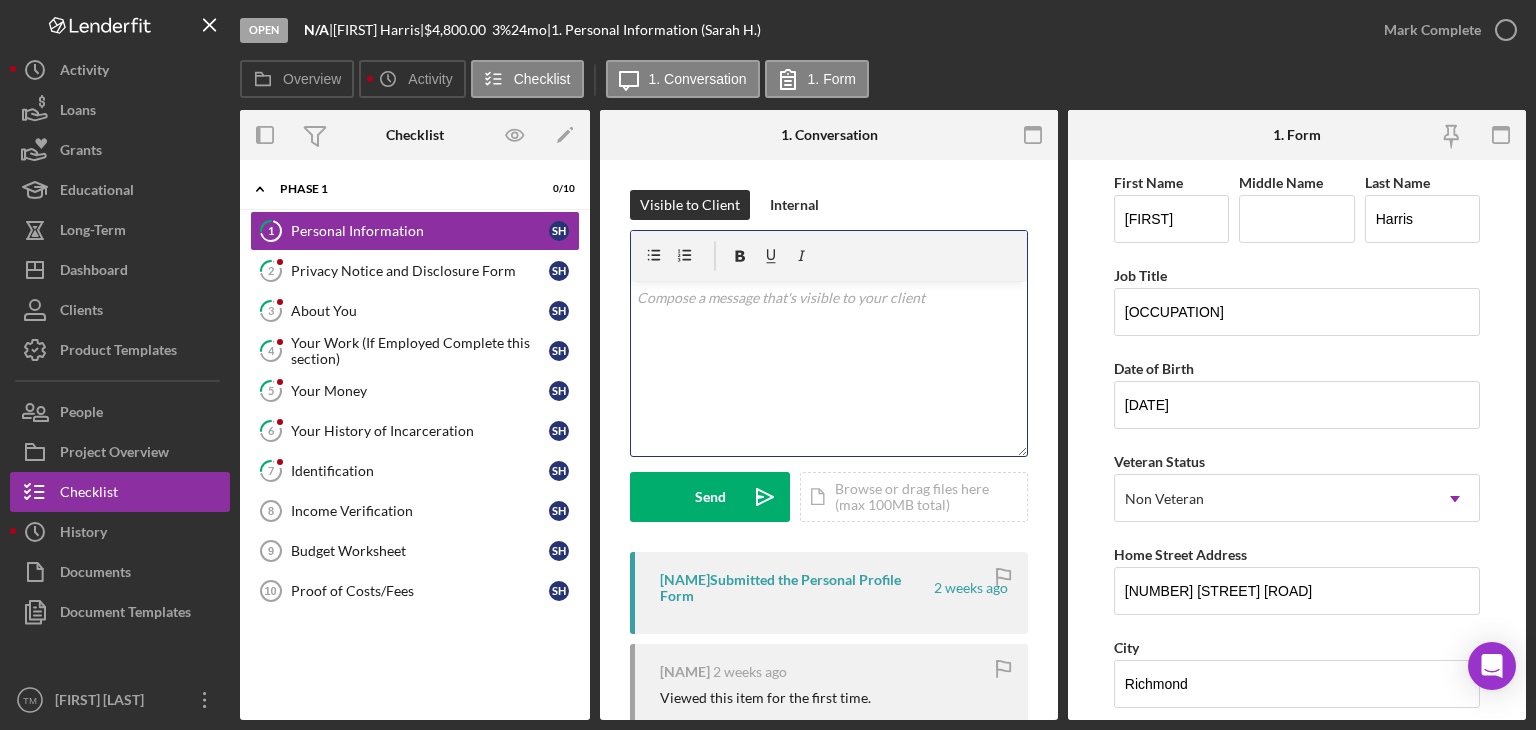 click on "v Color teal Color pink Remove color Add row above Add row below Add column before Add column after Merge cells Split cells Remove column Remove row Remove table" at bounding box center [829, 368] 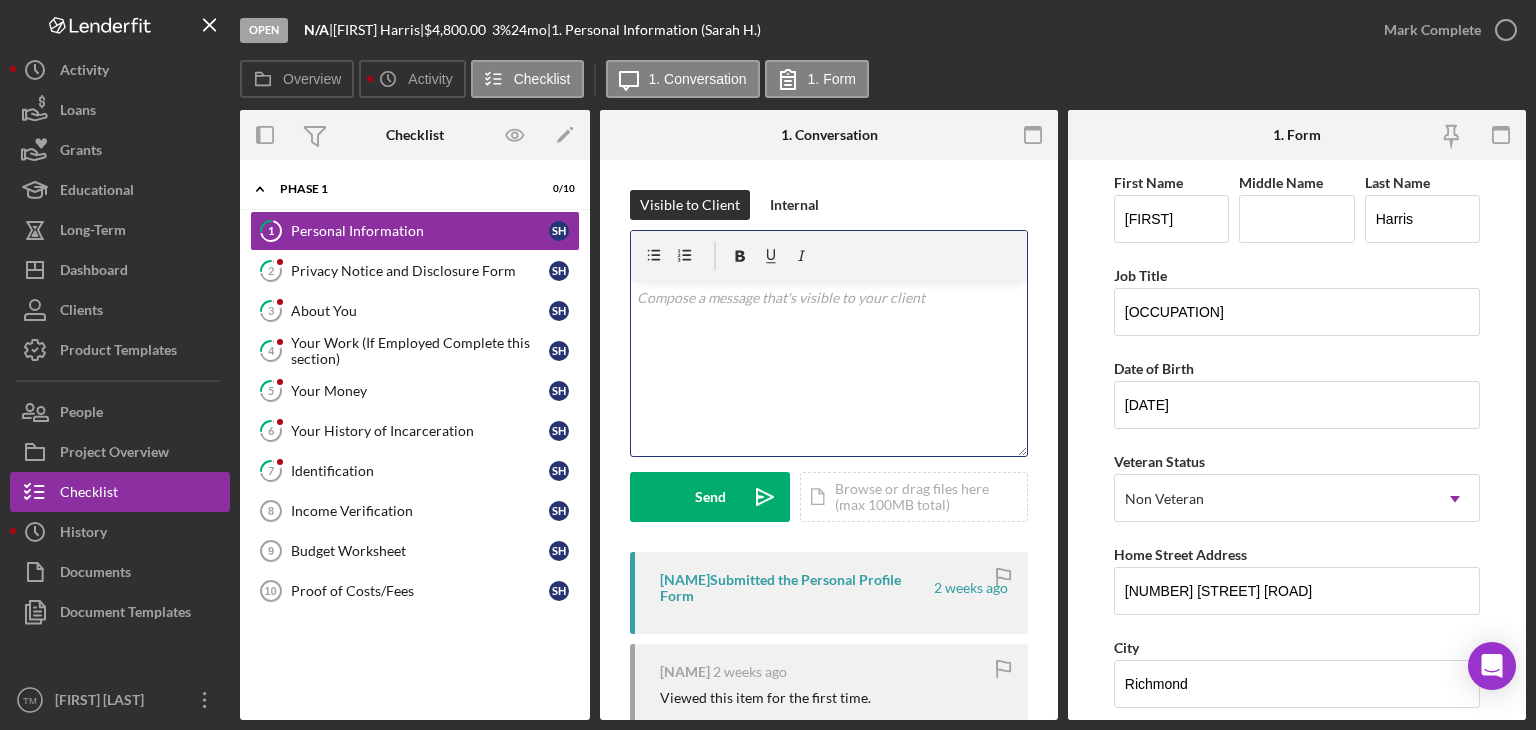 type 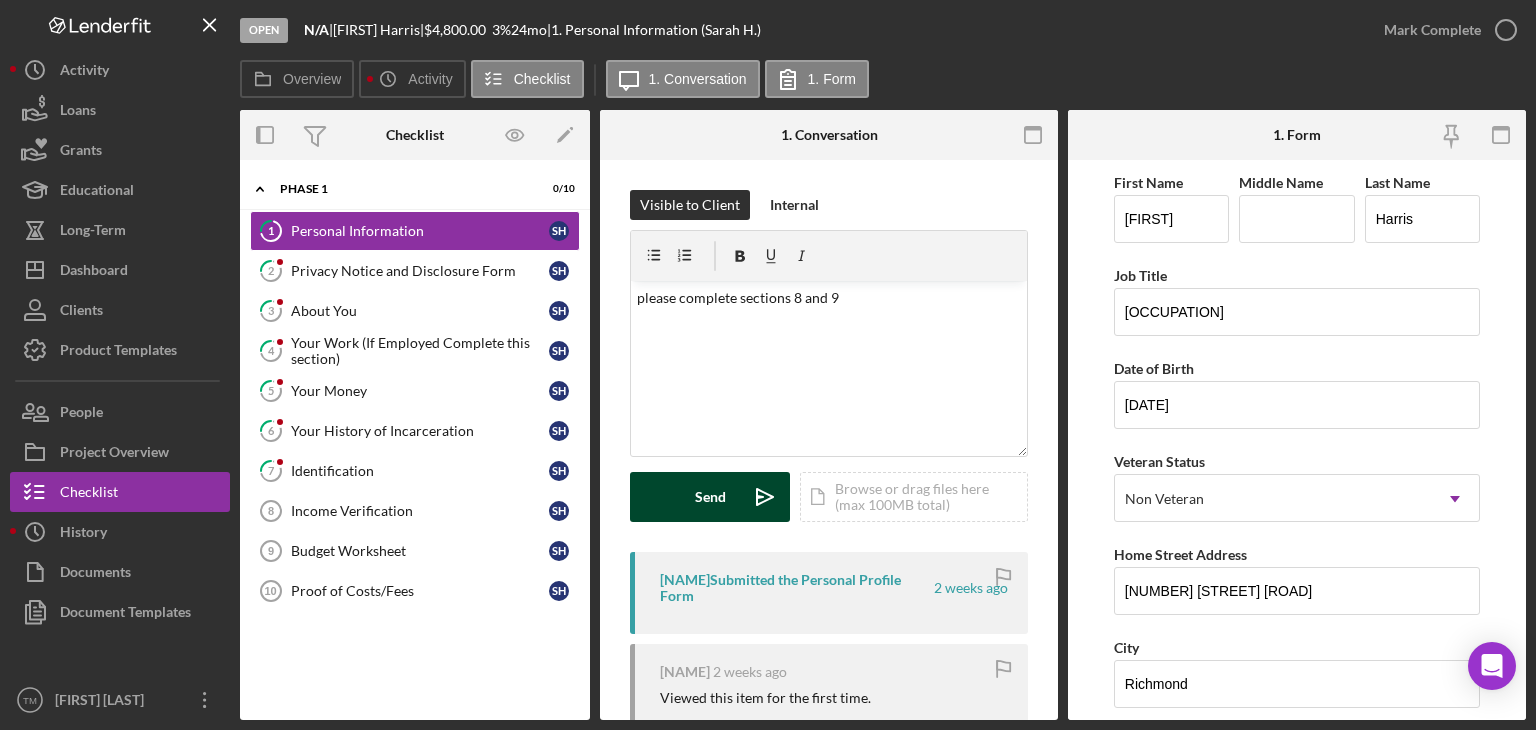 click on "Send" at bounding box center [710, 497] 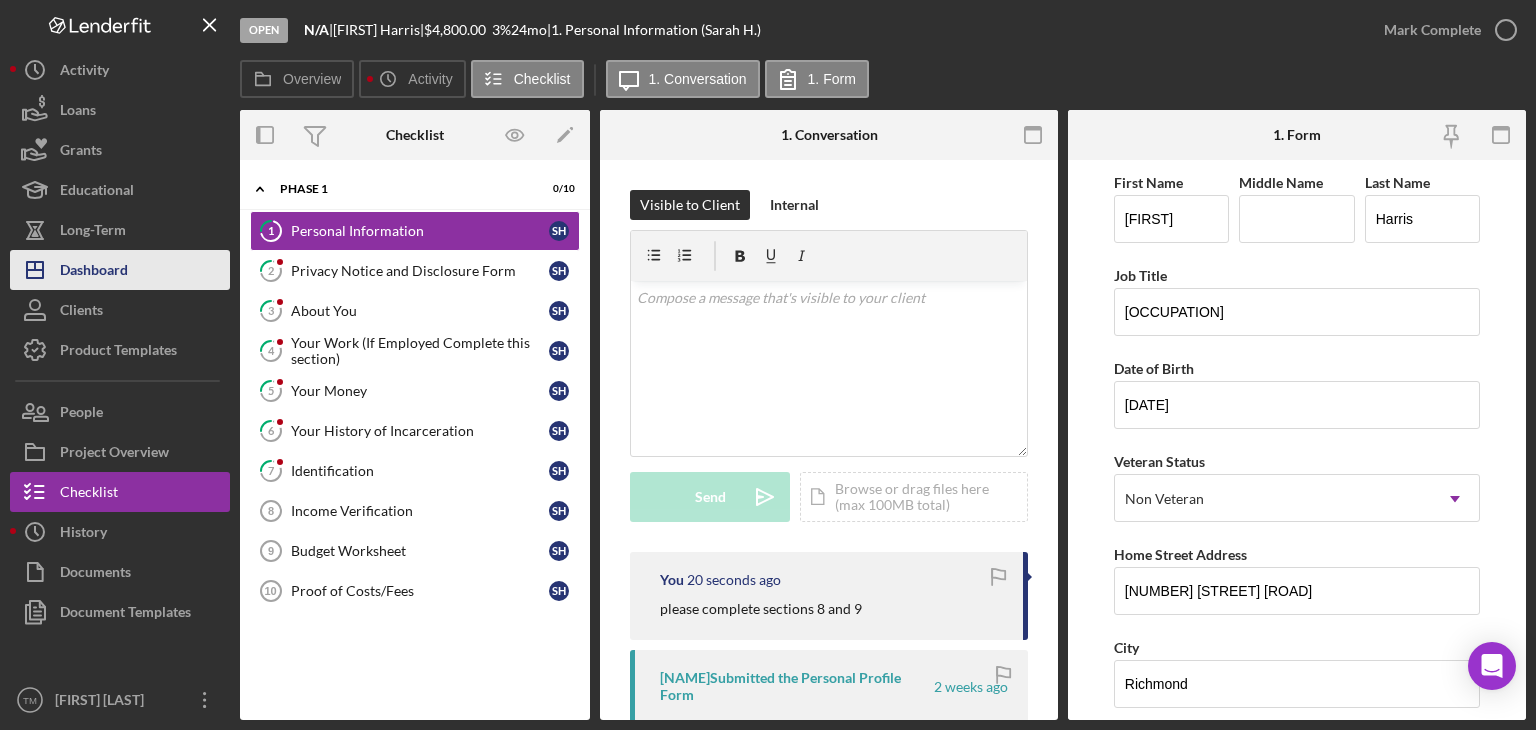 click on "Dashboard" at bounding box center [94, 272] 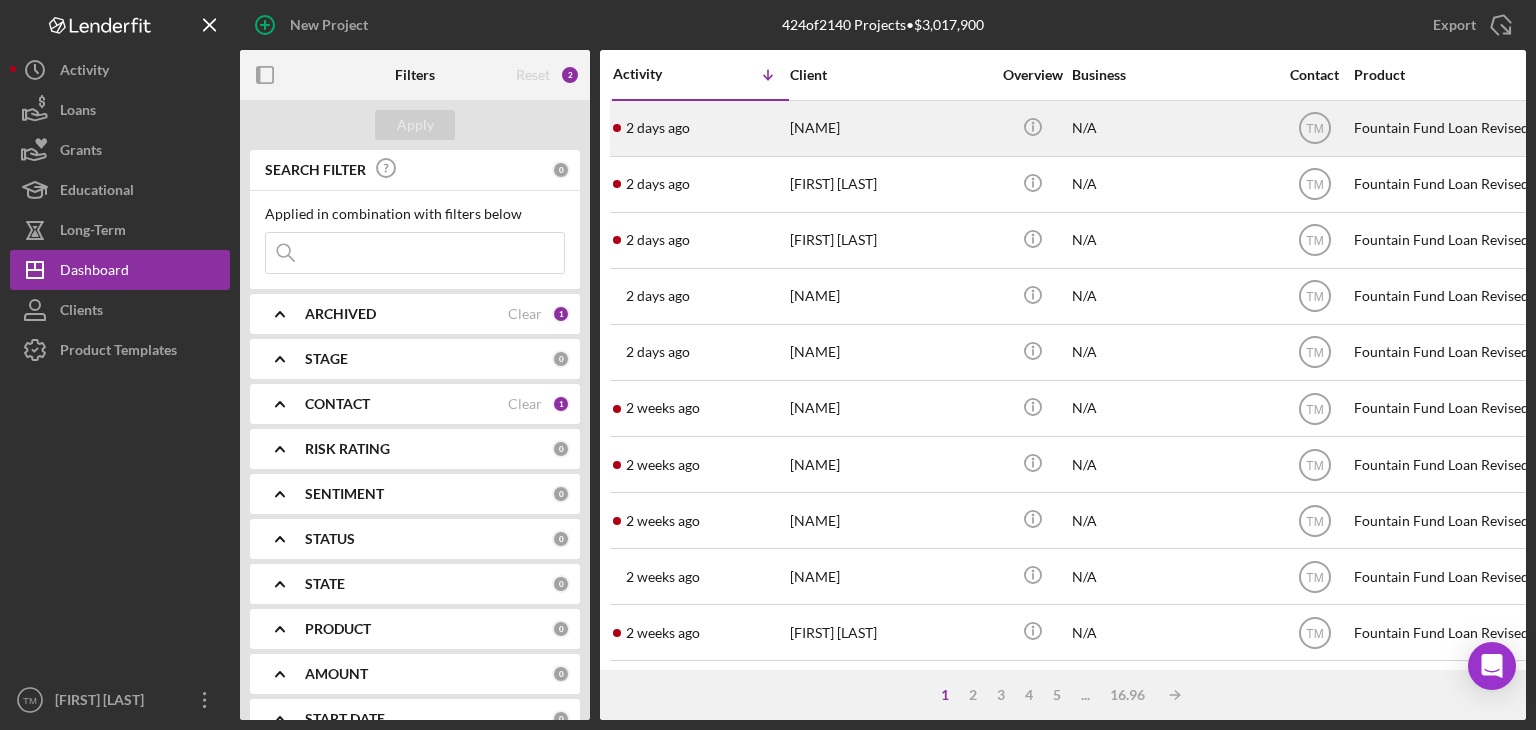 click on "[NAME]" at bounding box center (890, 128) 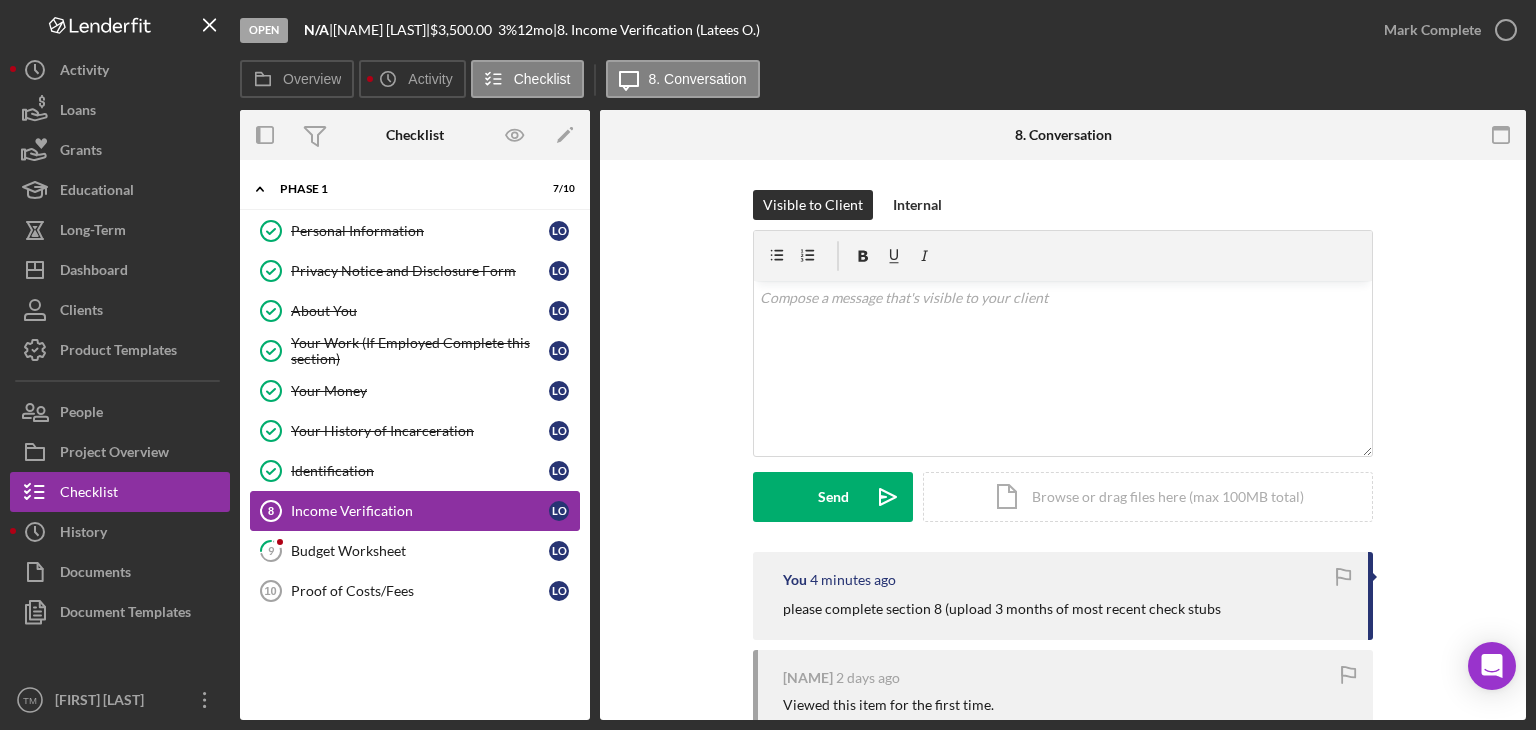 click on "Income Verification" at bounding box center (420, 511) 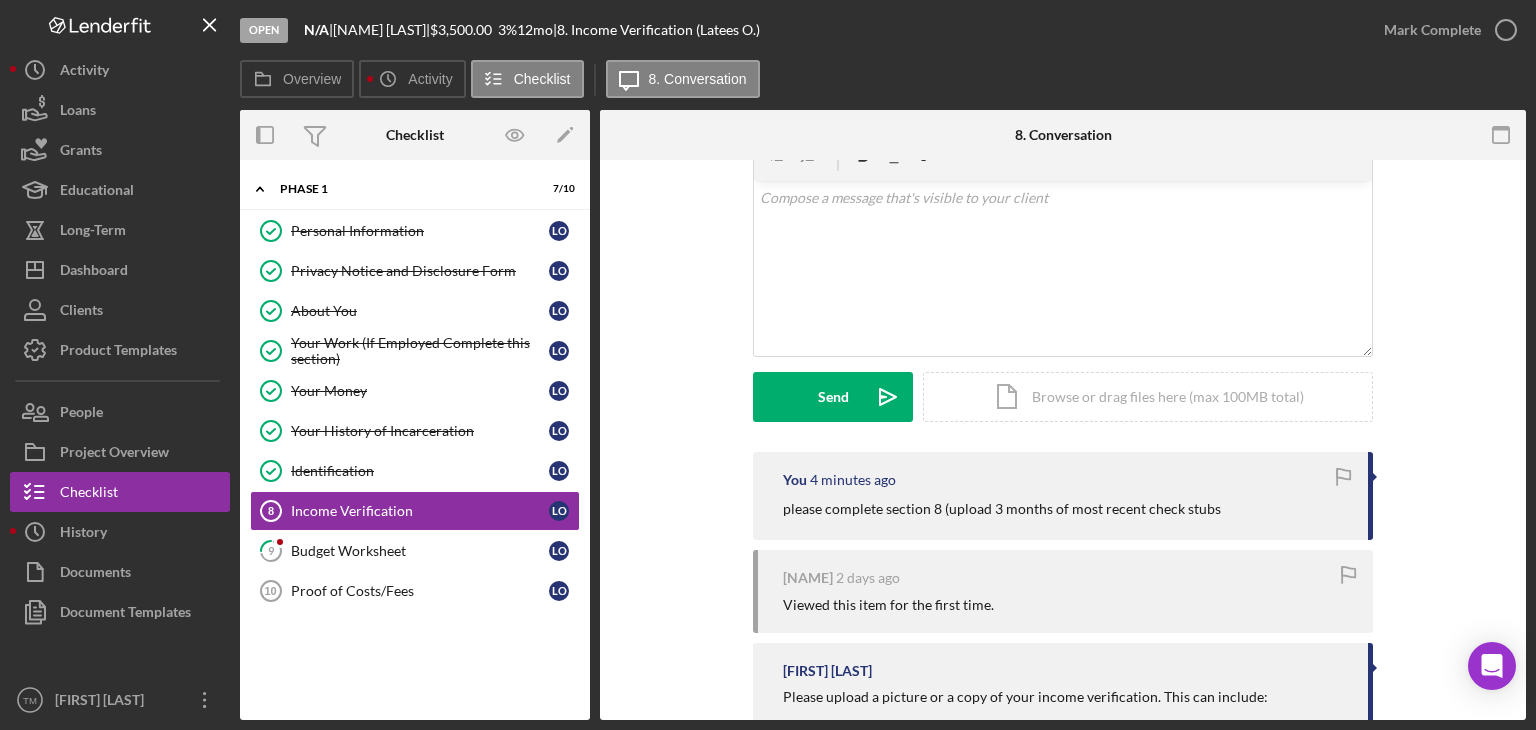 scroll, scrollTop: 0, scrollLeft: 0, axis: both 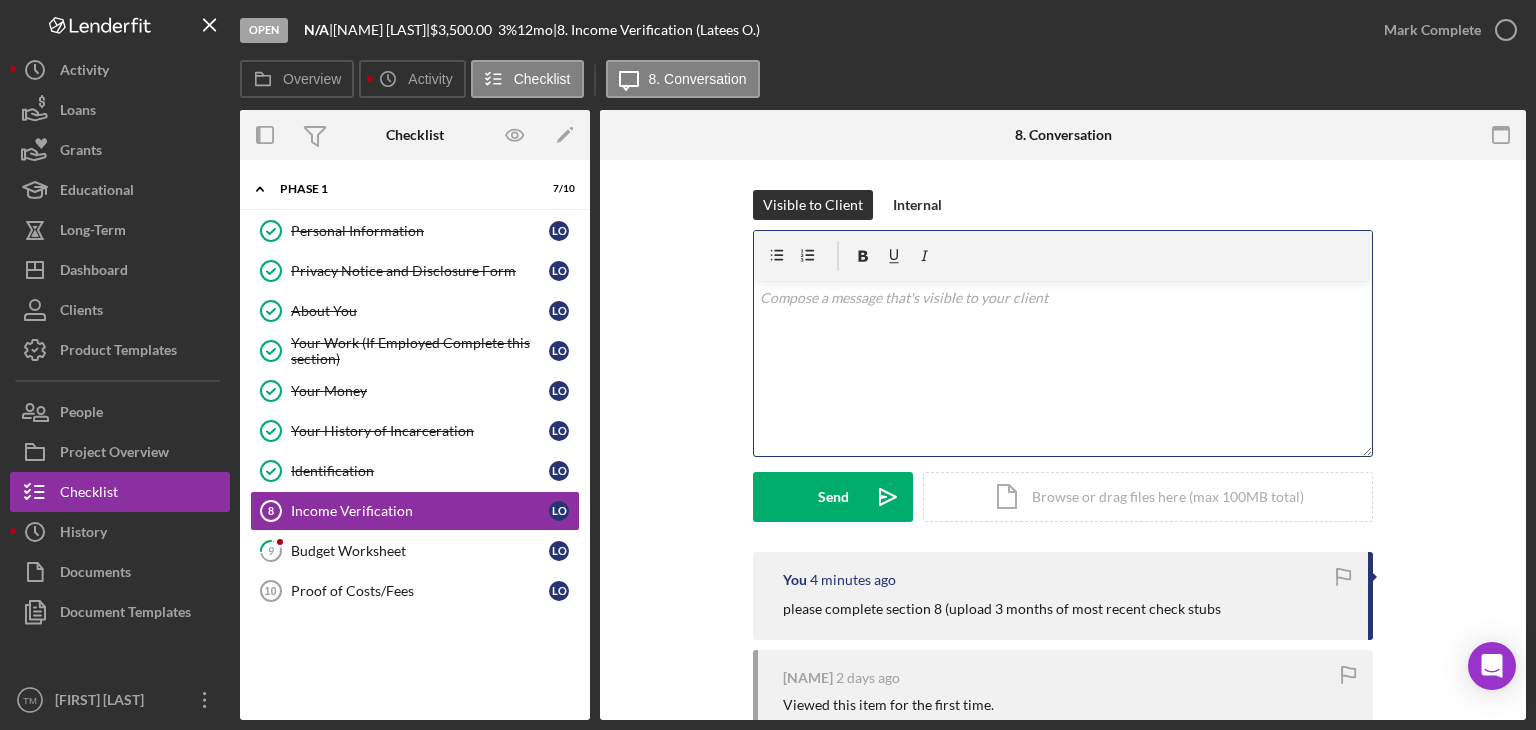 click at bounding box center [1063, 298] 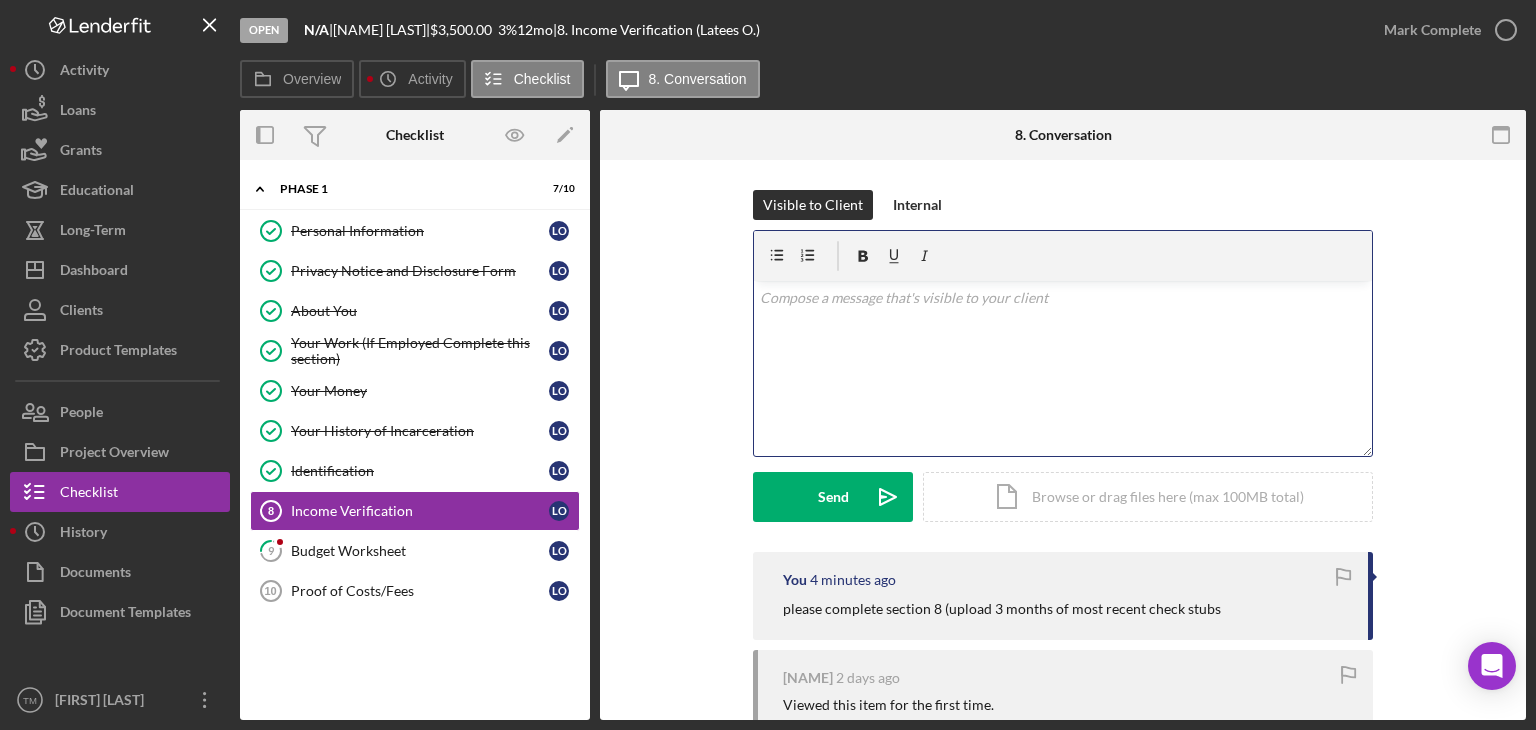 type 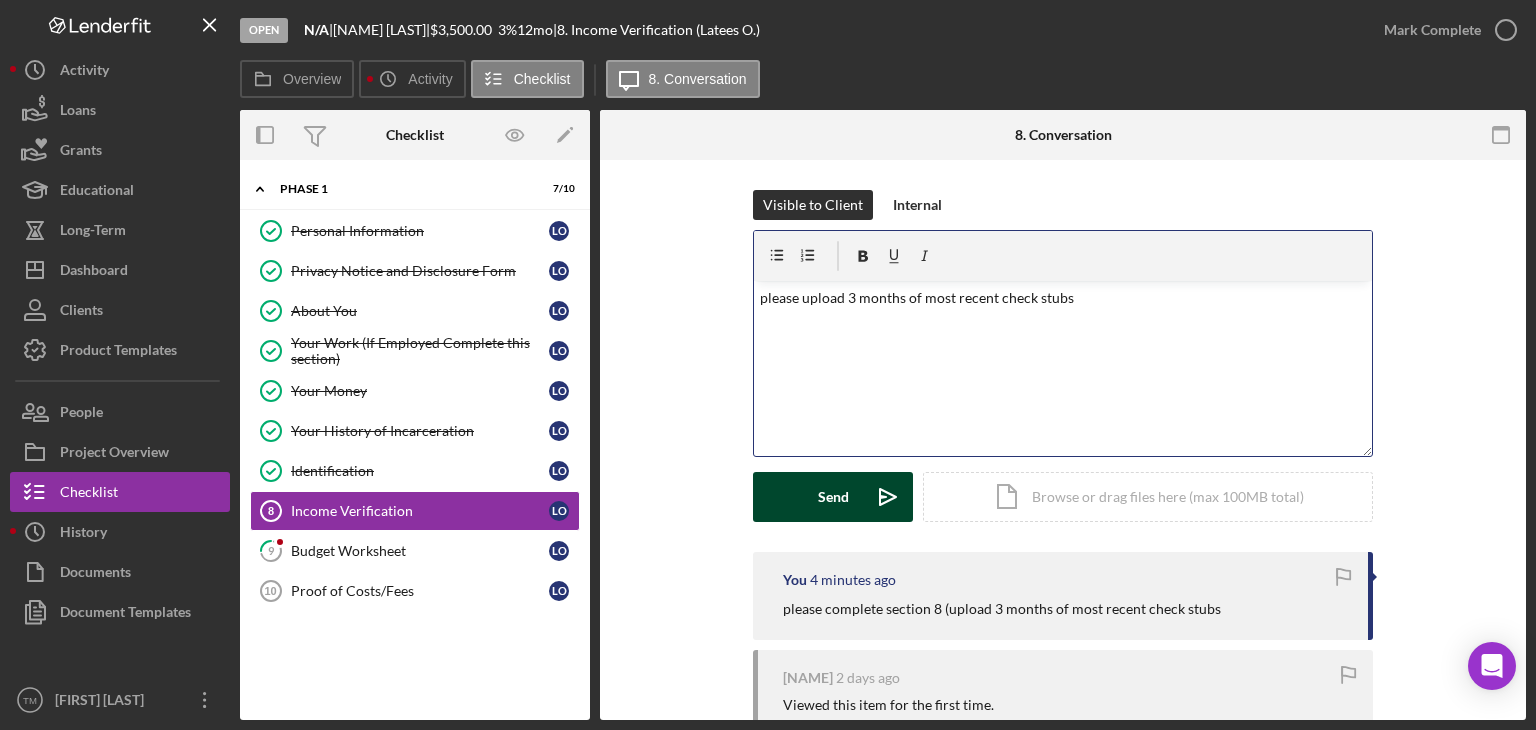 click on "Send Icon/icon-invite-send" at bounding box center [833, 497] 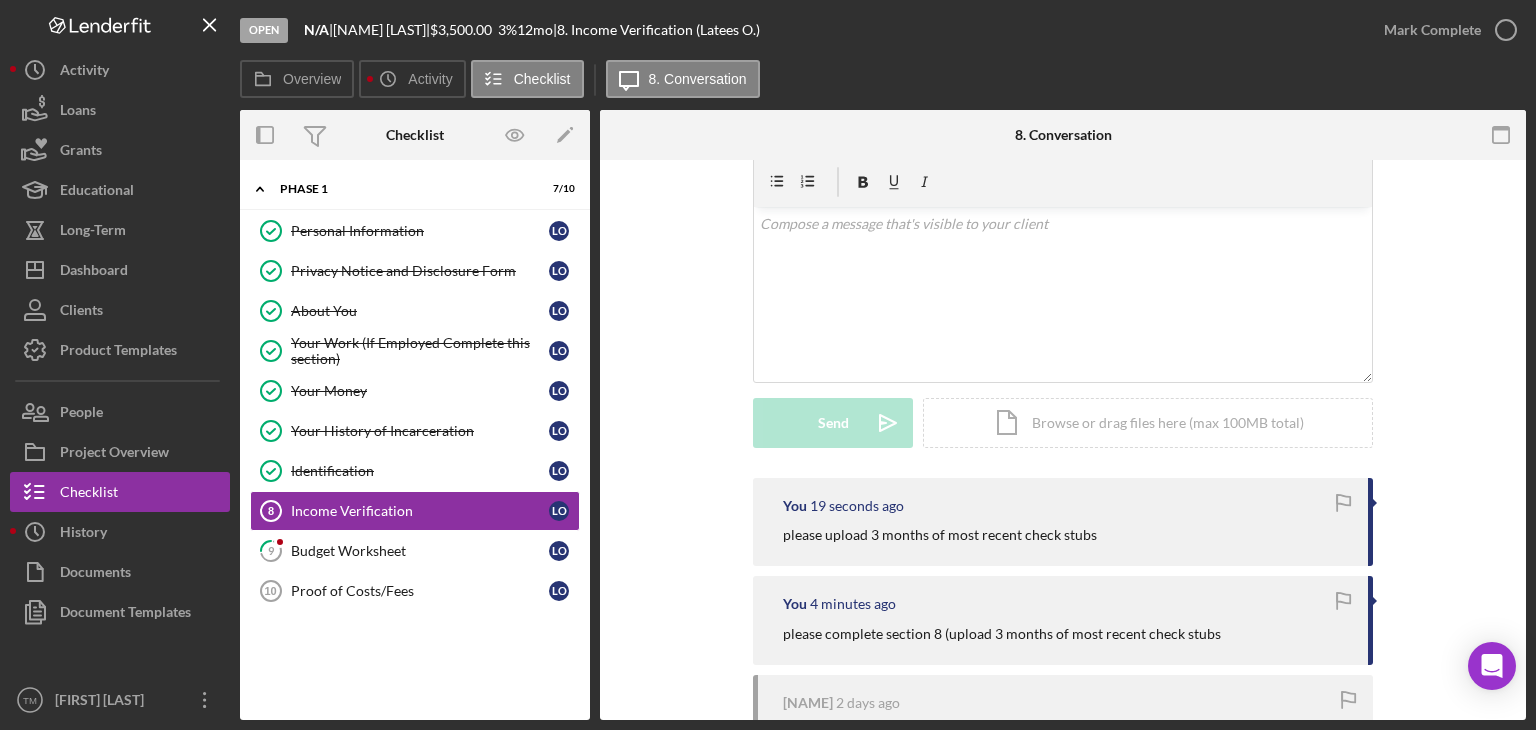 scroll, scrollTop: 0, scrollLeft: 0, axis: both 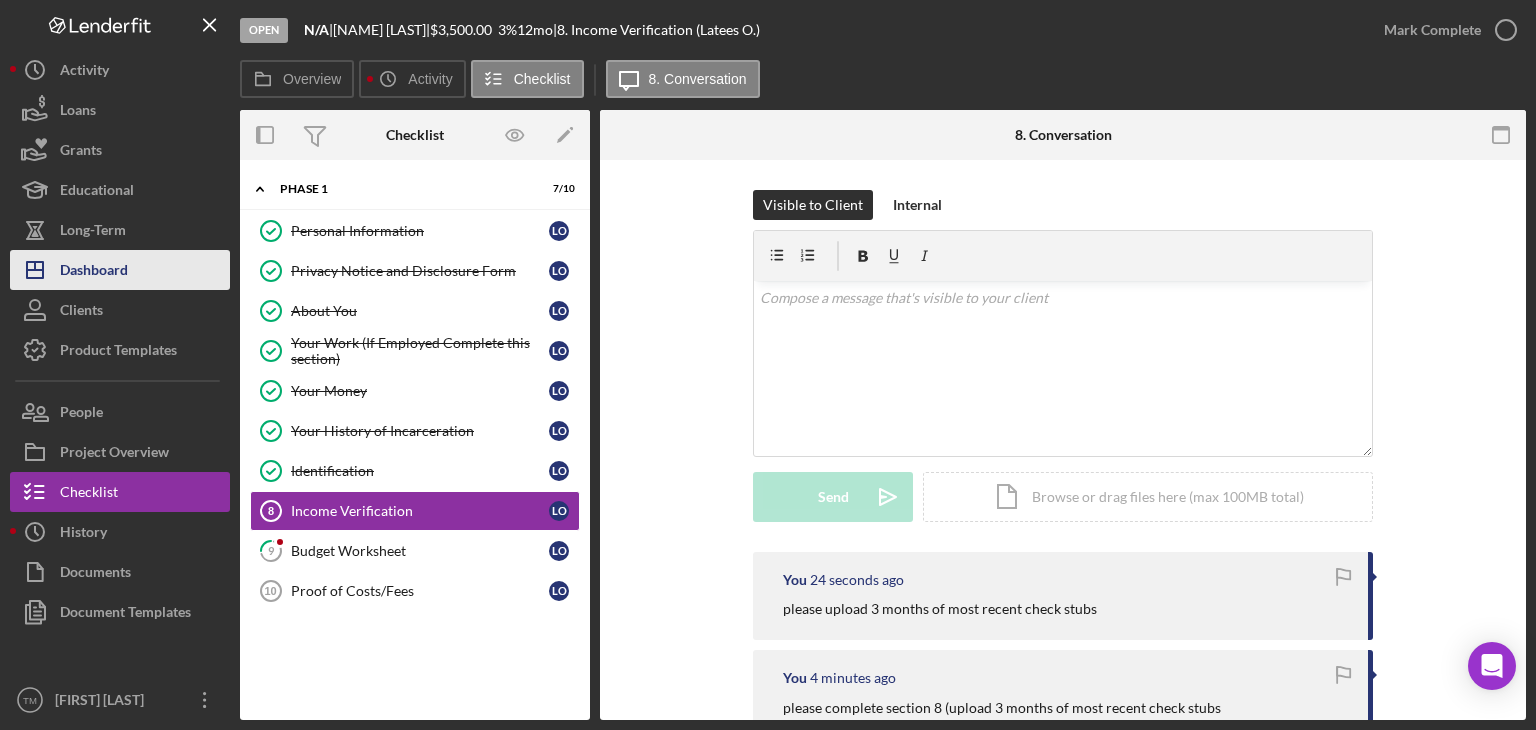 click on "Dashboard" at bounding box center [94, 272] 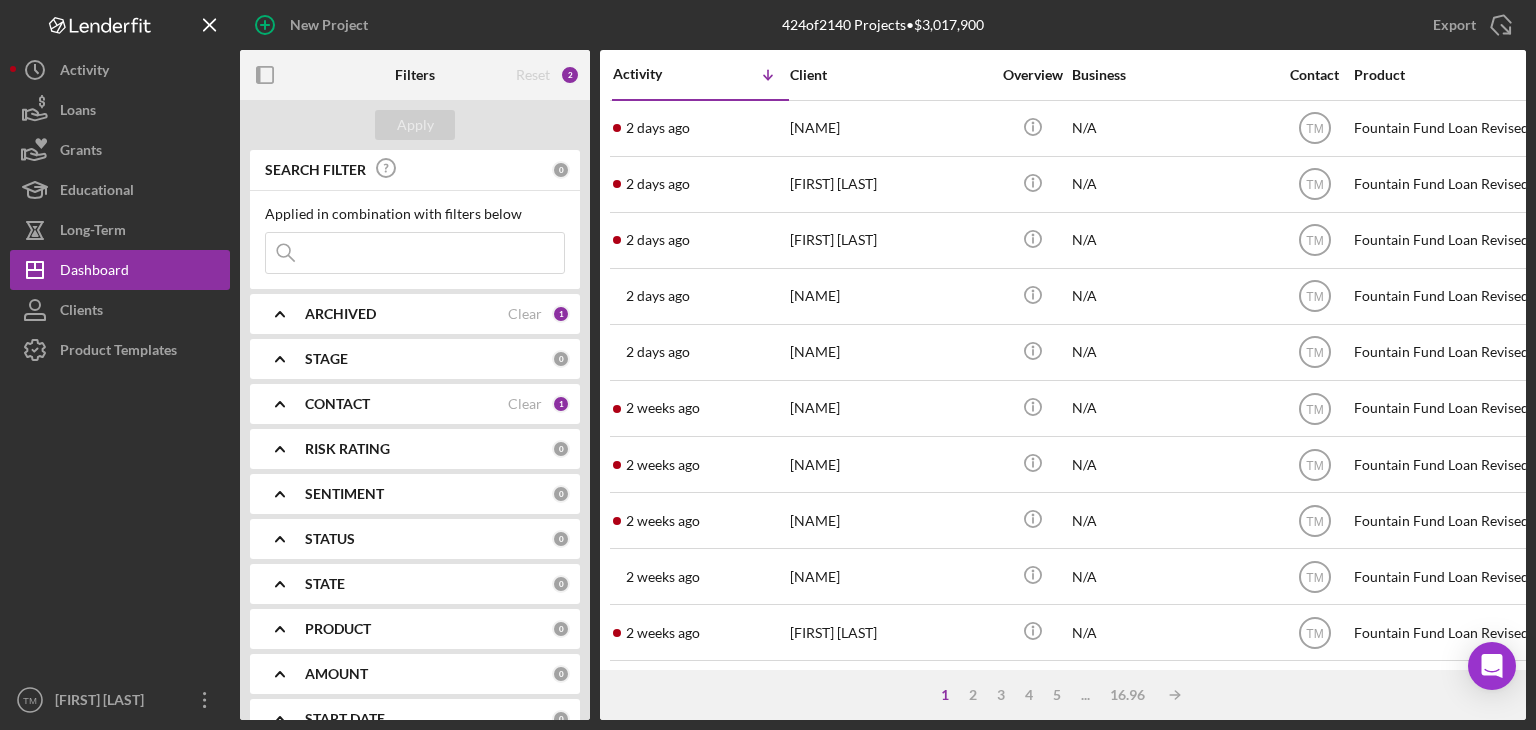 drag, startPoint x: 540, startPoint y: 357, endPoint x: 540, endPoint y: 14, distance: 343 